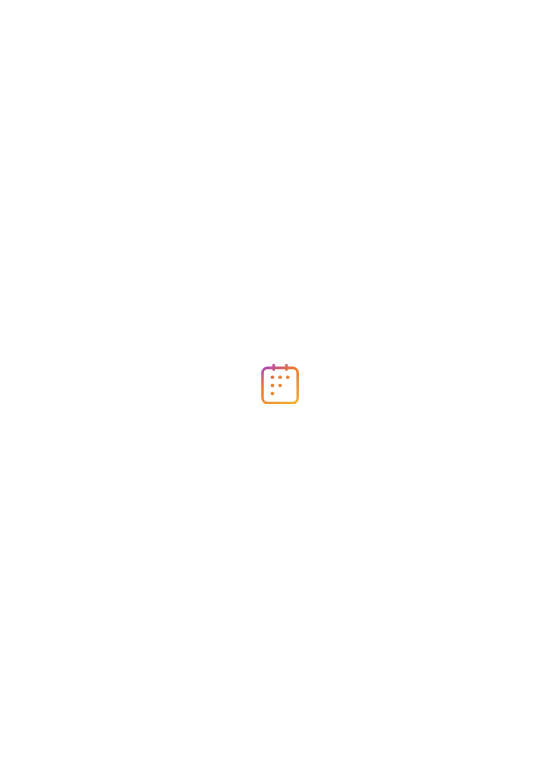 scroll, scrollTop: 0, scrollLeft: 0, axis: both 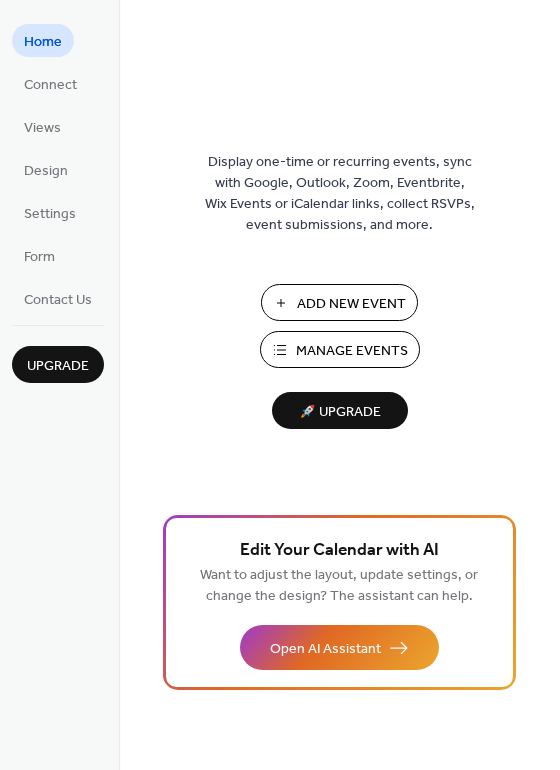 click on "Home" at bounding box center [43, 42] 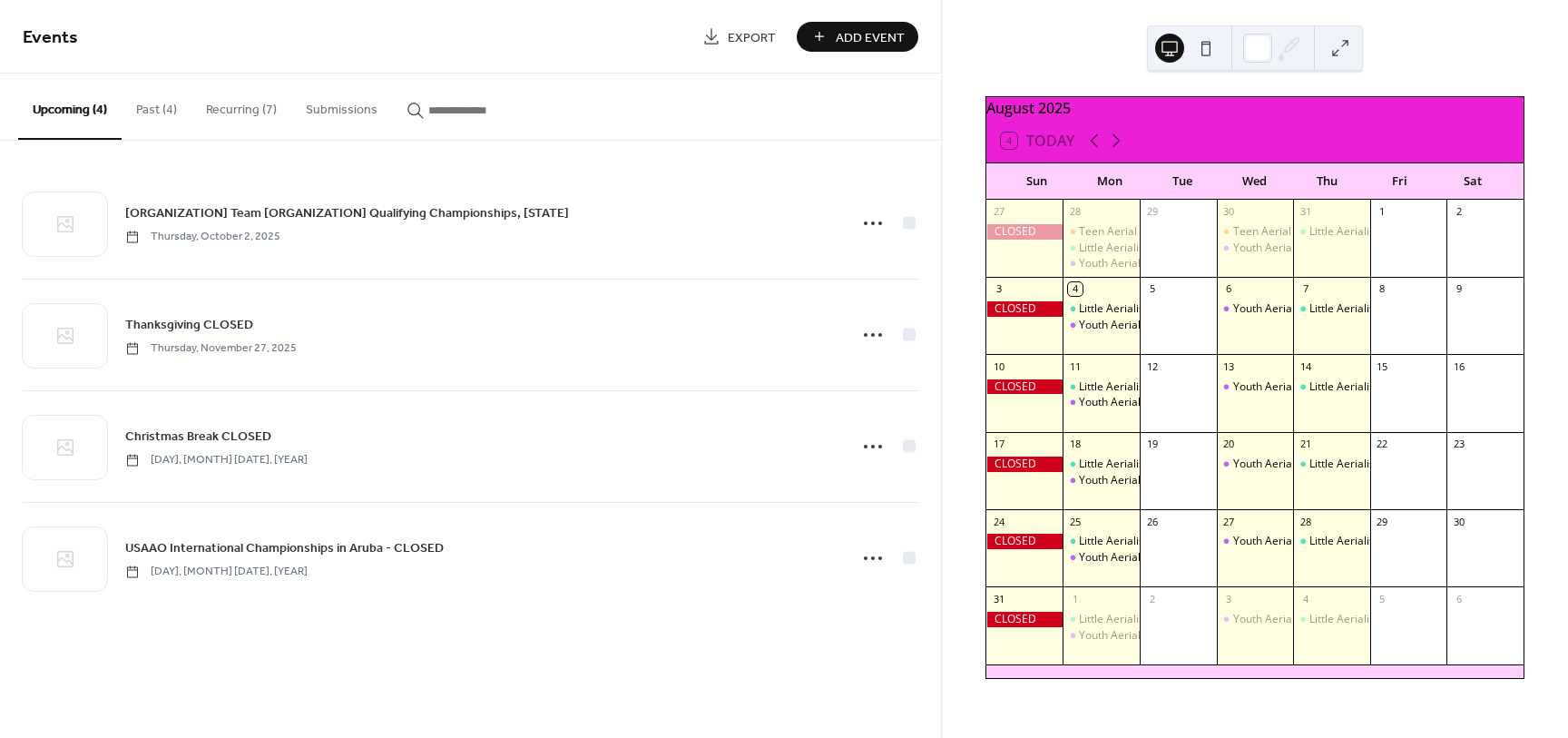 scroll, scrollTop: 0, scrollLeft: 0, axis: both 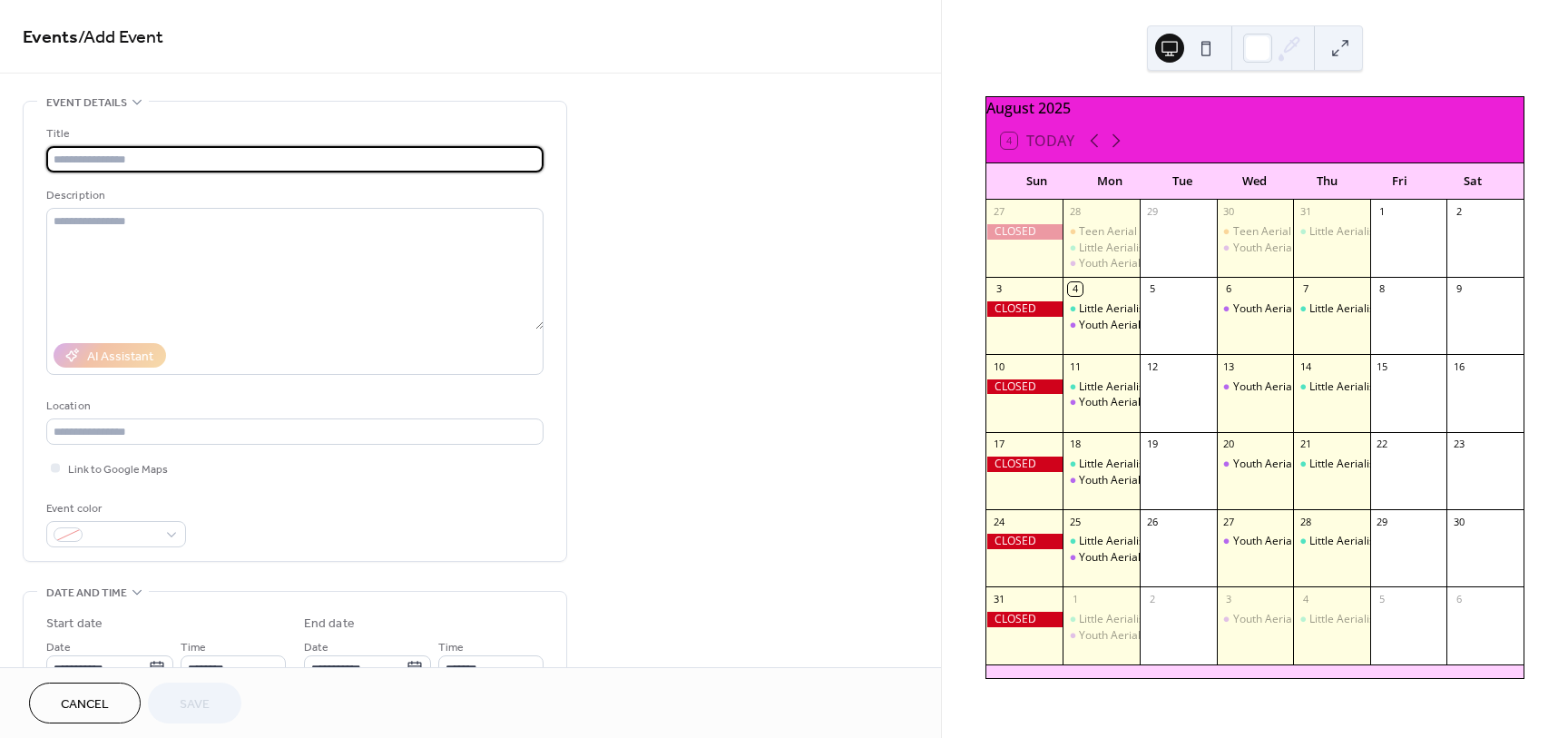 click at bounding box center (295, 159) 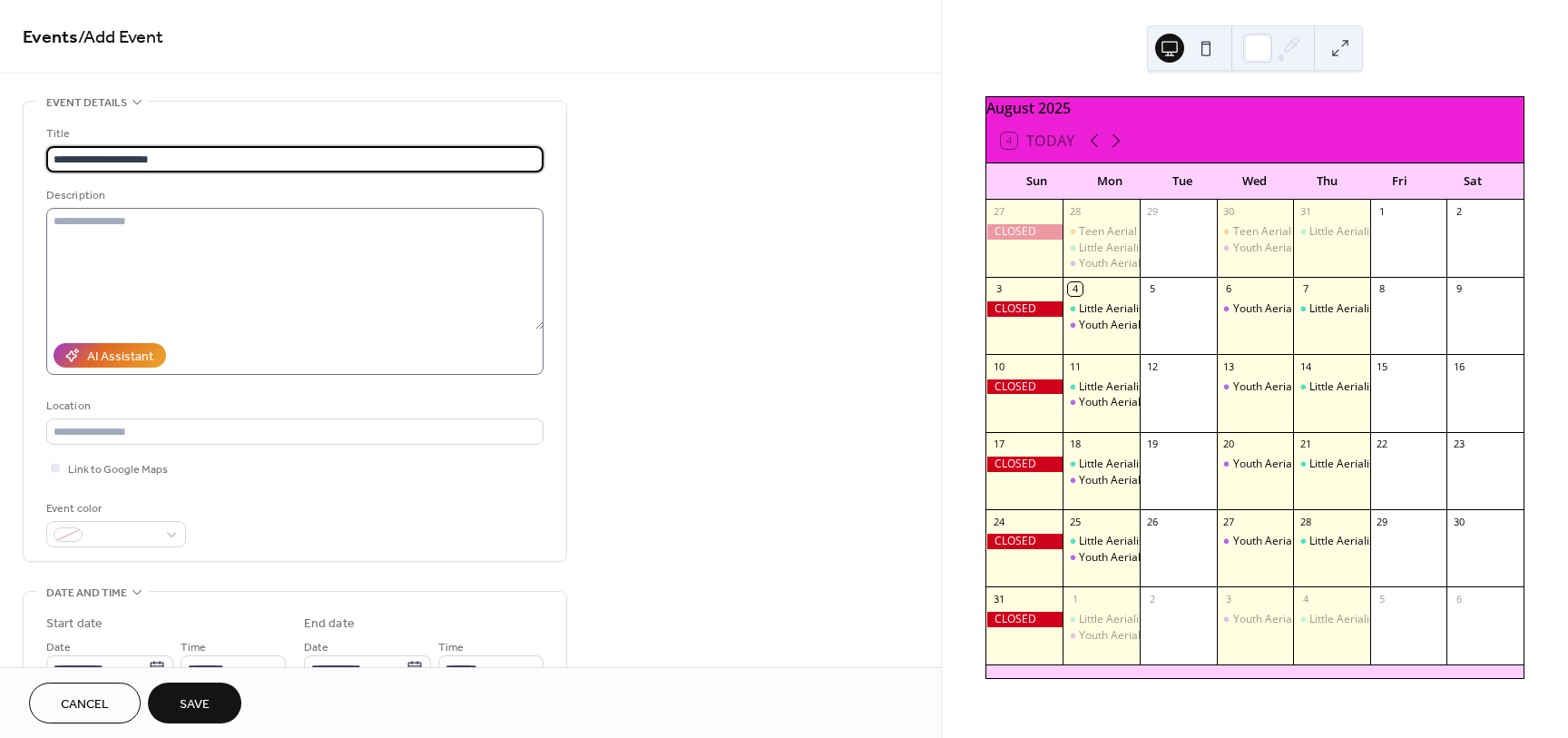 type on "**********" 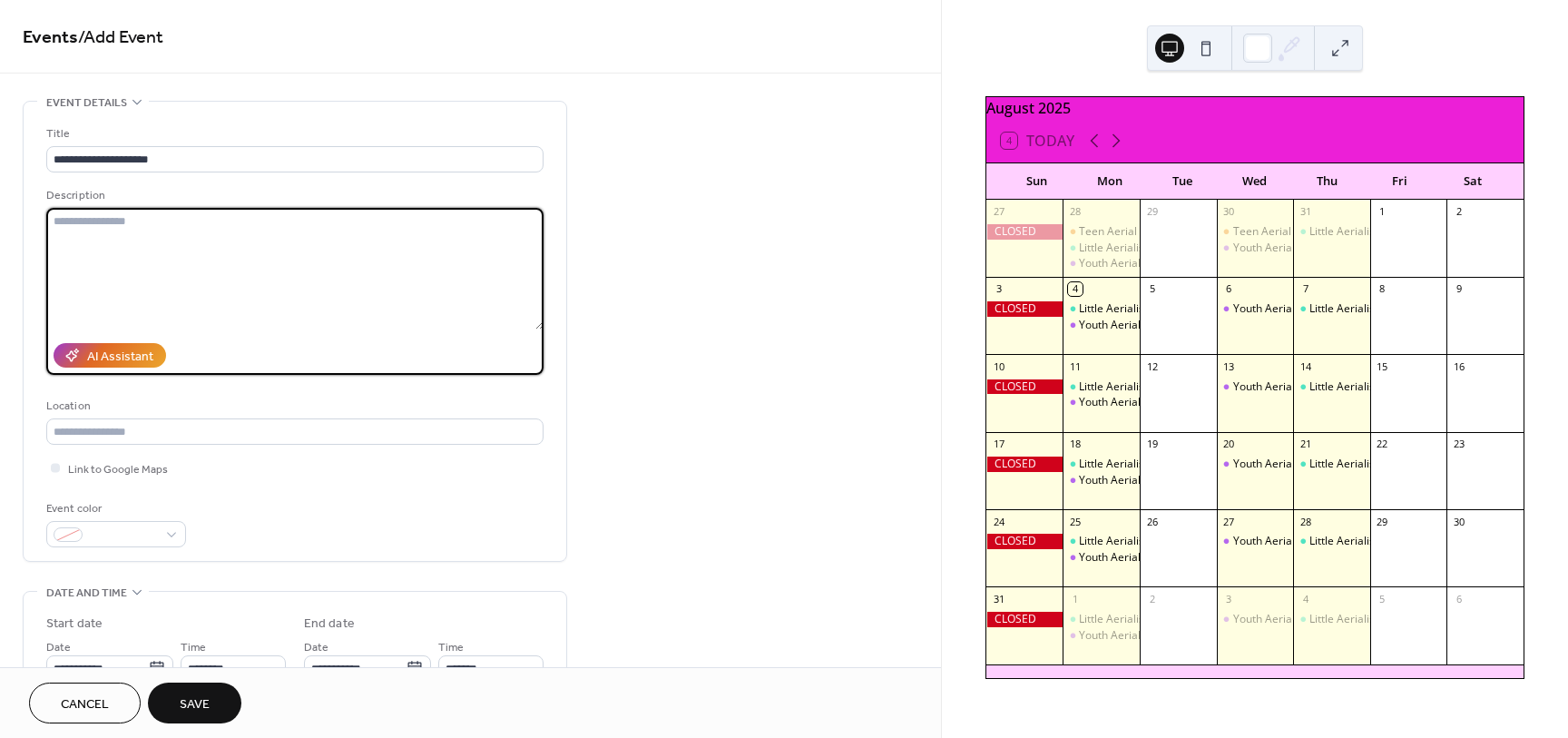click at bounding box center [295, 269] 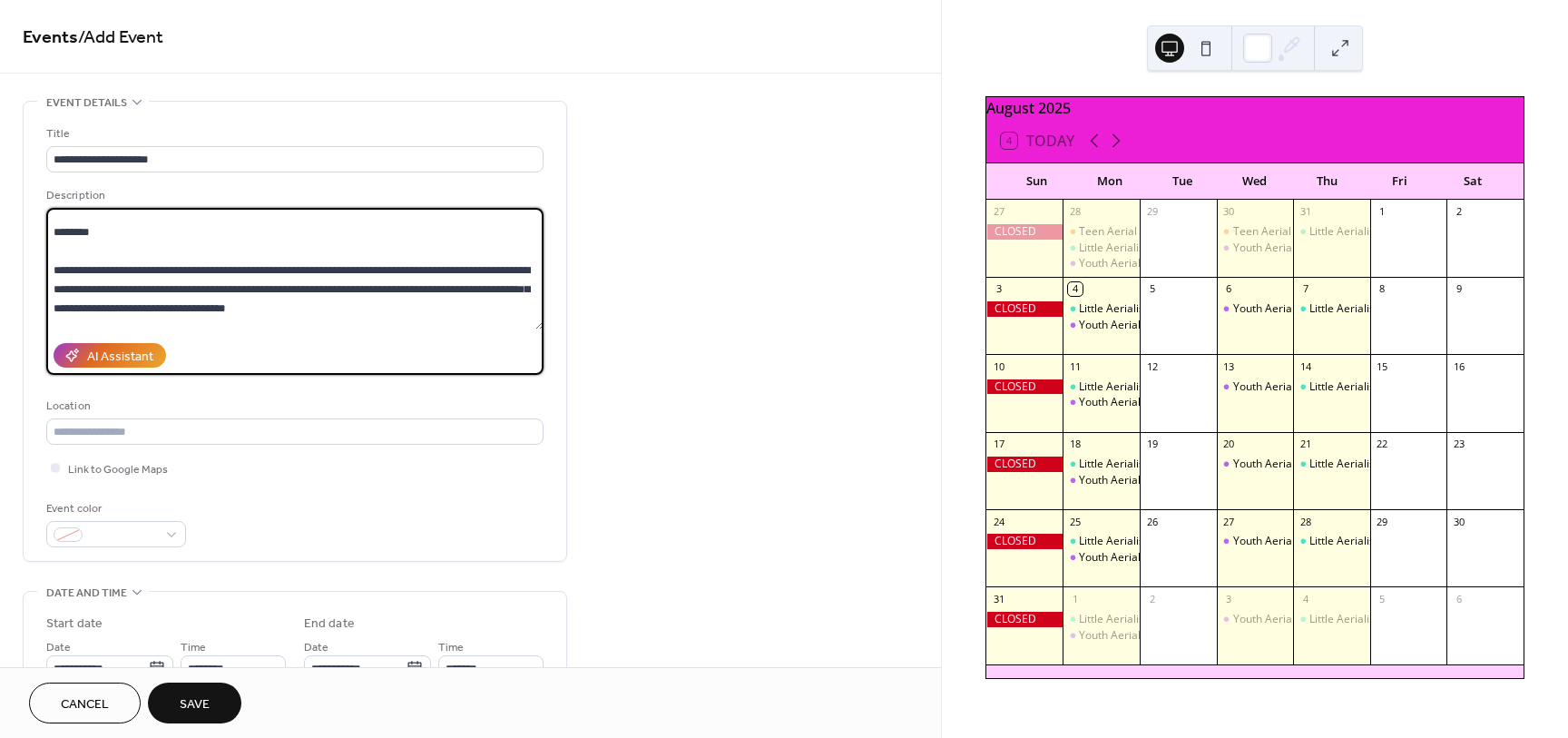 scroll, scrollTop: 0, scrollLeft: 0, axis: both 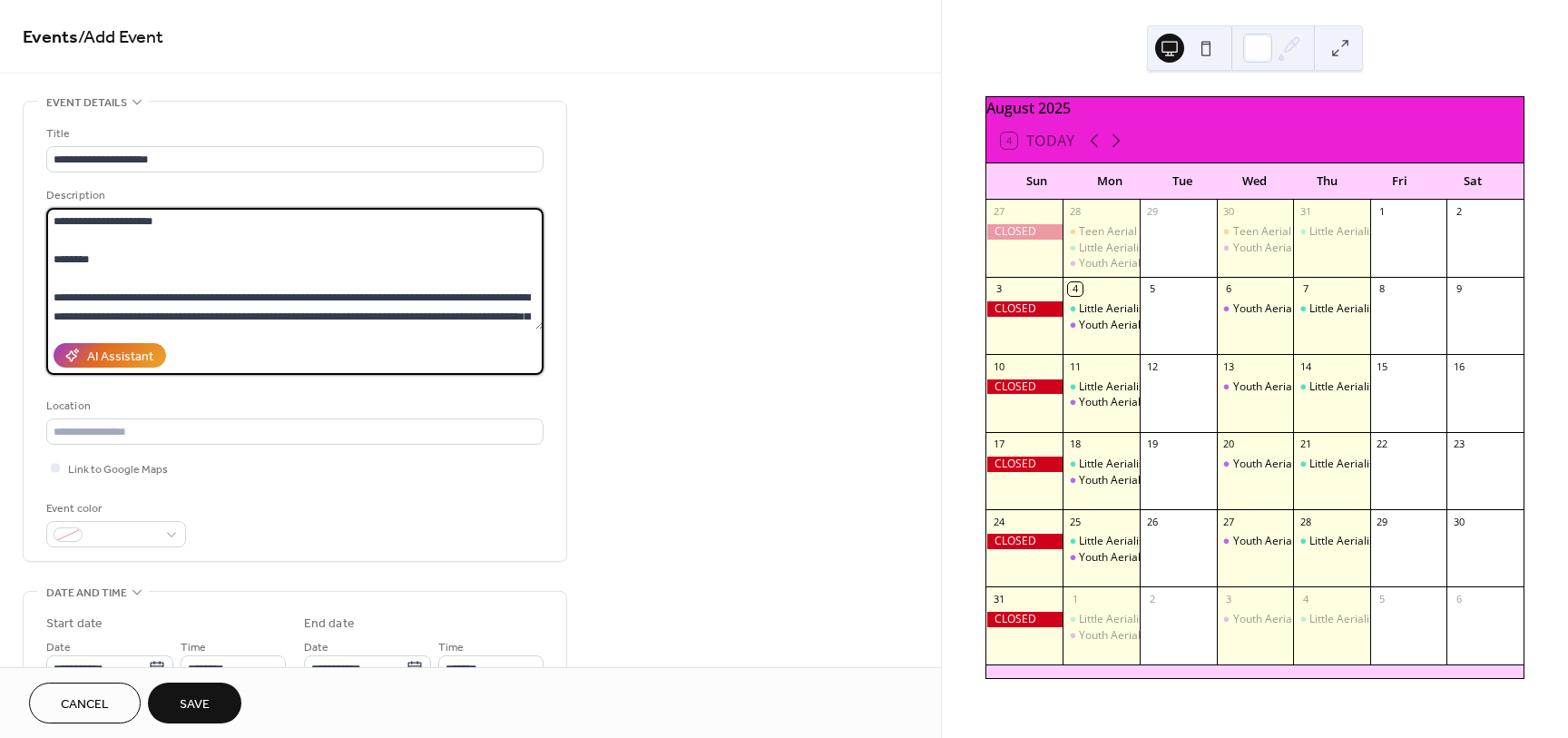 click on "**********" at bounding box center (295, 269) 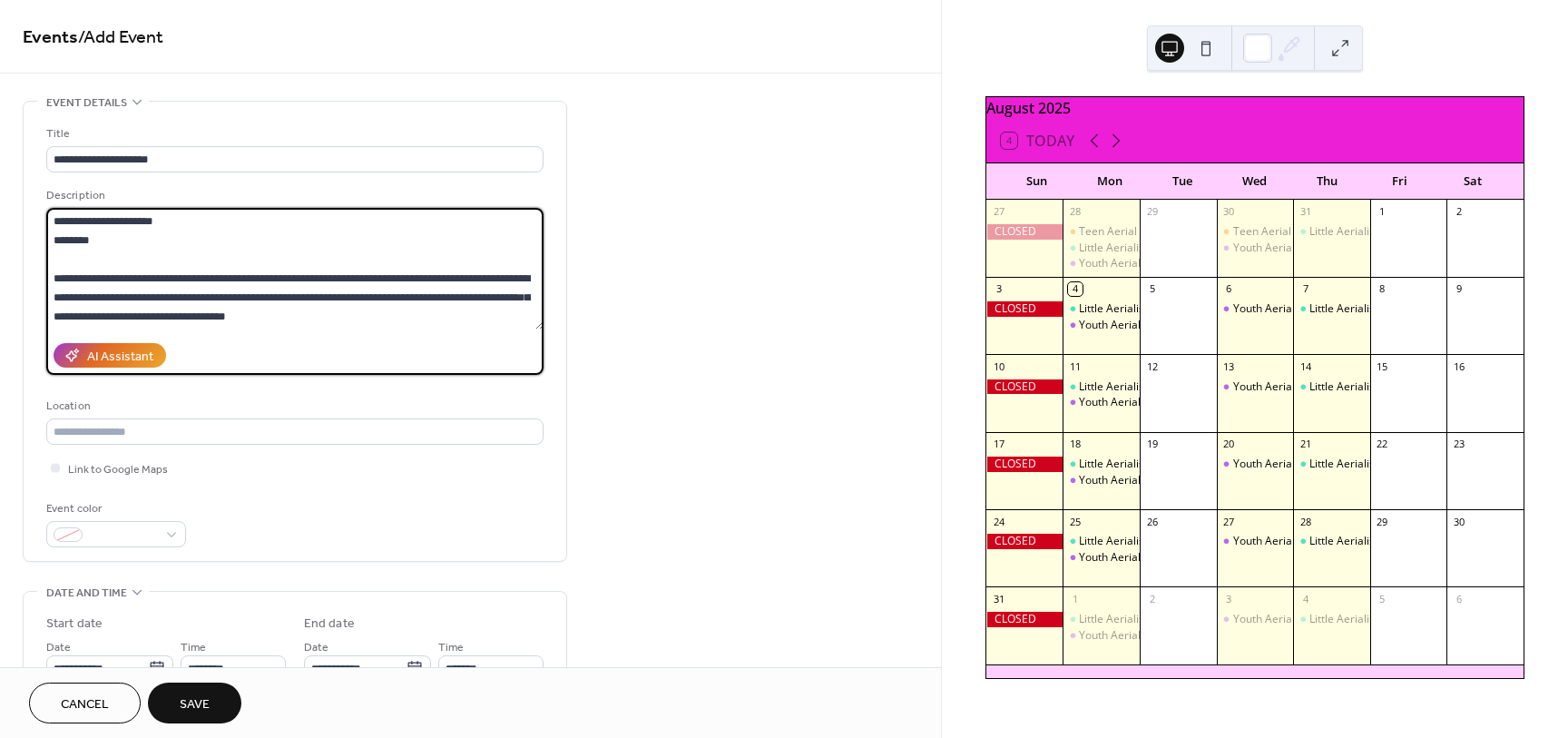 click on "**********" at bounding box center (295, 269) 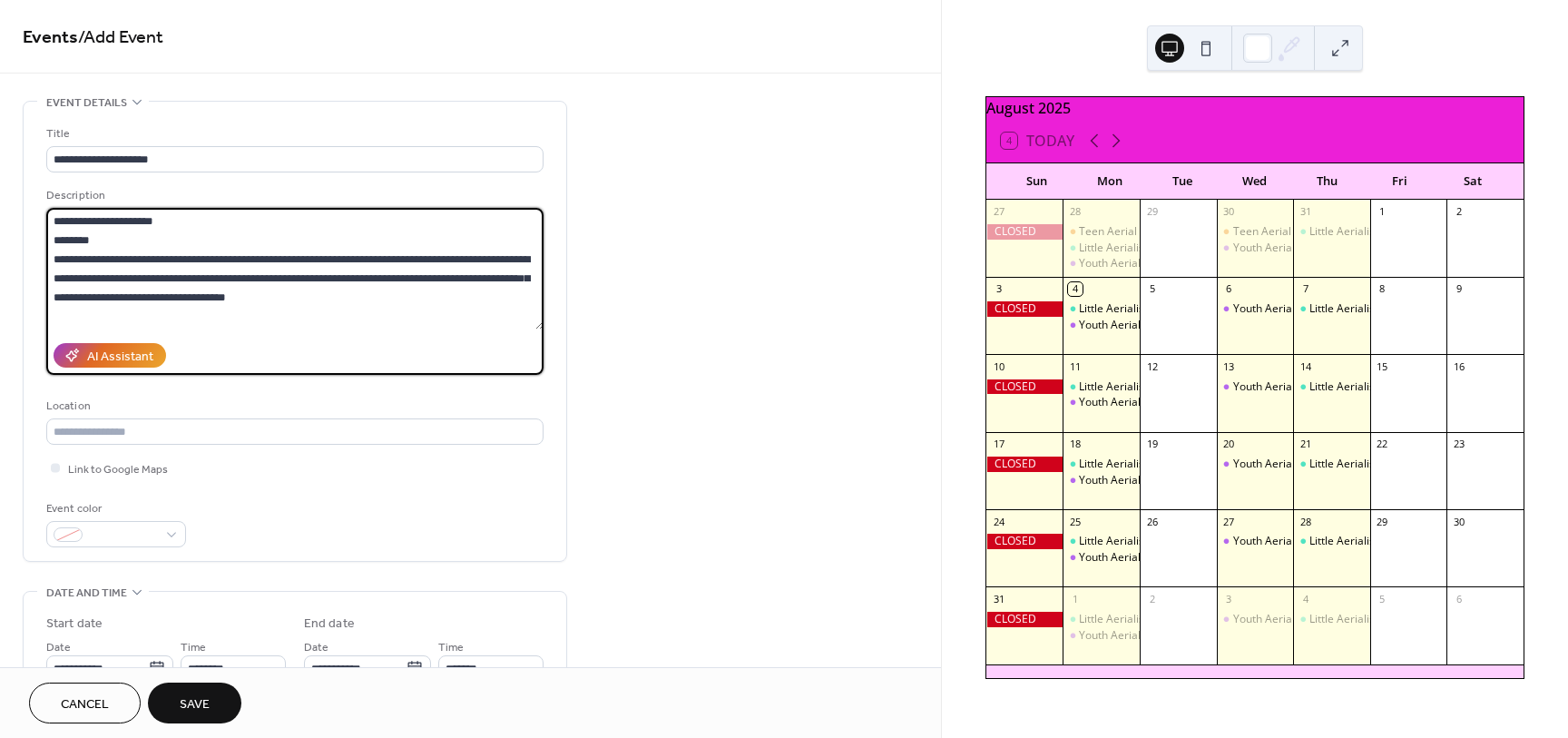 click on "**********" at bounding box center (295, 269) 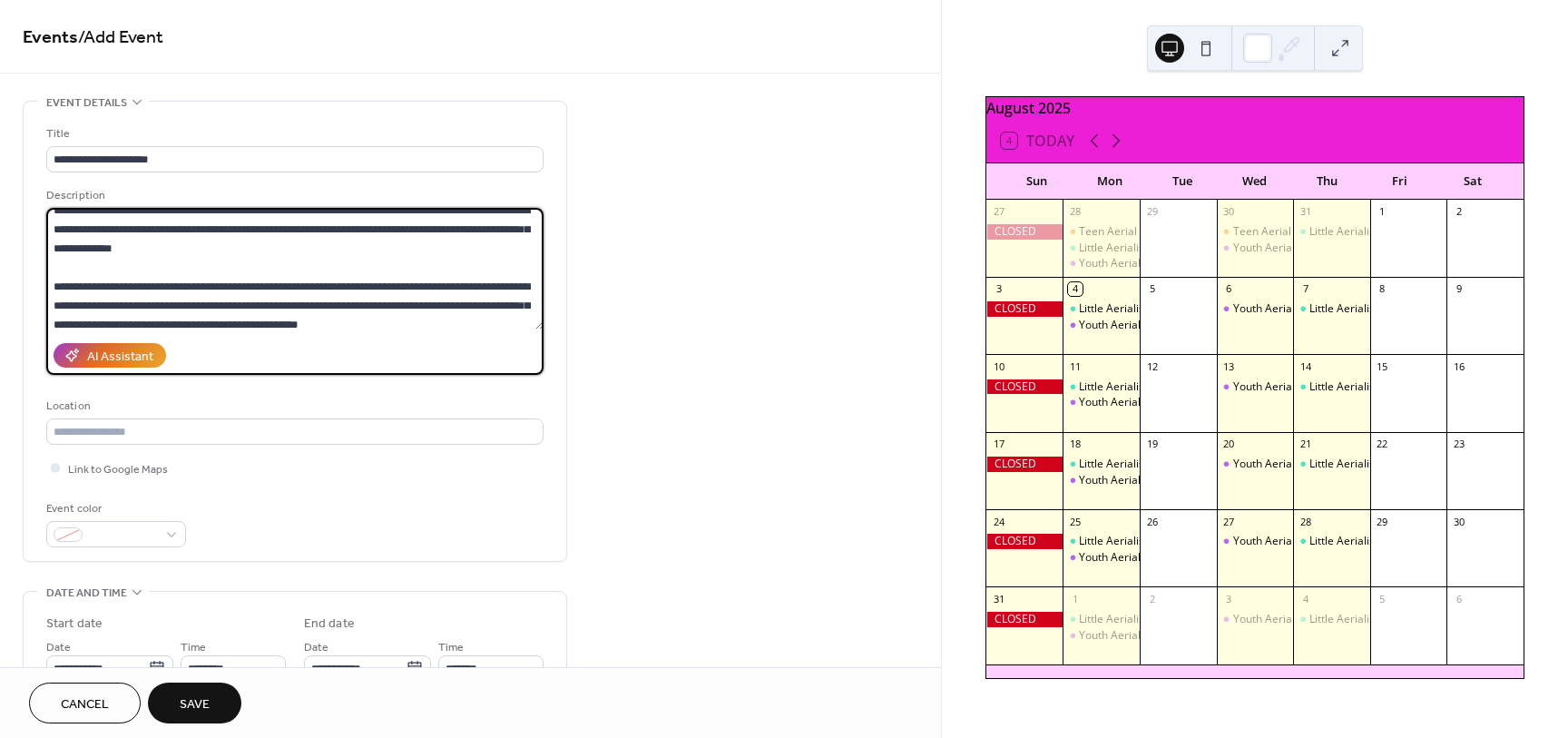 scroll, scrollTop: 153, scrollLeft: 0, axis: vertical 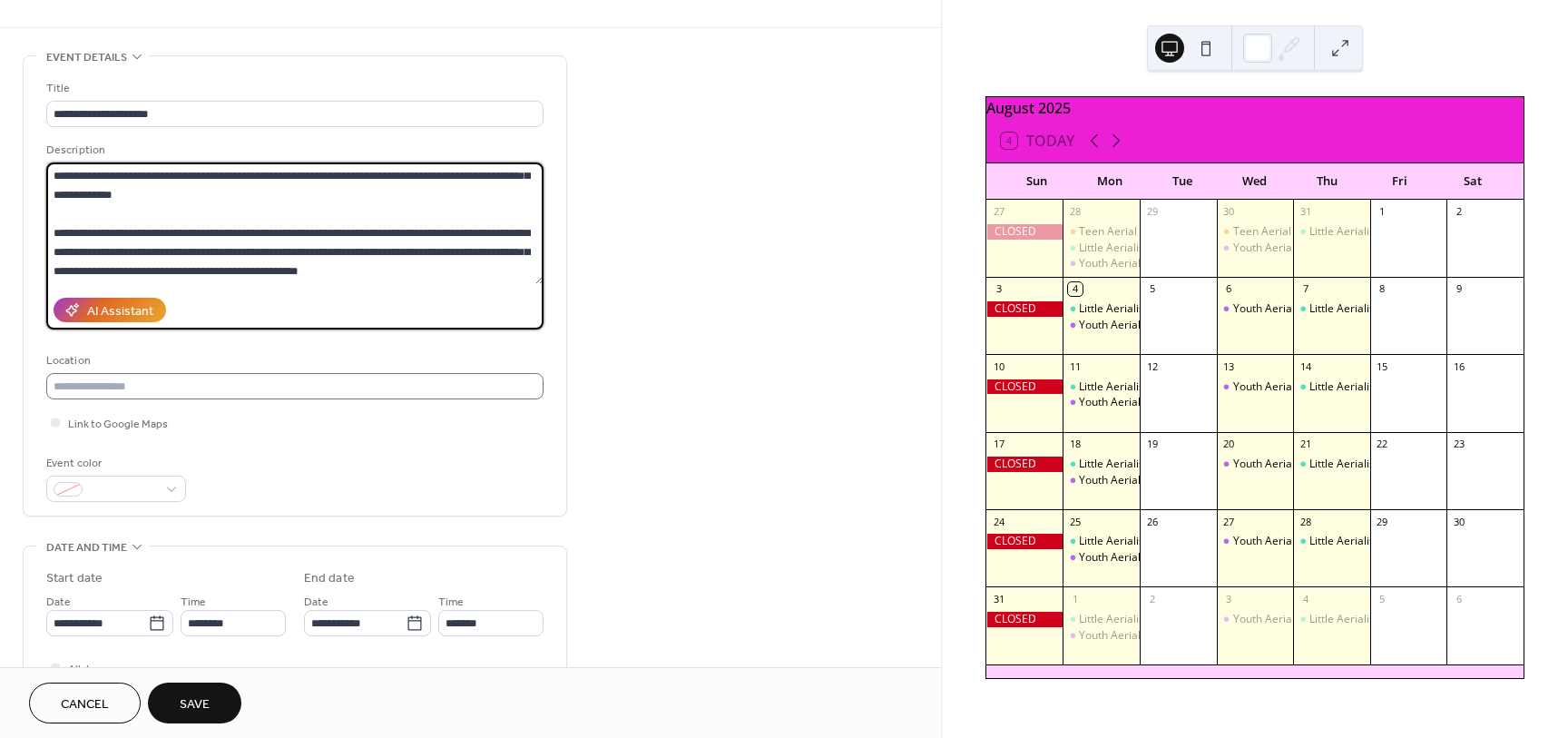 type on "**********" 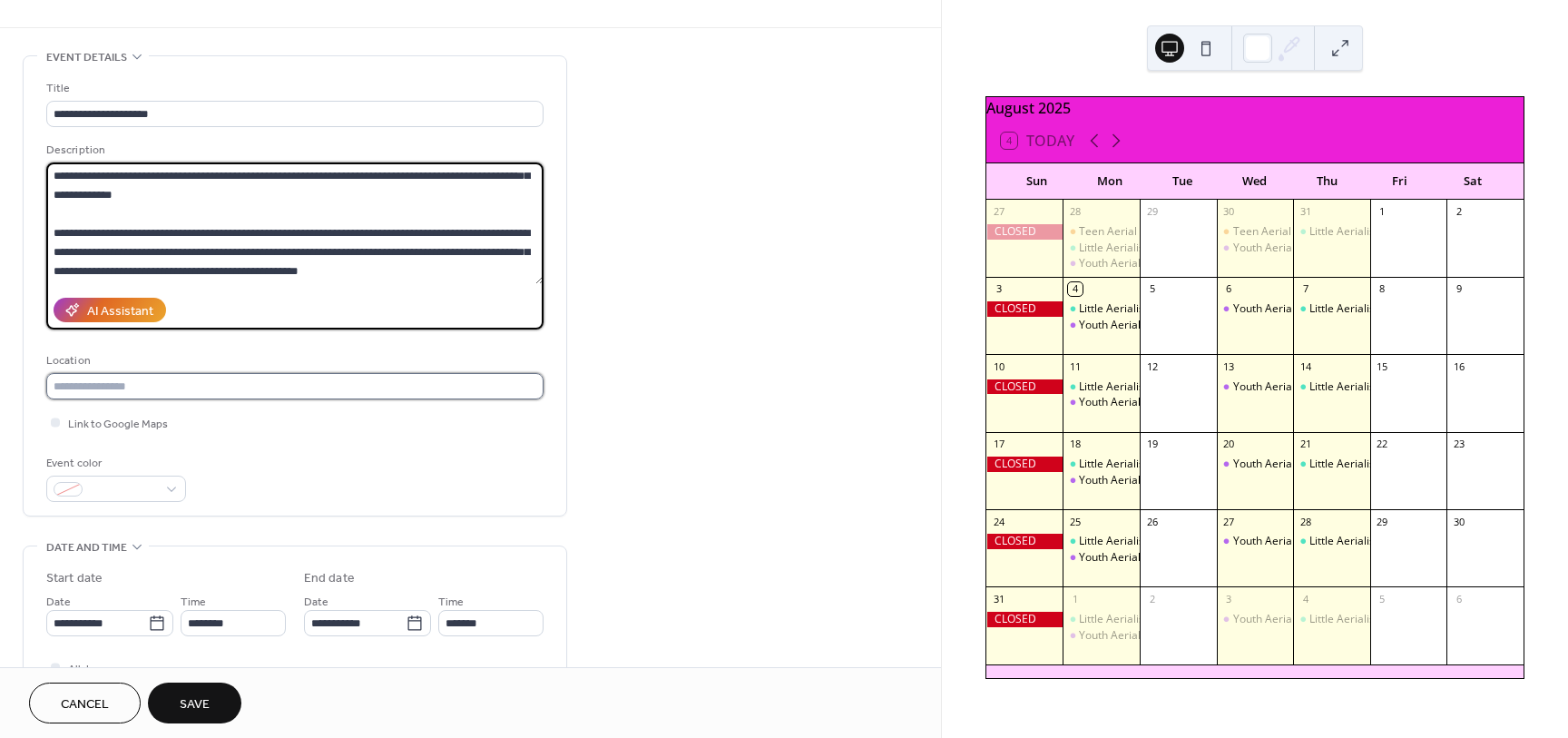 click at bounding box center (295, 386) 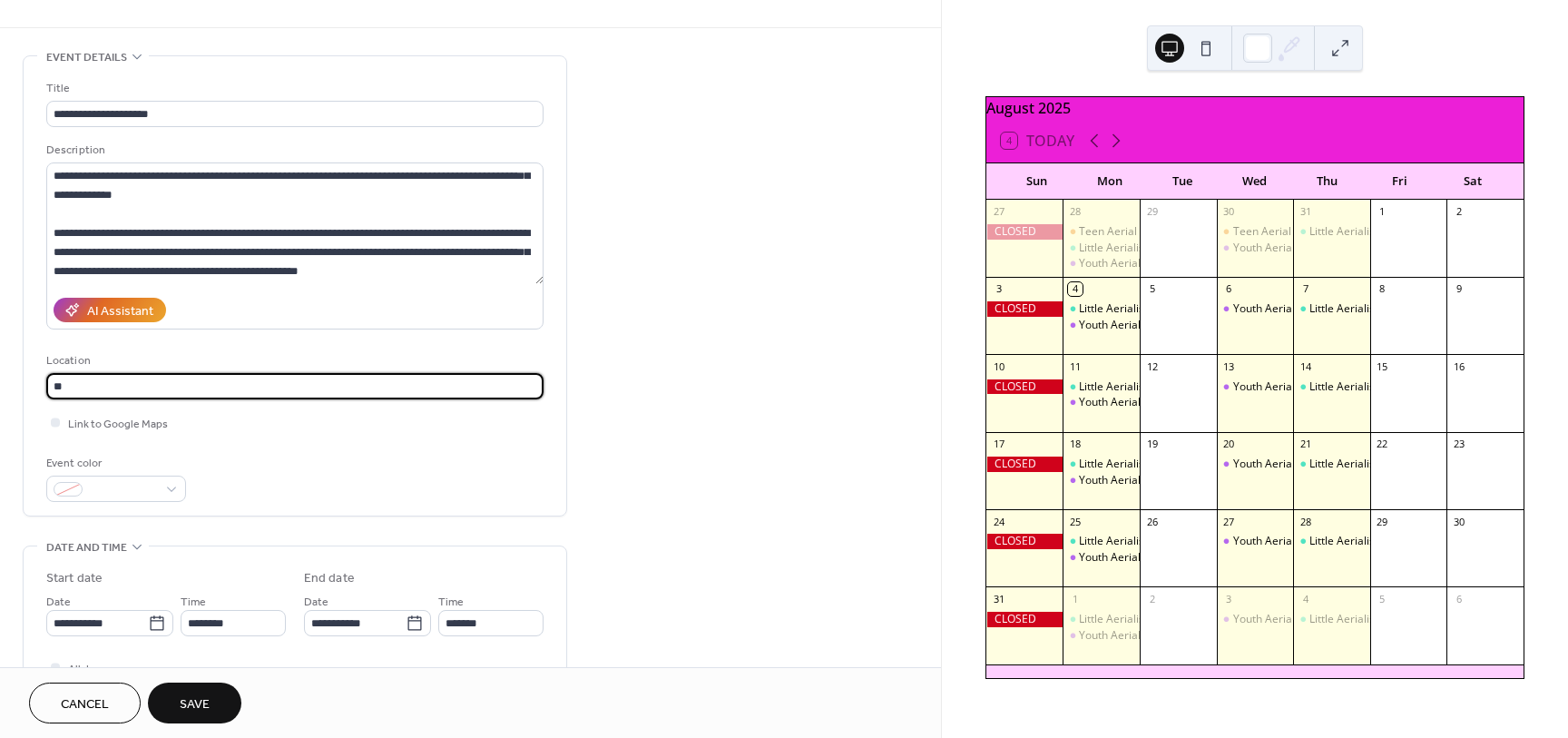type on "*" 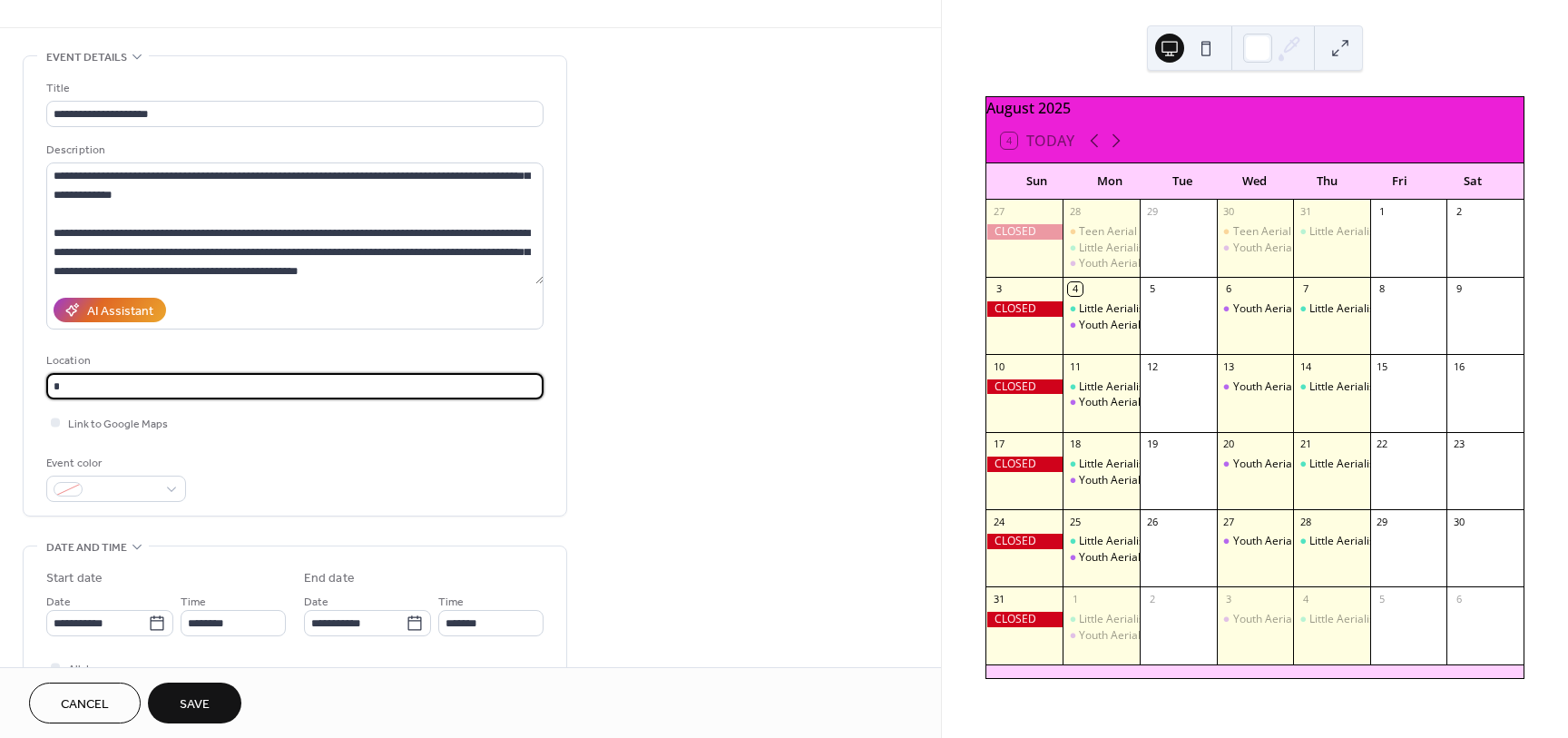 type 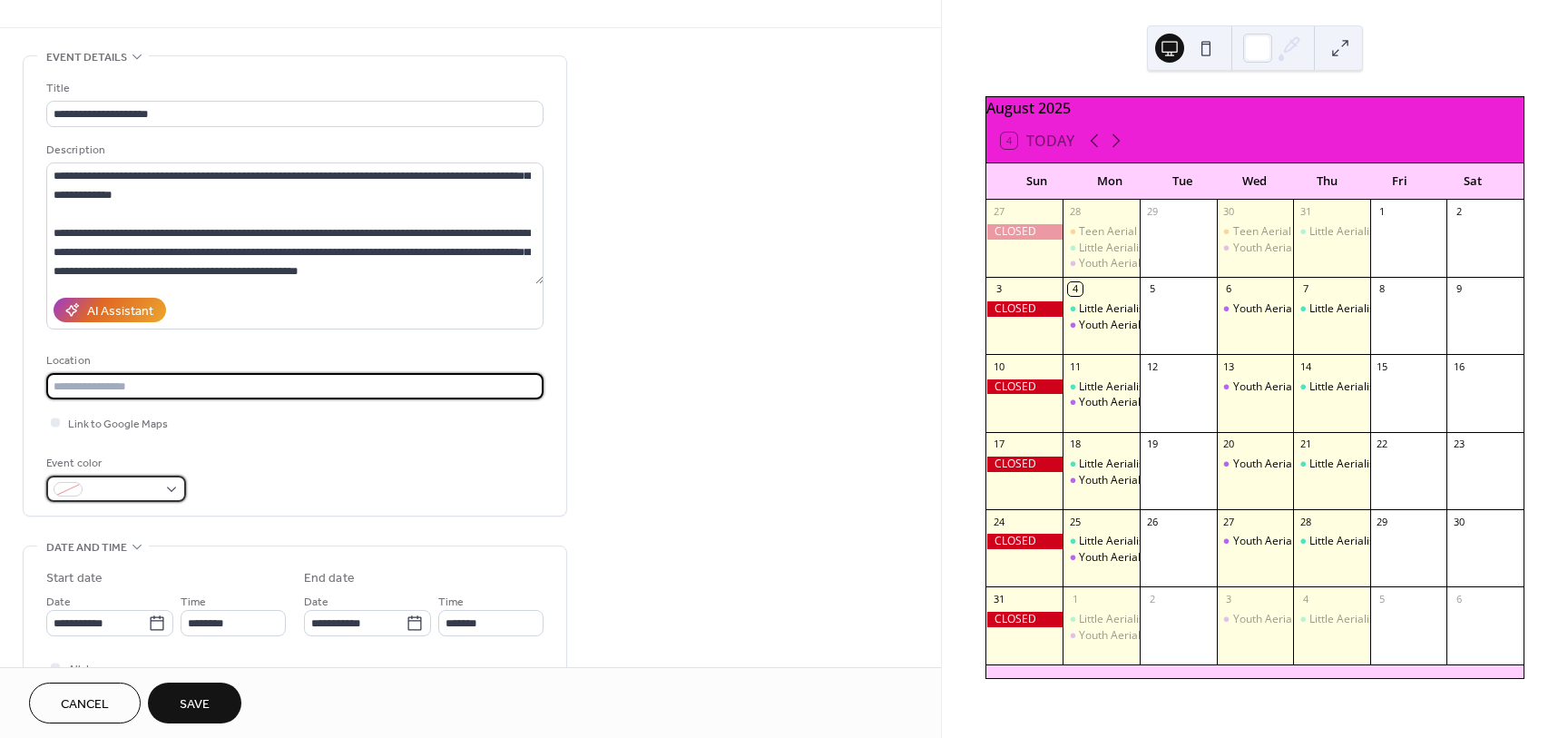 click at bounding box center (123, 490) 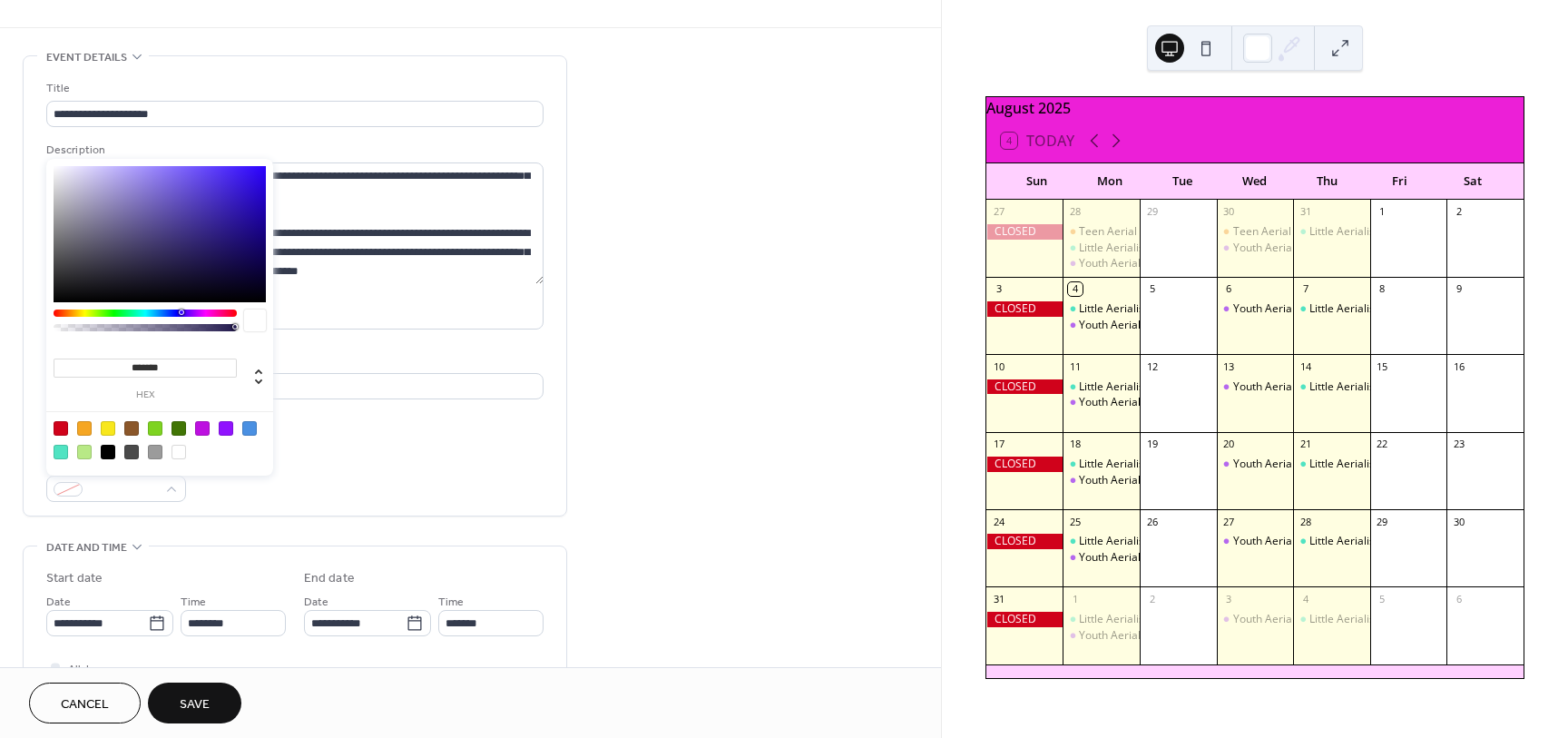 click at bounding box center [84, 428] 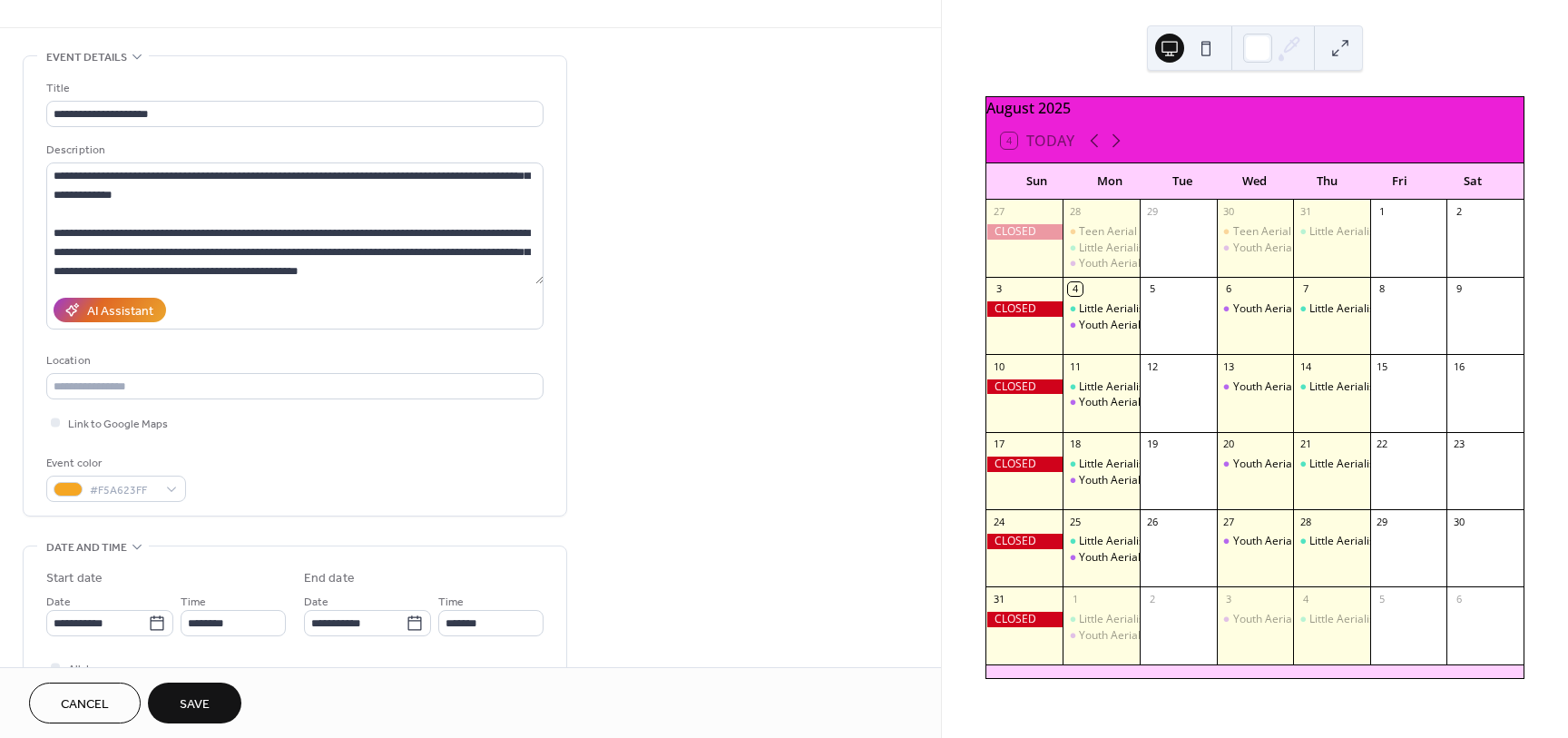 click on "Event color #F5A623FF" at bounding box center [295, 477] 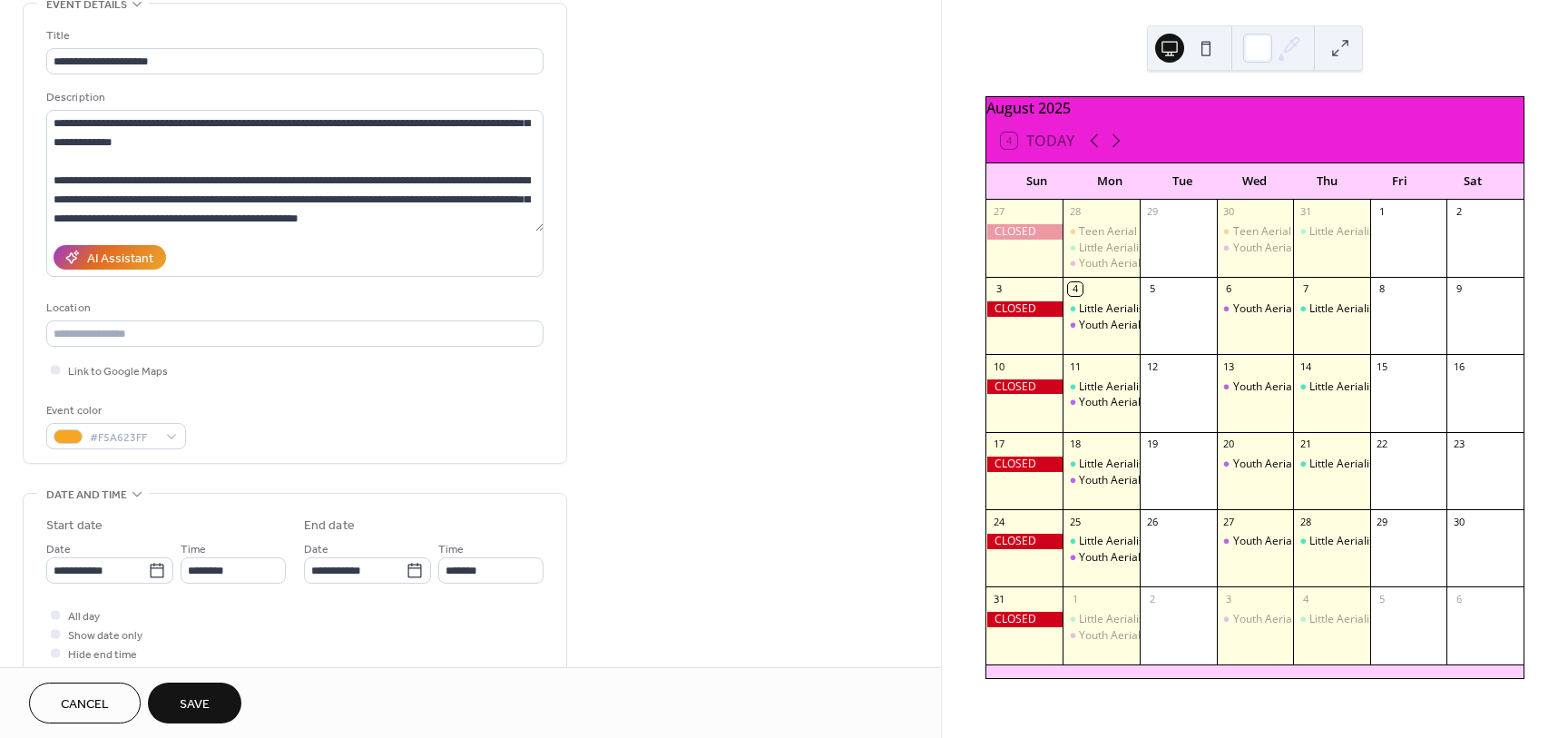 scroll, scrollTop: 172, scrollLeft: 0, axis: vertical 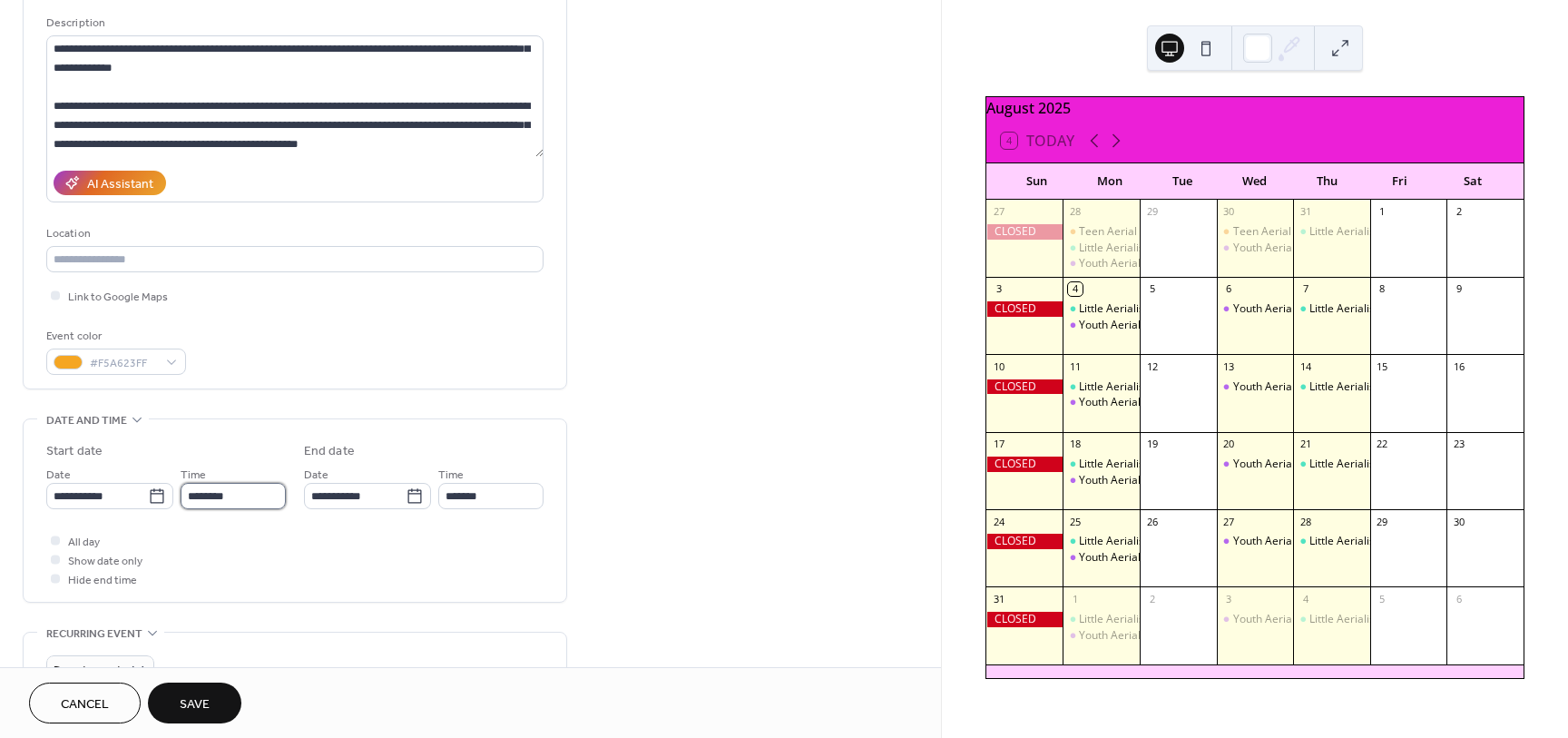 click on "********" at bounding box center (233, 496) 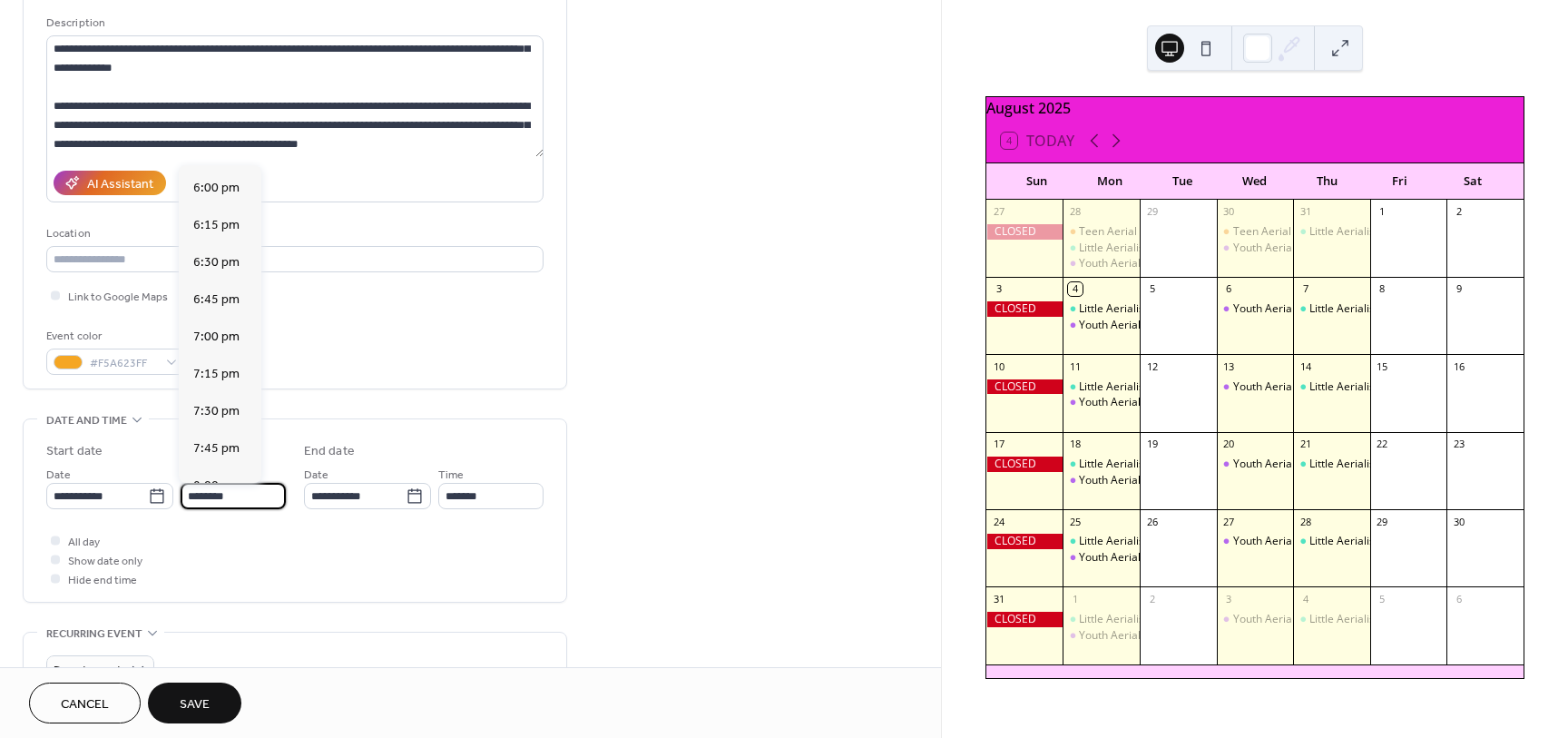 scroll, scrollTop: 2691, scrollLeft: 0, axis: vertical 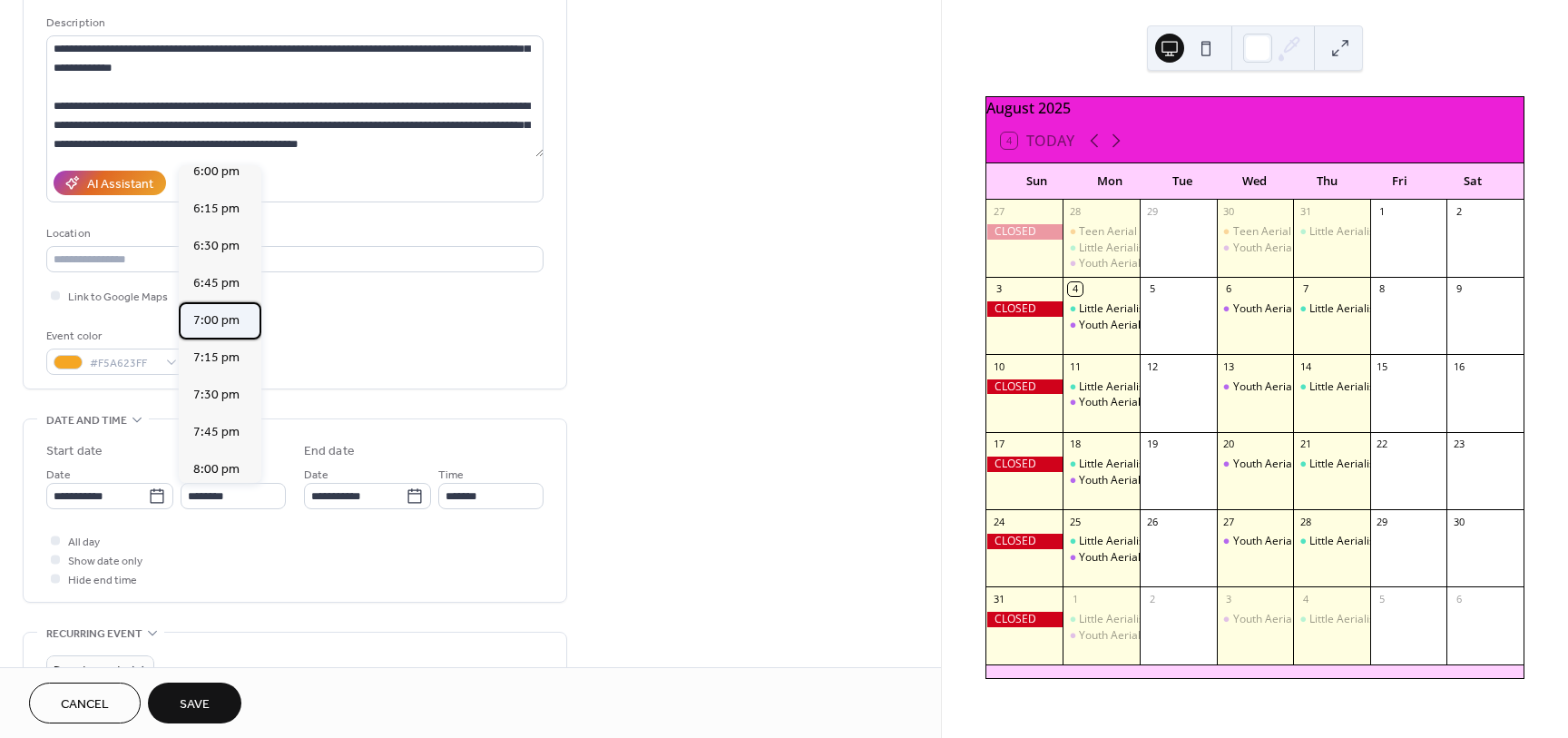 click on "7:00 pm" at bounding box center (216, 320) 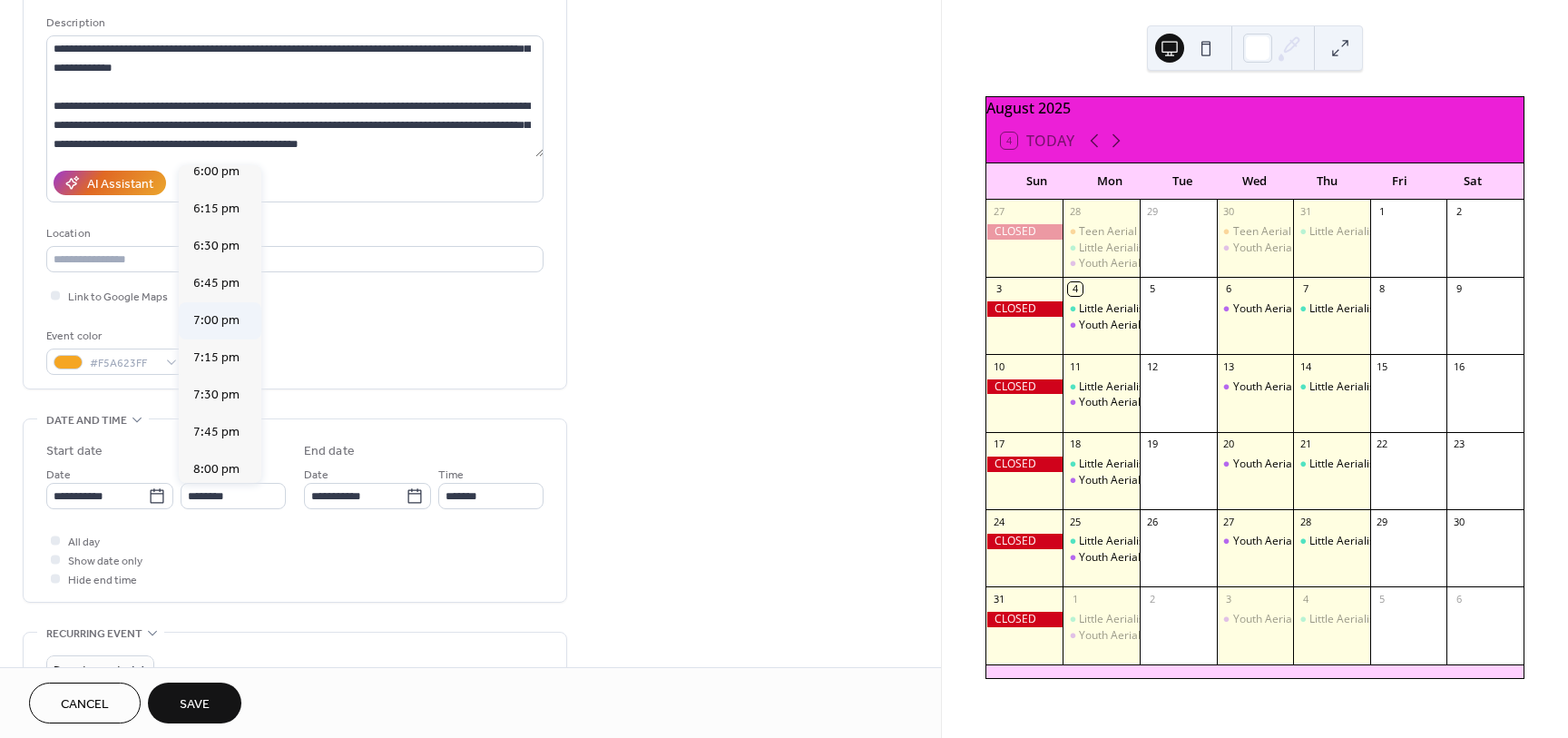 type on "*******" 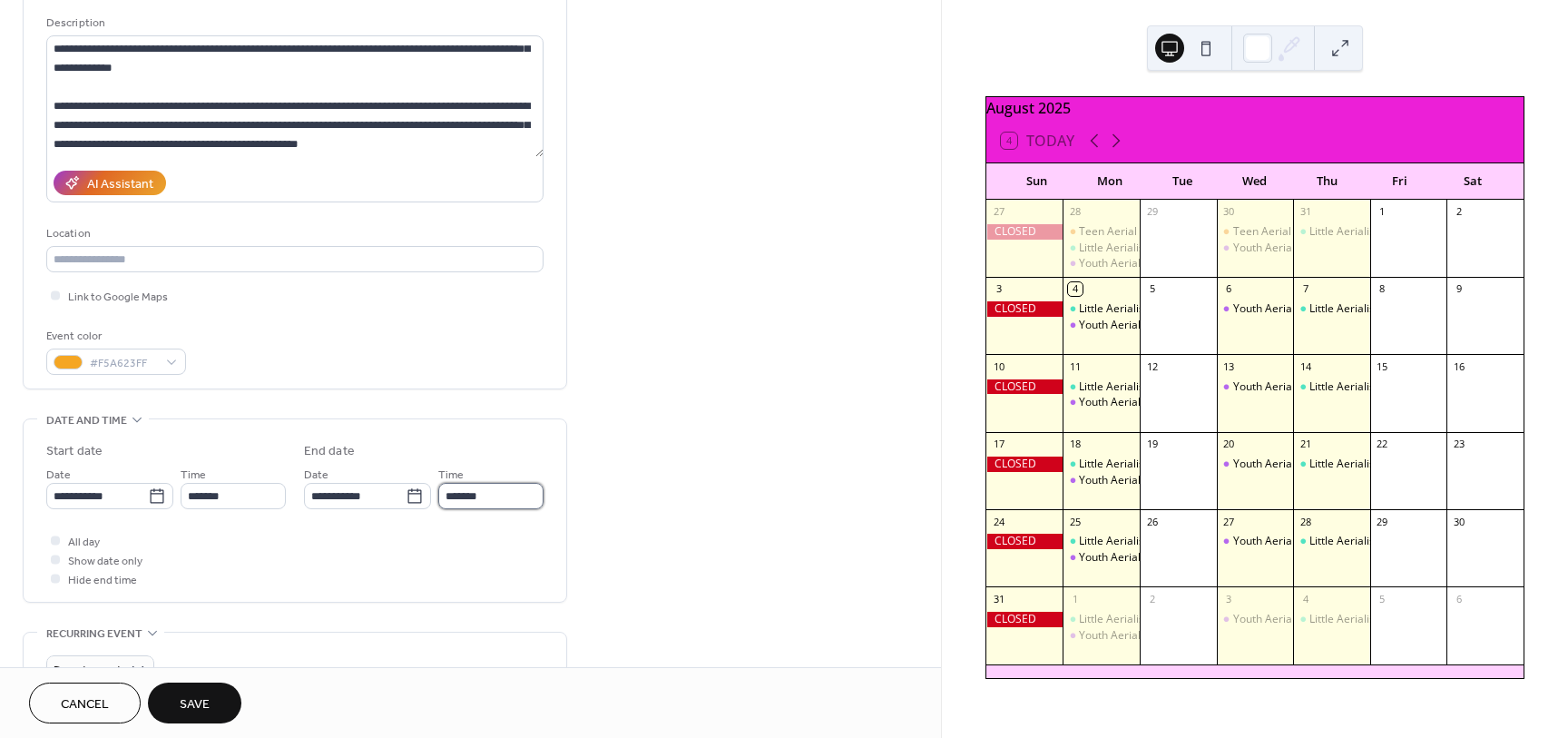 click on "*******" at bounding box center [491, 496] 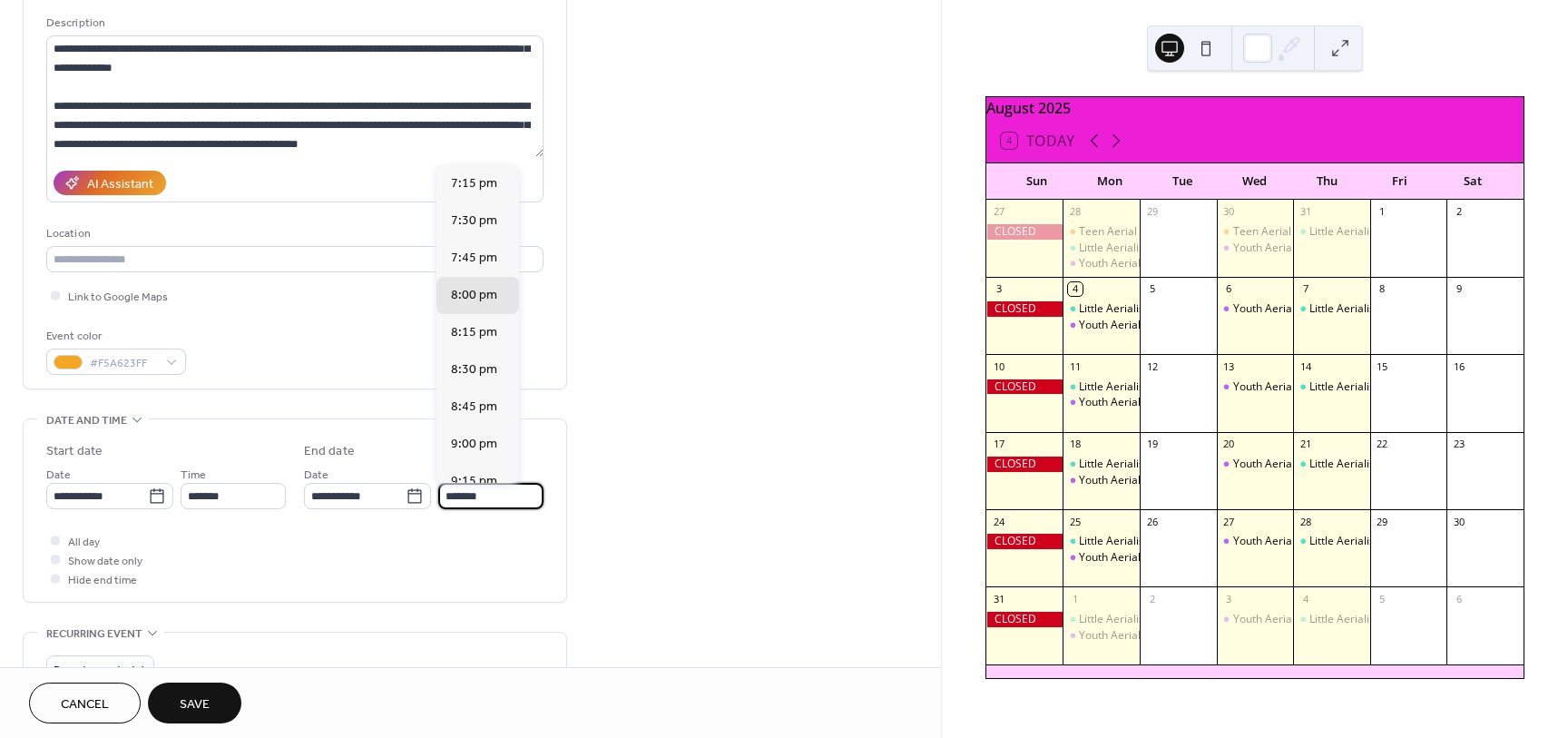 click on "**********" at bounding box center (470, 481) 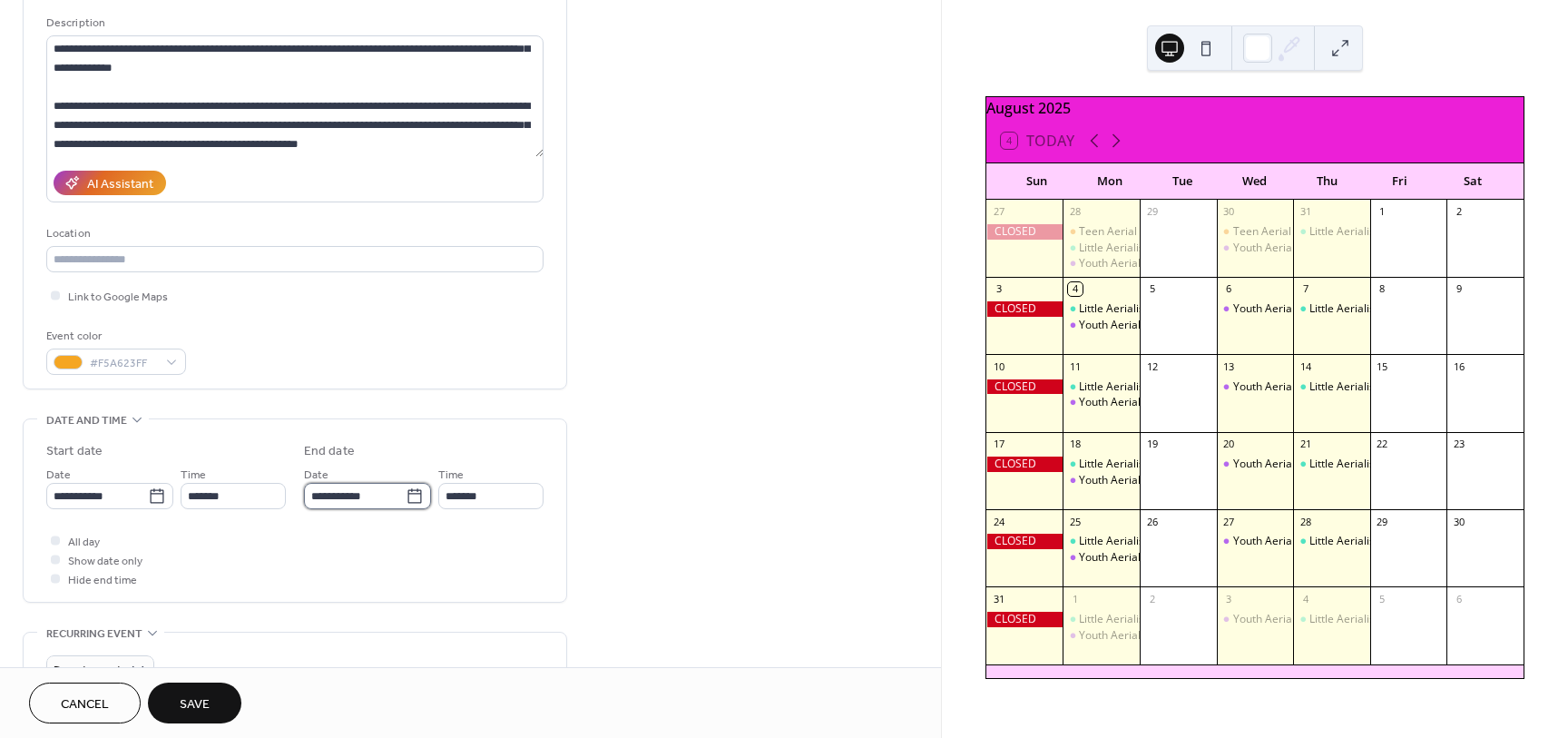 click on "**********" at bounding box center [355, 496] 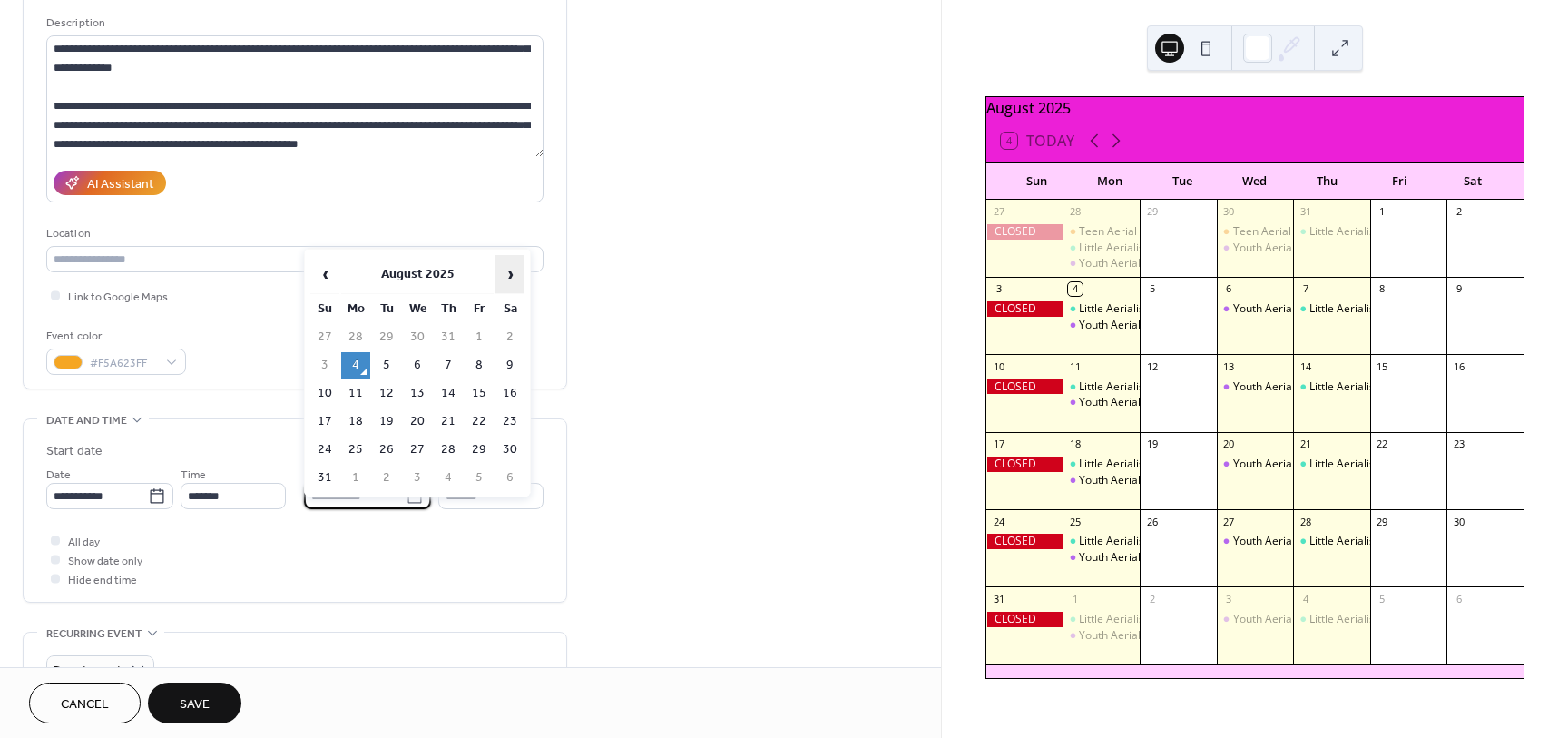 click on "›" at bounding box center (510, 274) 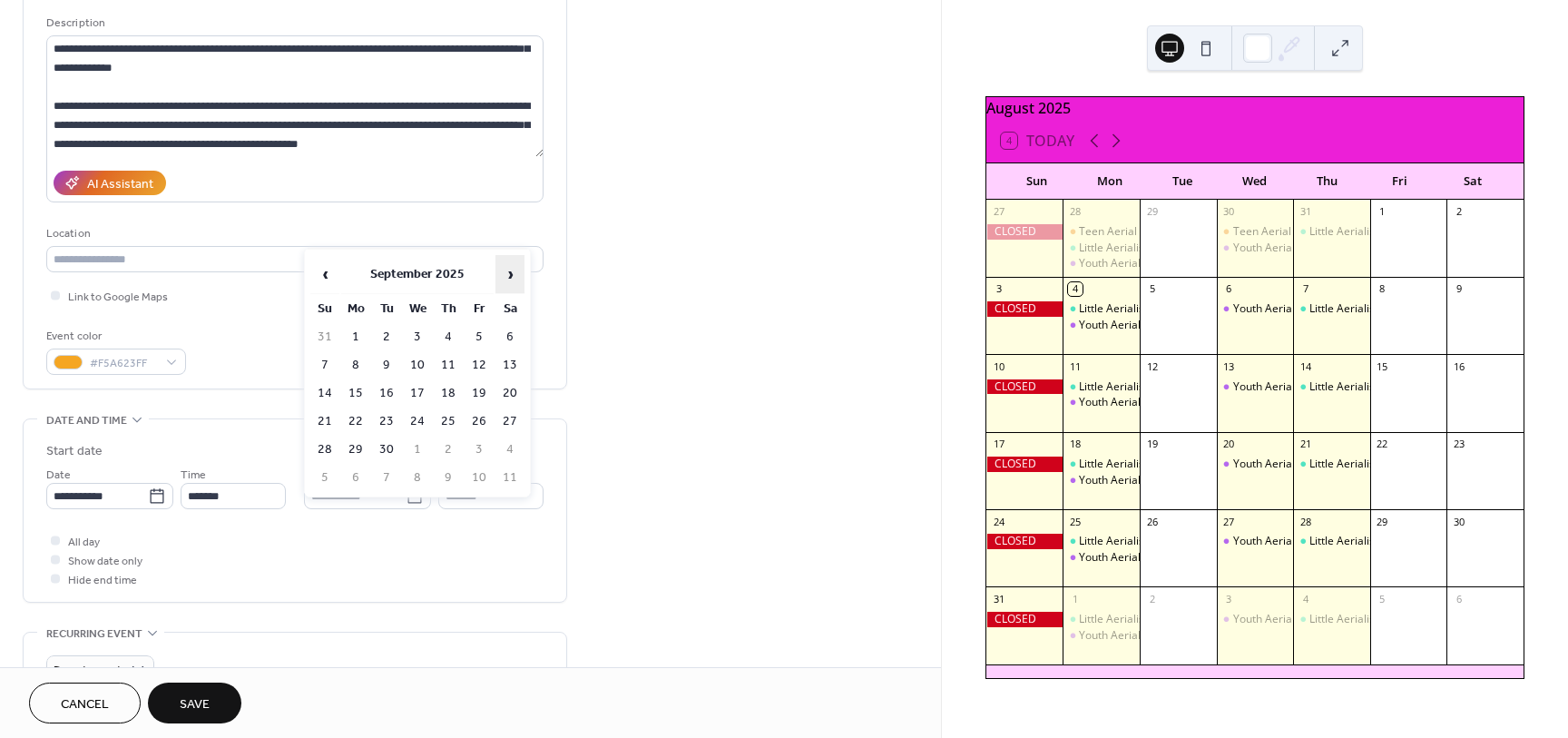 click on "›" at bounding box center (510, 274) 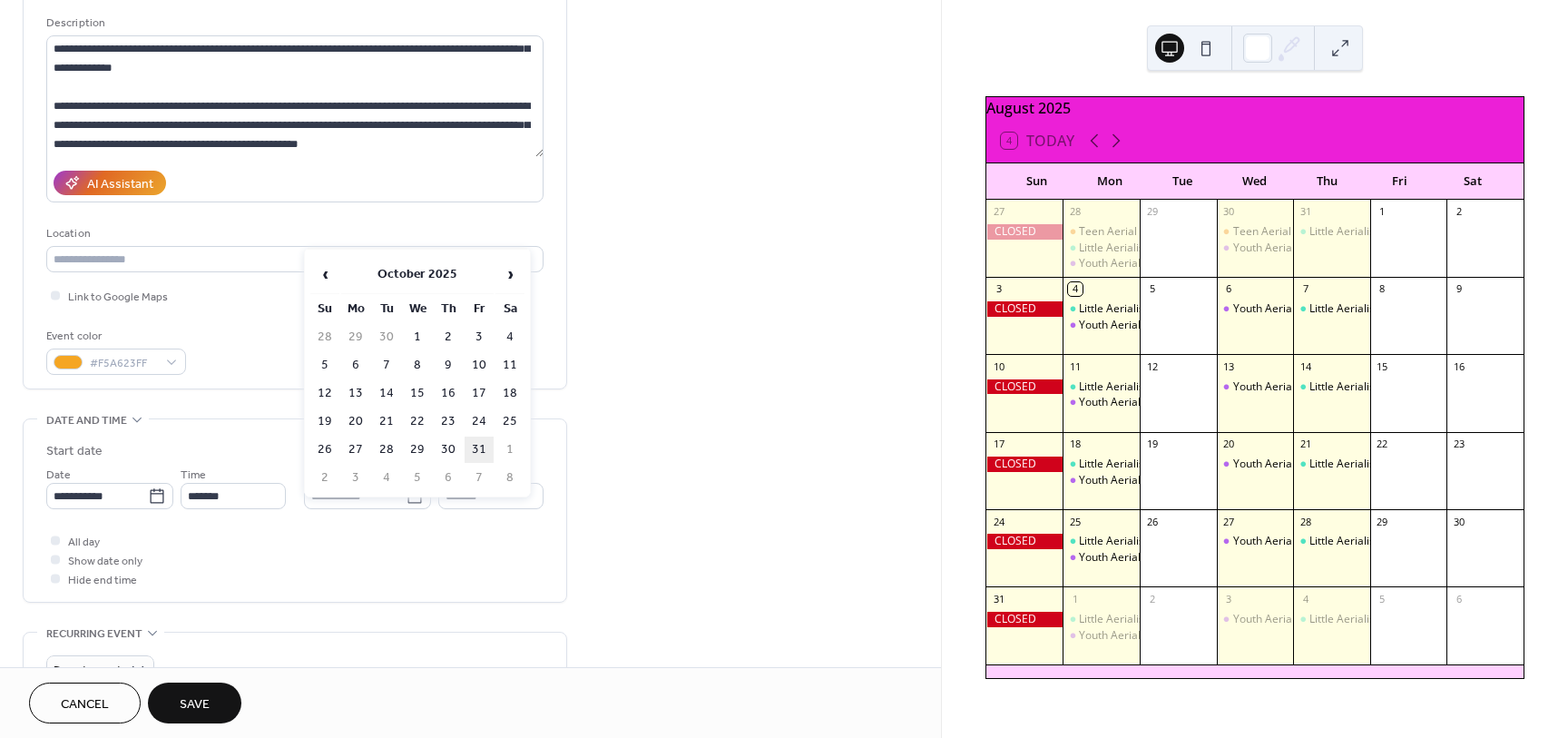 click on "31" at bounding box center [479, 449] 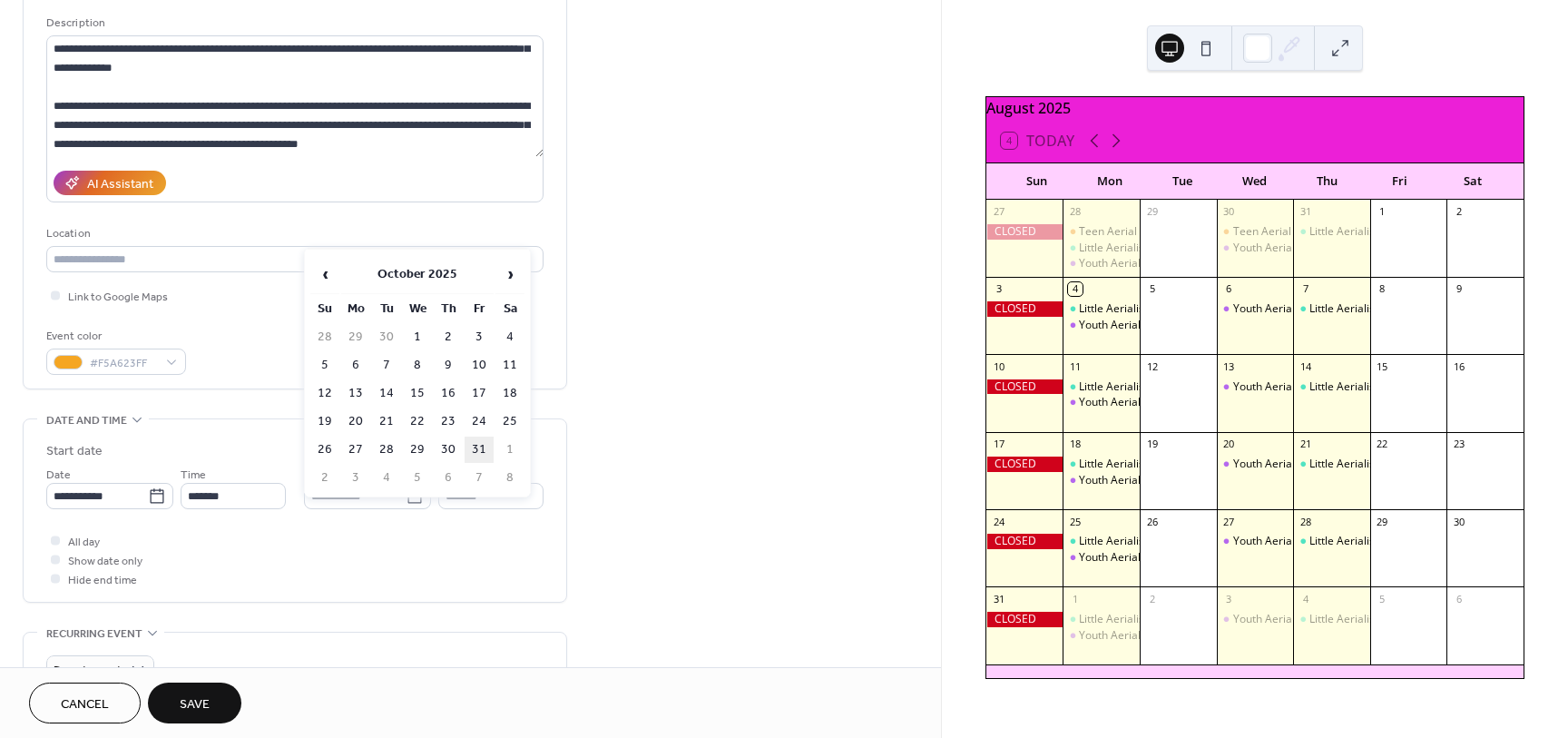 type on "**********" 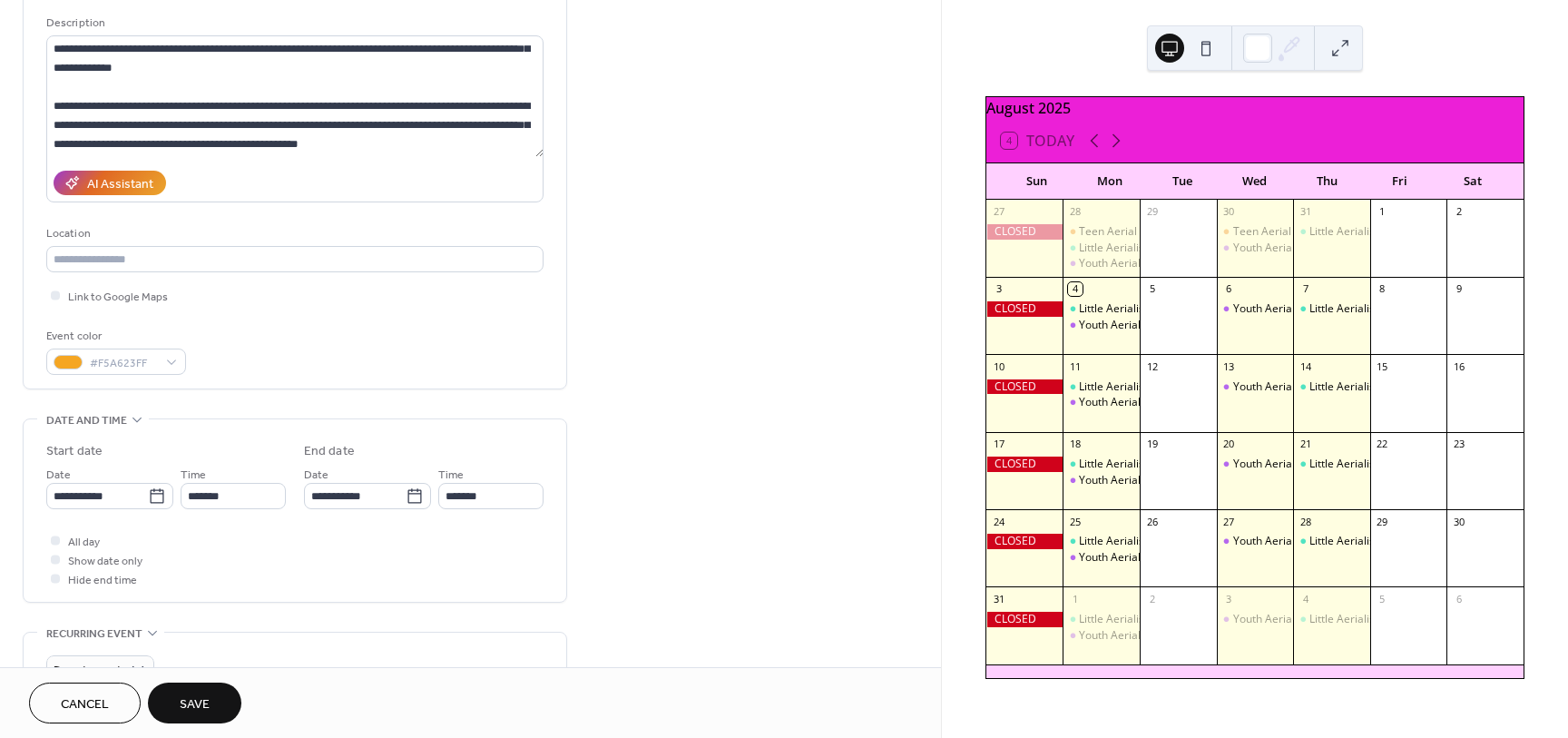 click on "**********" at bounding box center (470, 481) 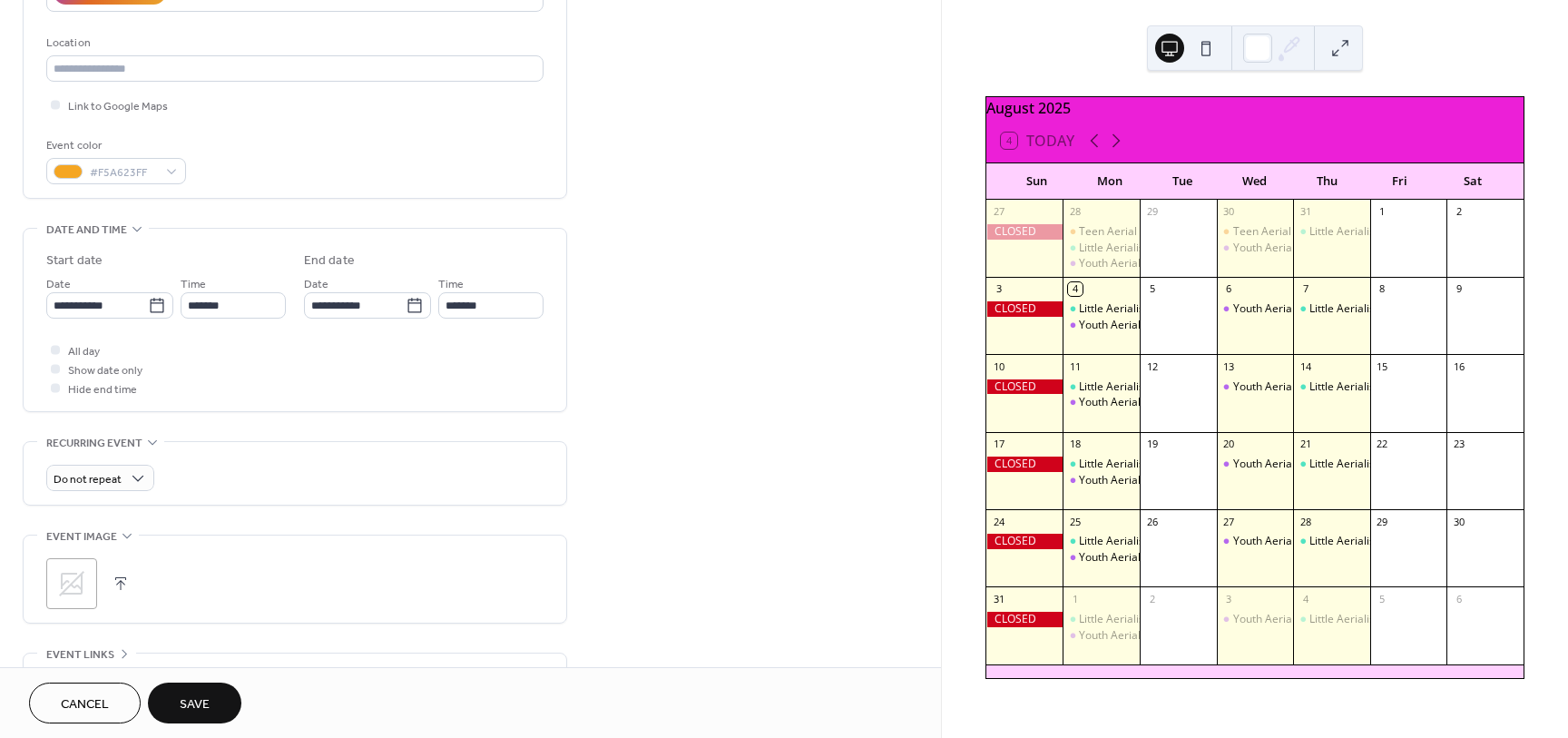 scroll, scrollTop: 372, scrollLeft: 0, axis: vertical 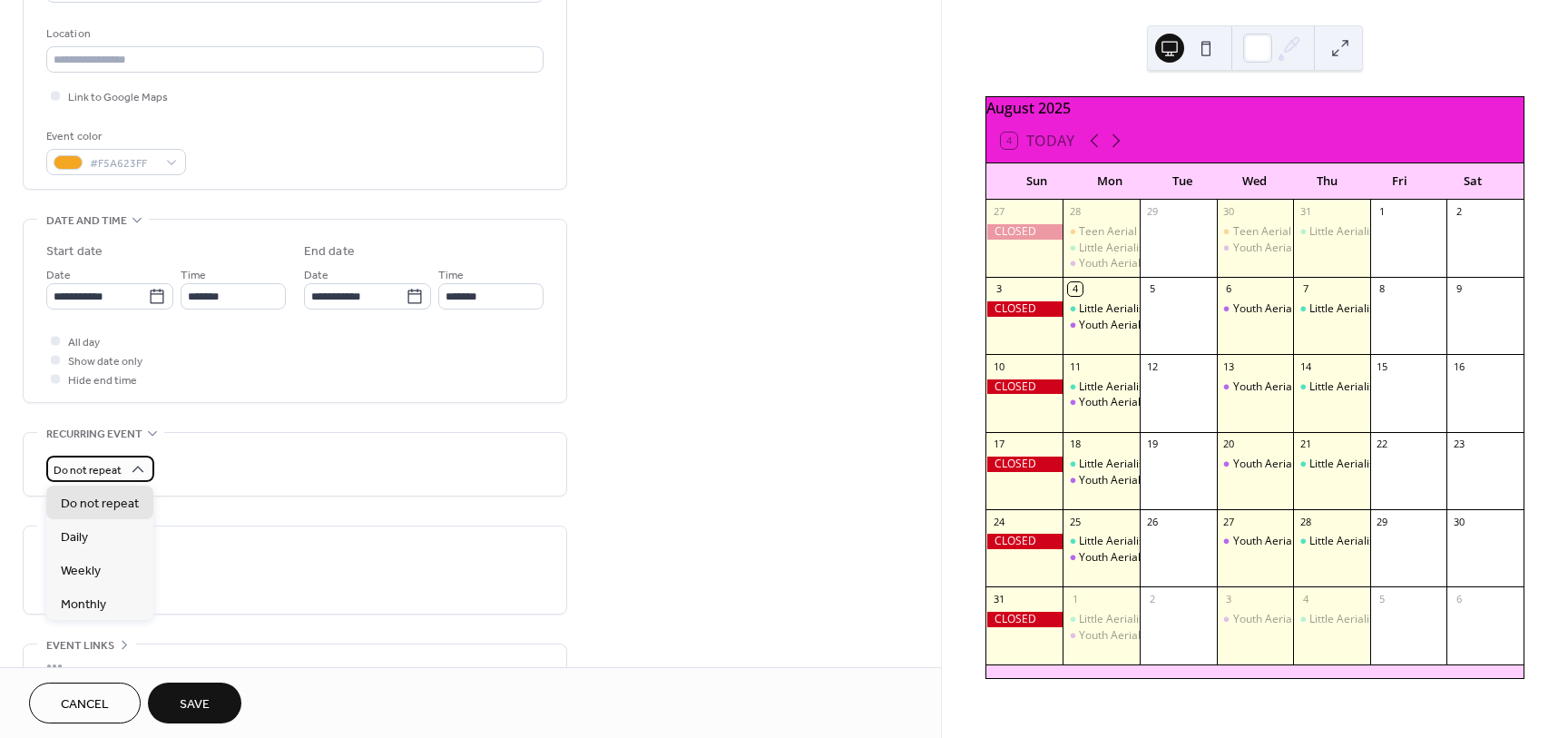 click on "Do not repeat" at bounding box center [87, 470] 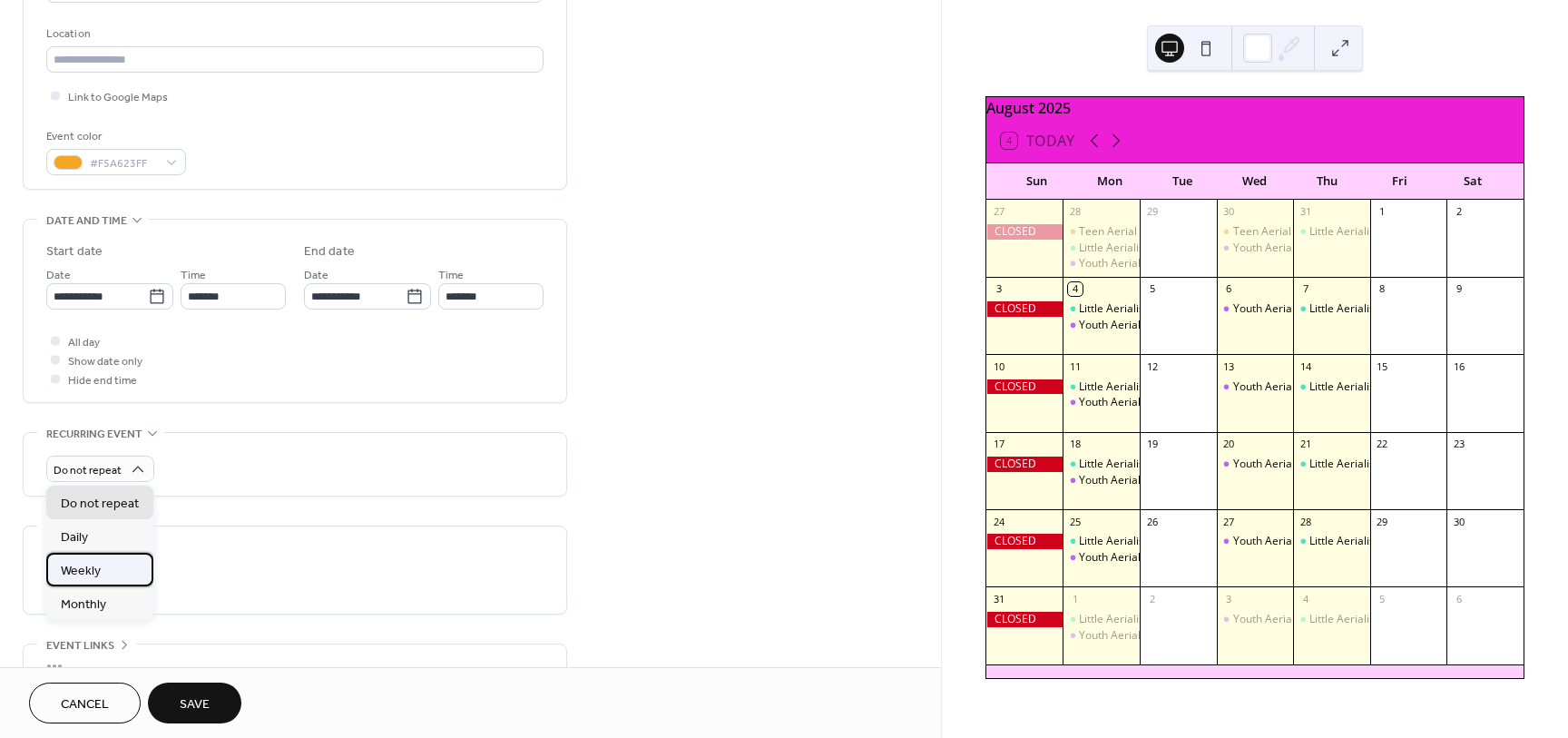 click on "Weekly" at bounding box center [81, 571] 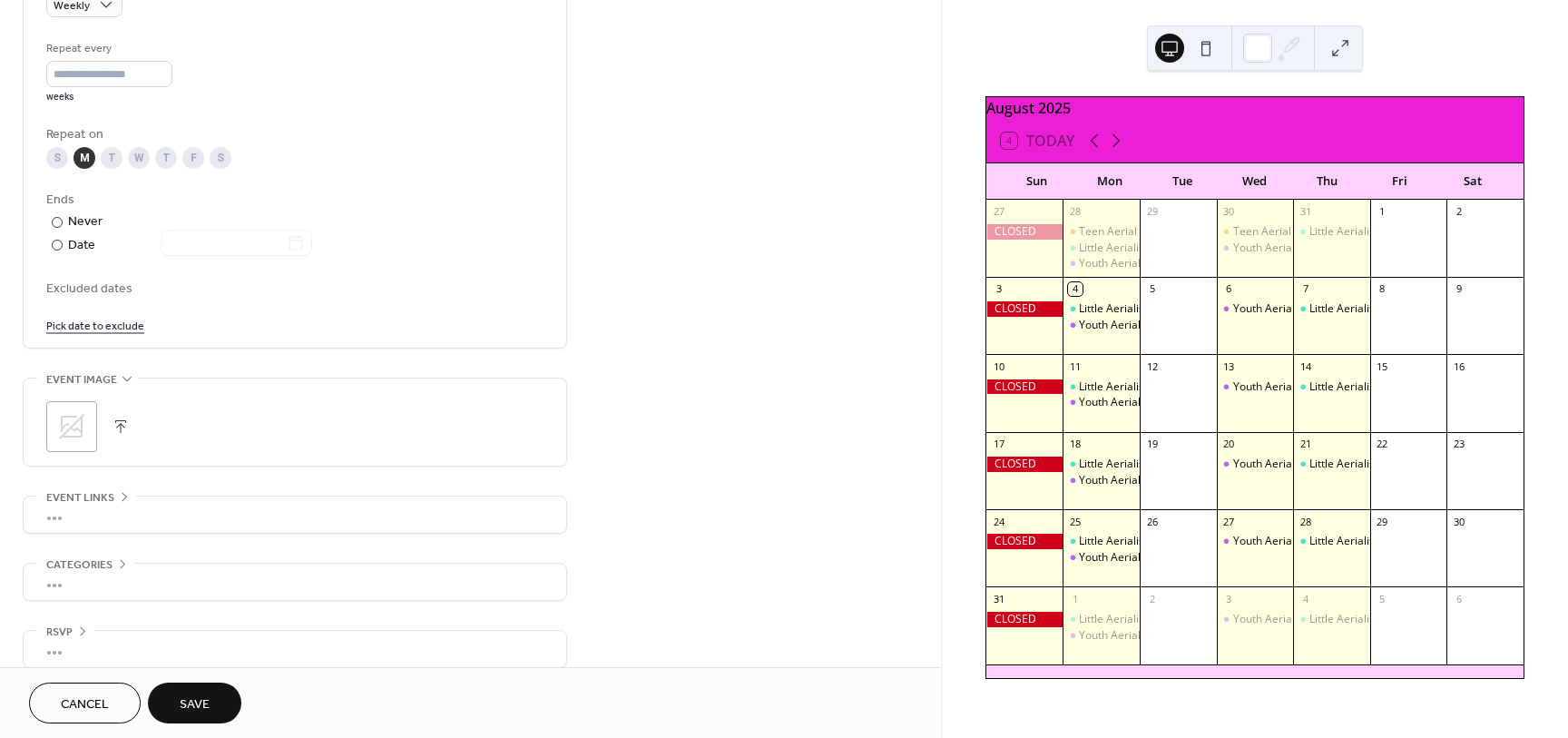 scroll, scrollTop: 857, scrollLeft: 0, axis: vertical 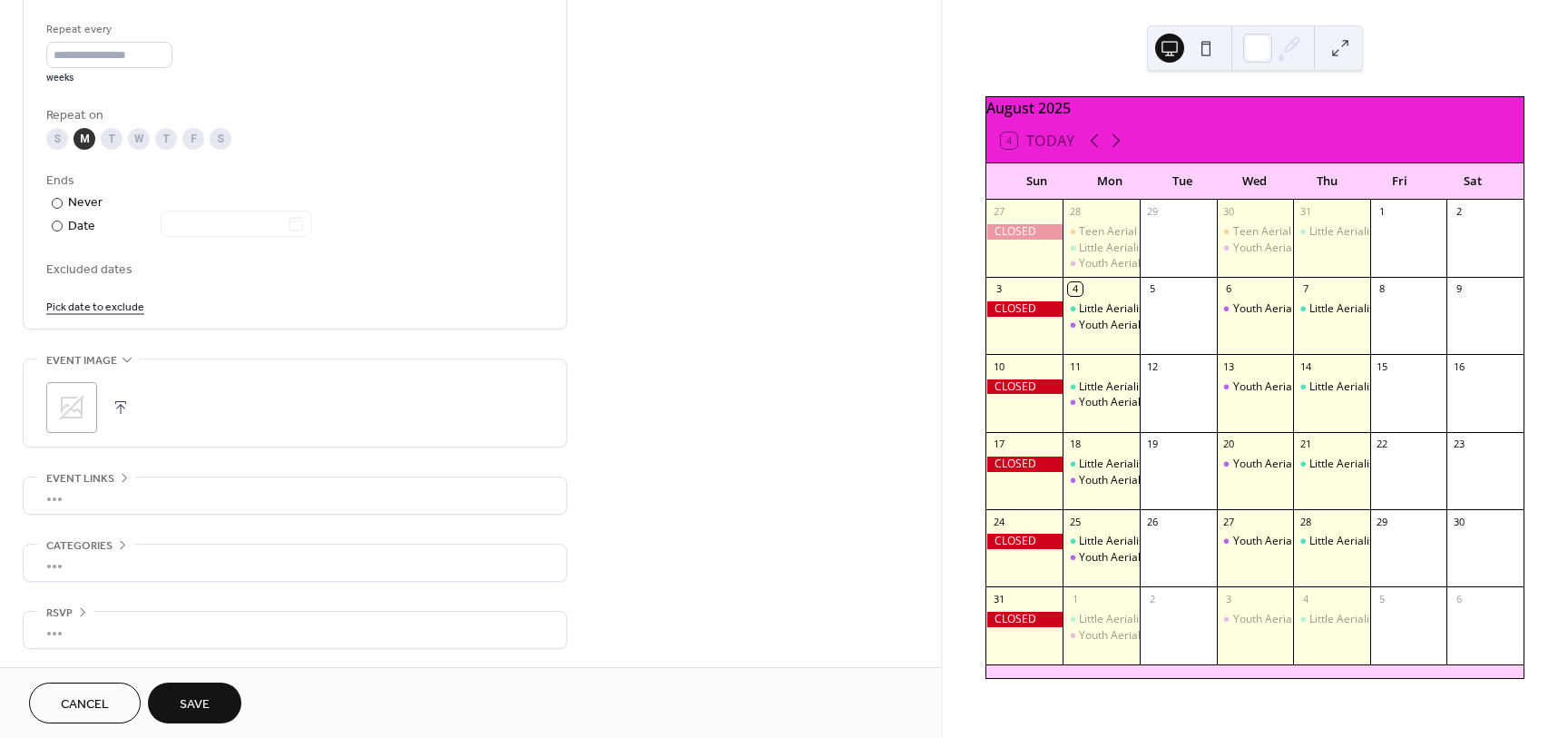 click 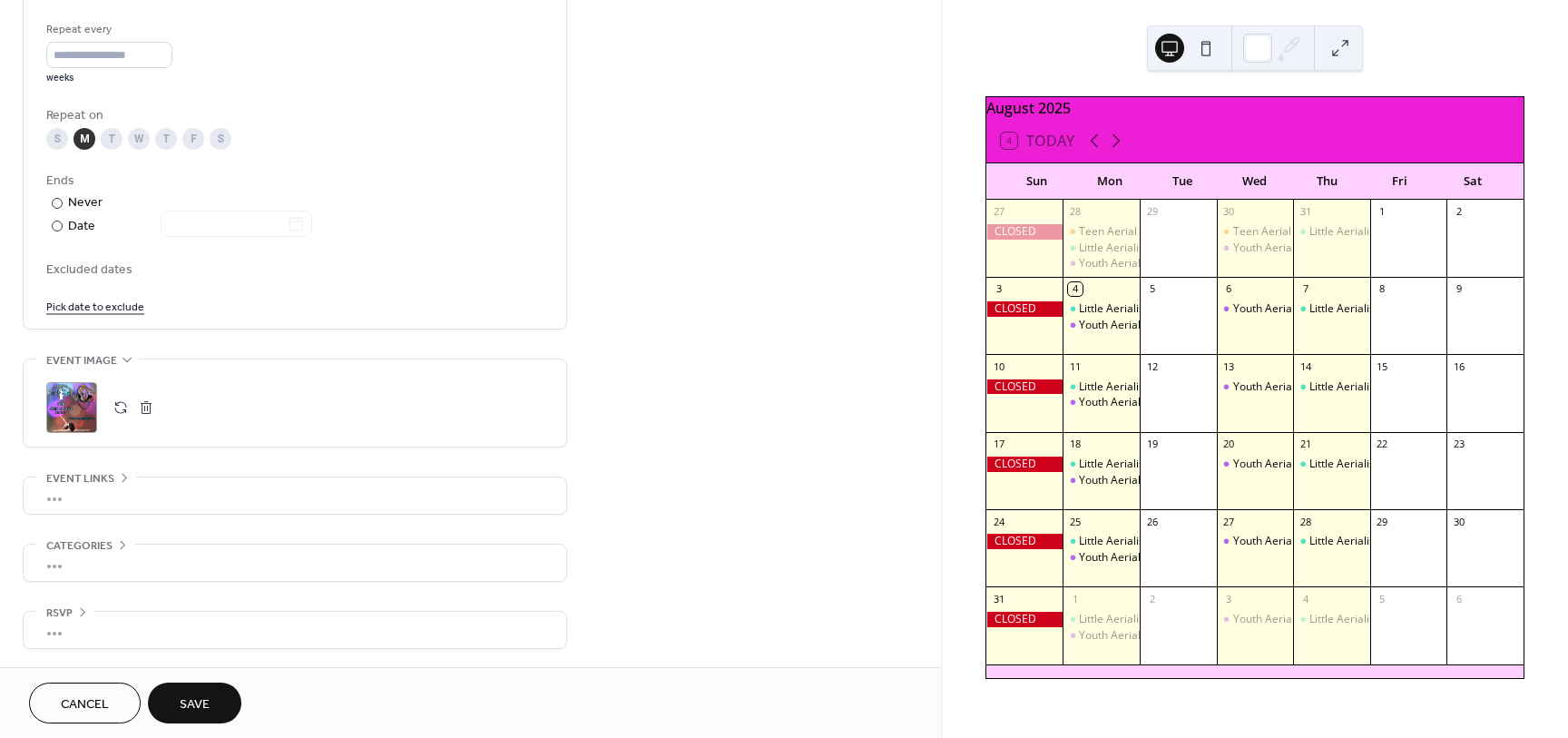 click on "Save" at bounding box center [194, 704] 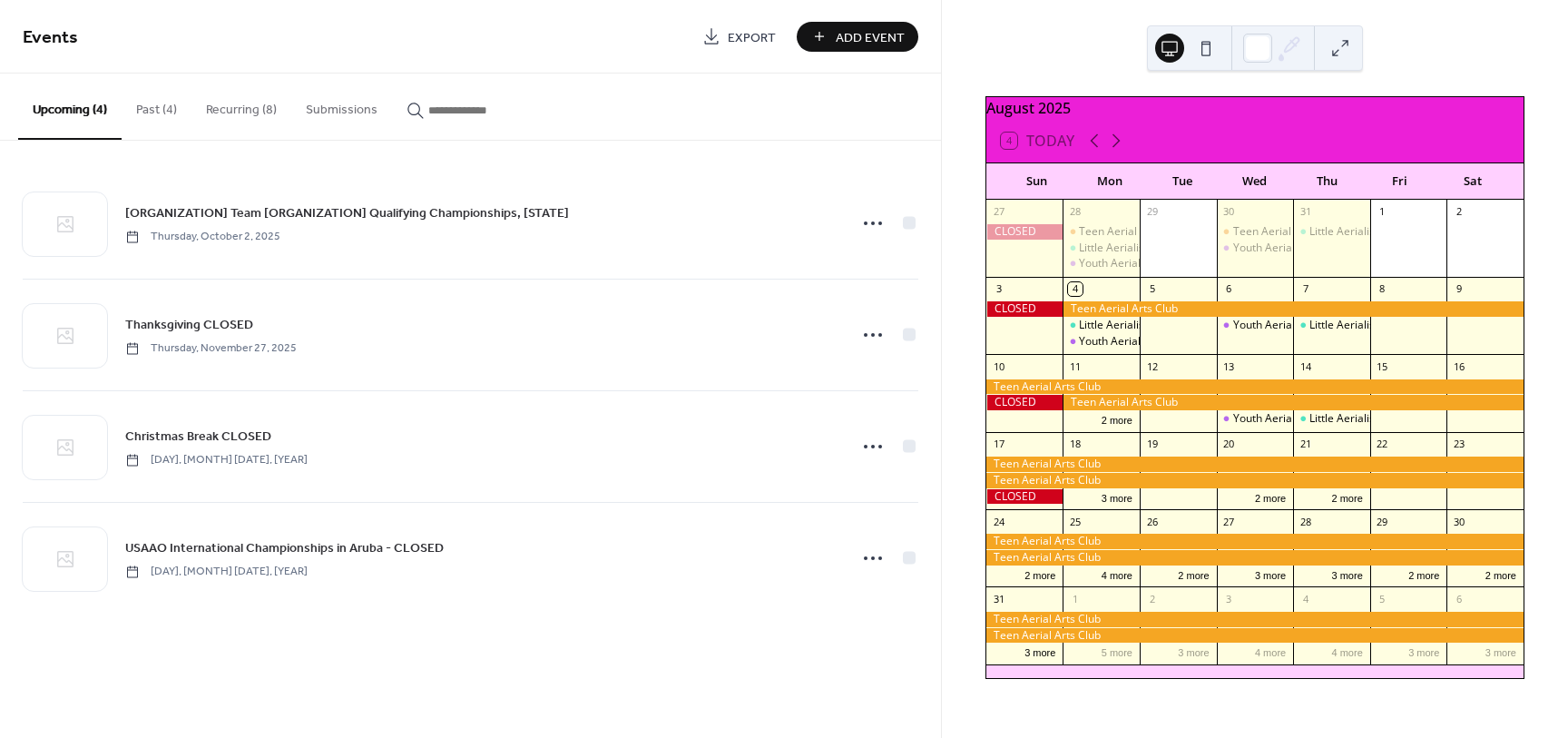 click on "Recurring (8)" at bounding box center [241, 105] 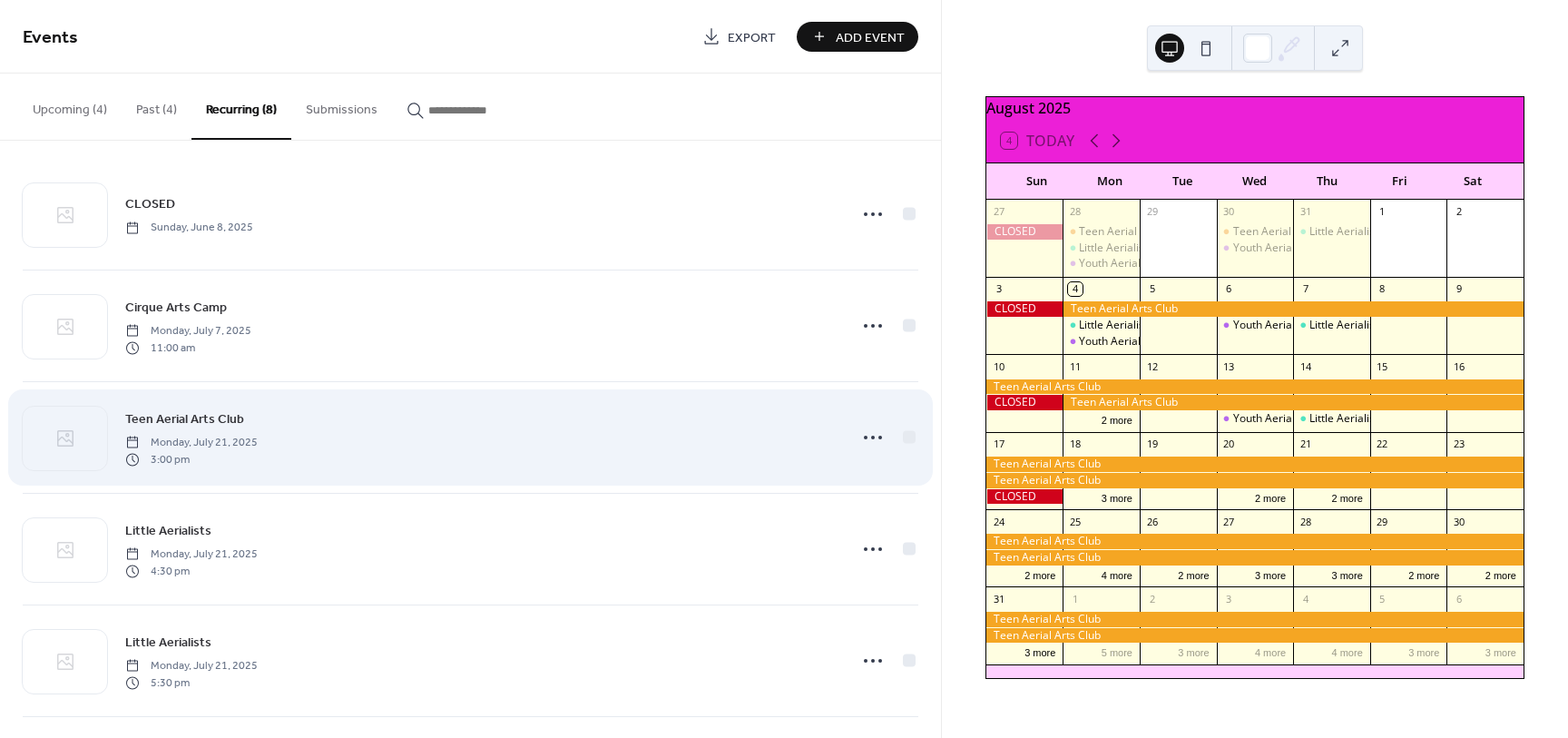 scroll, scrollTop: 12, scrollLeft: 0, axis: vertical 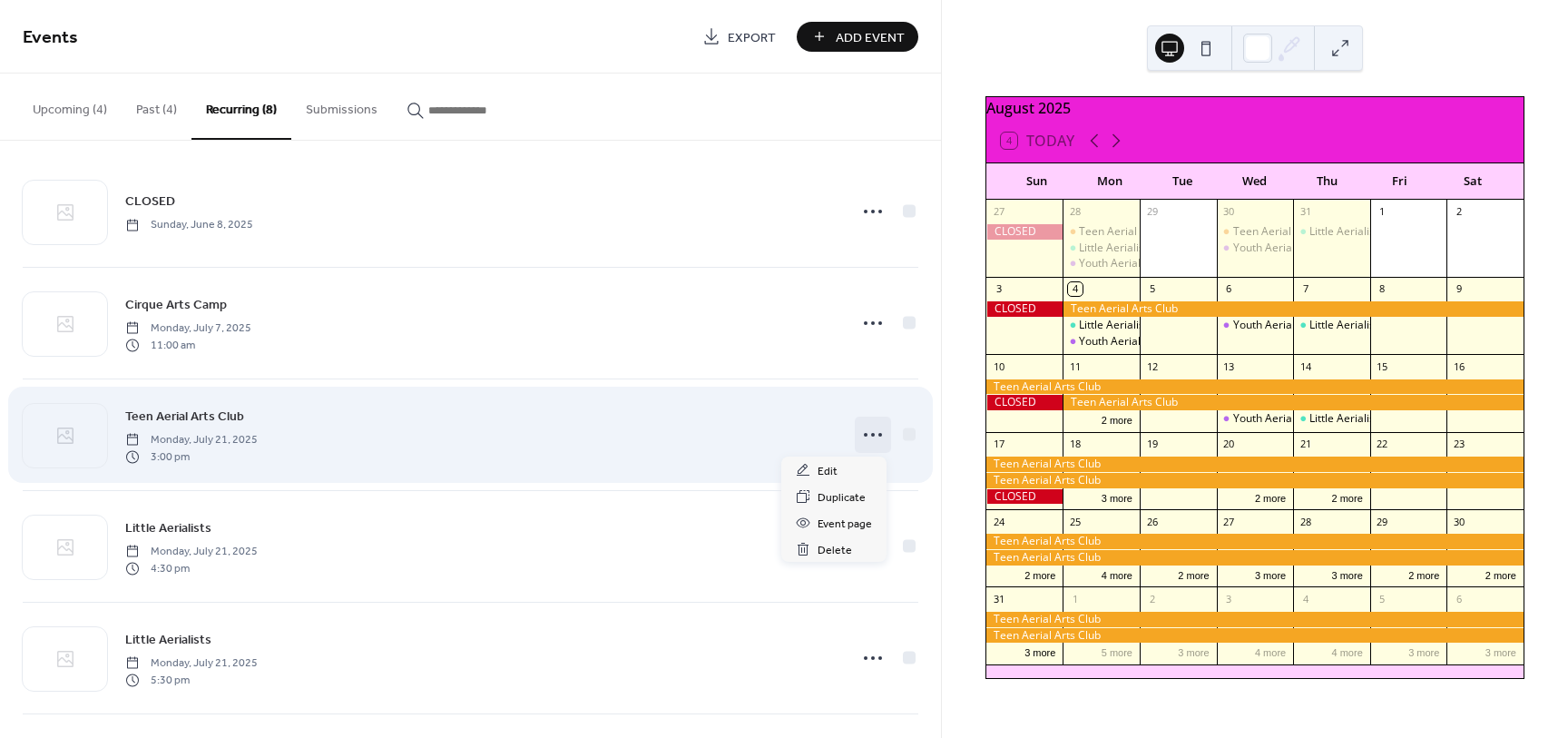 click 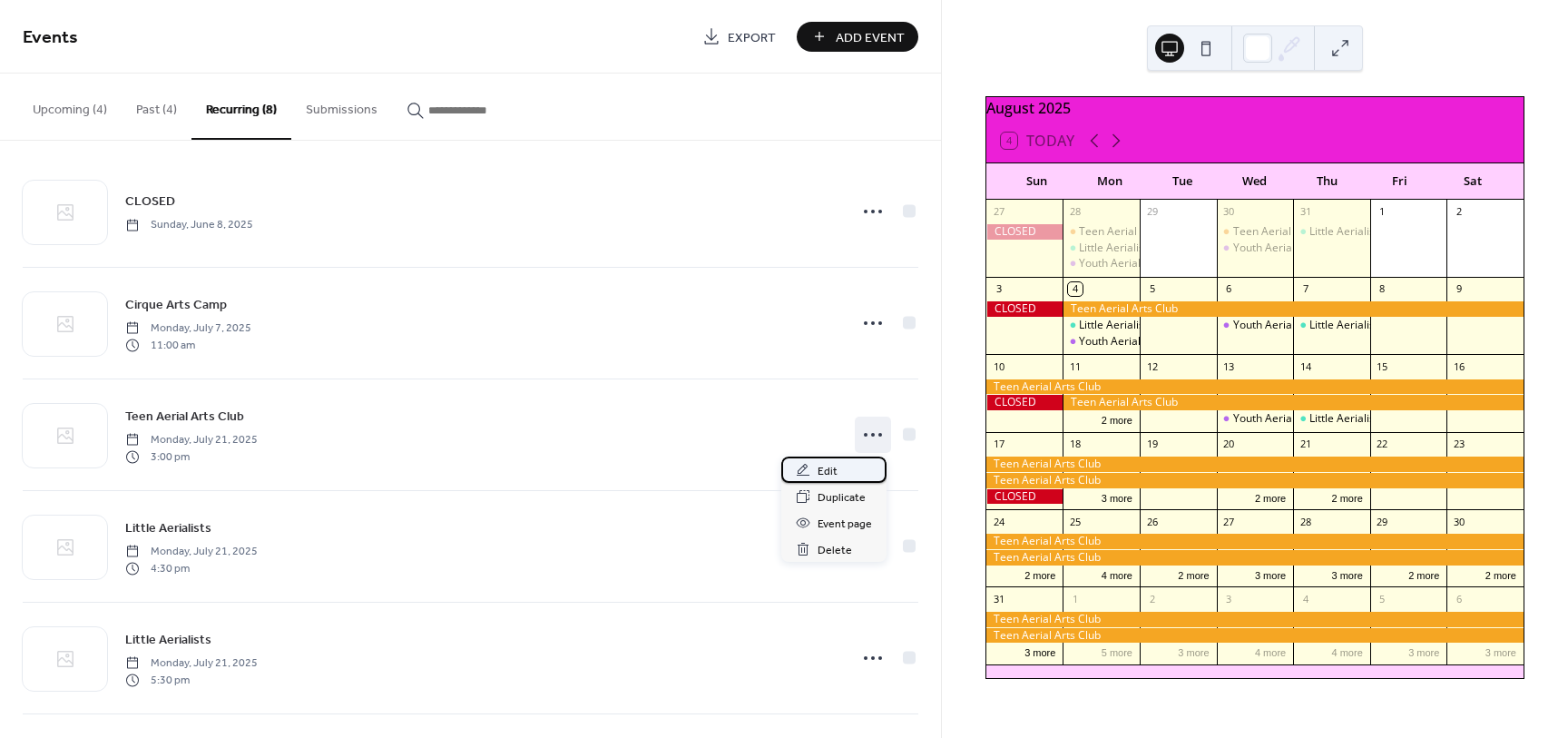 click on "Edit" at bounding box center [834, 469] 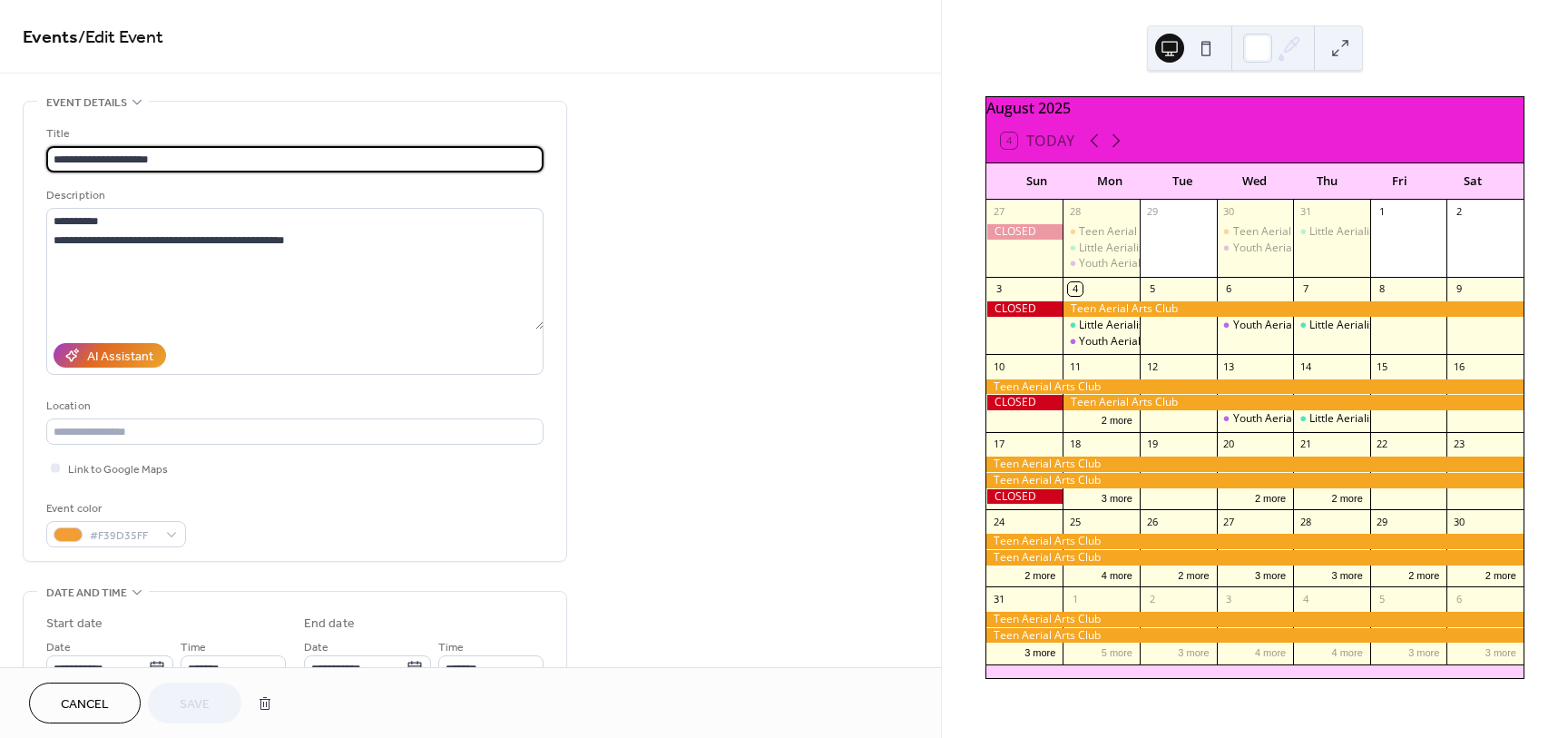 type on "**********" 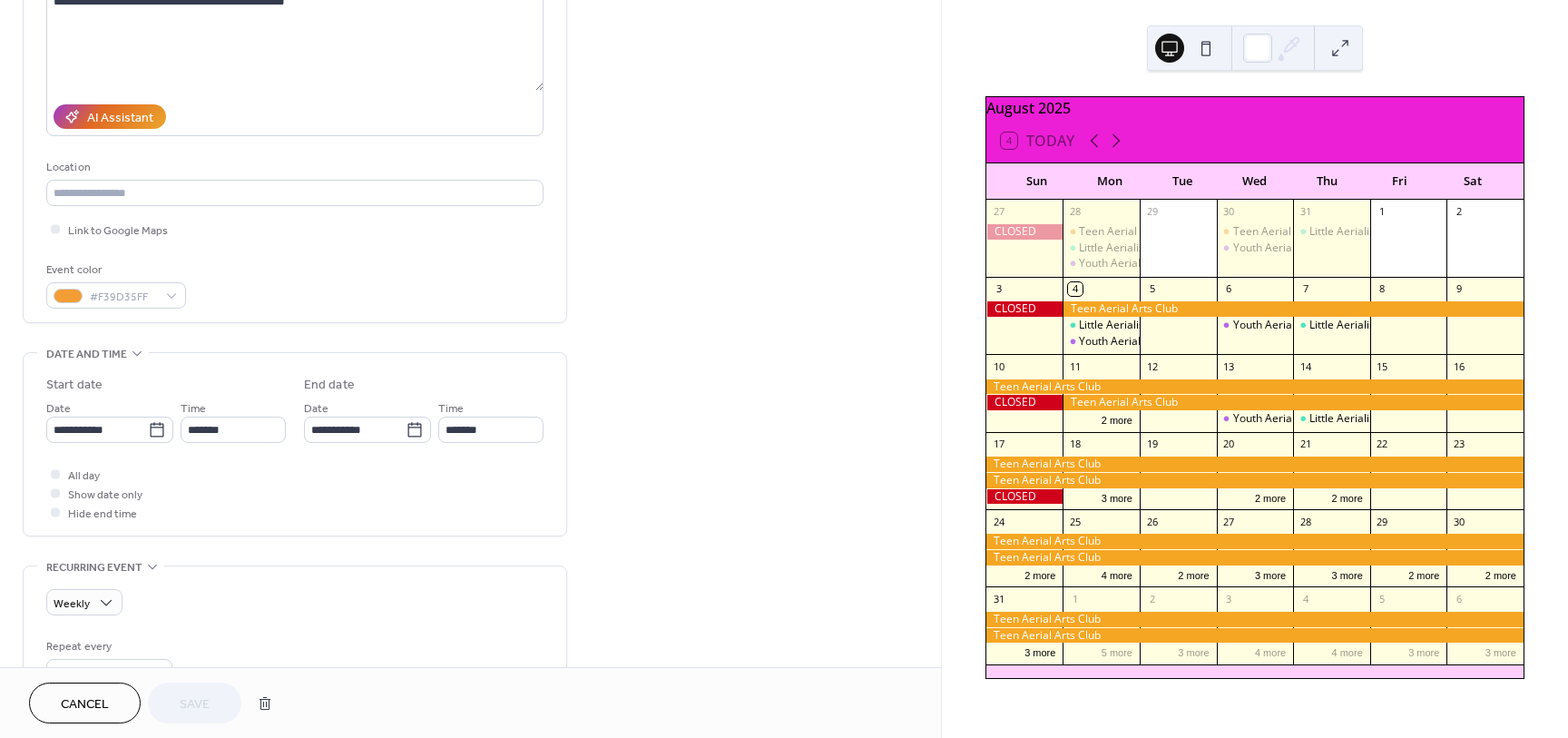 scroll, scrollTop: 258, scrollLeft: 0, axis: vertical 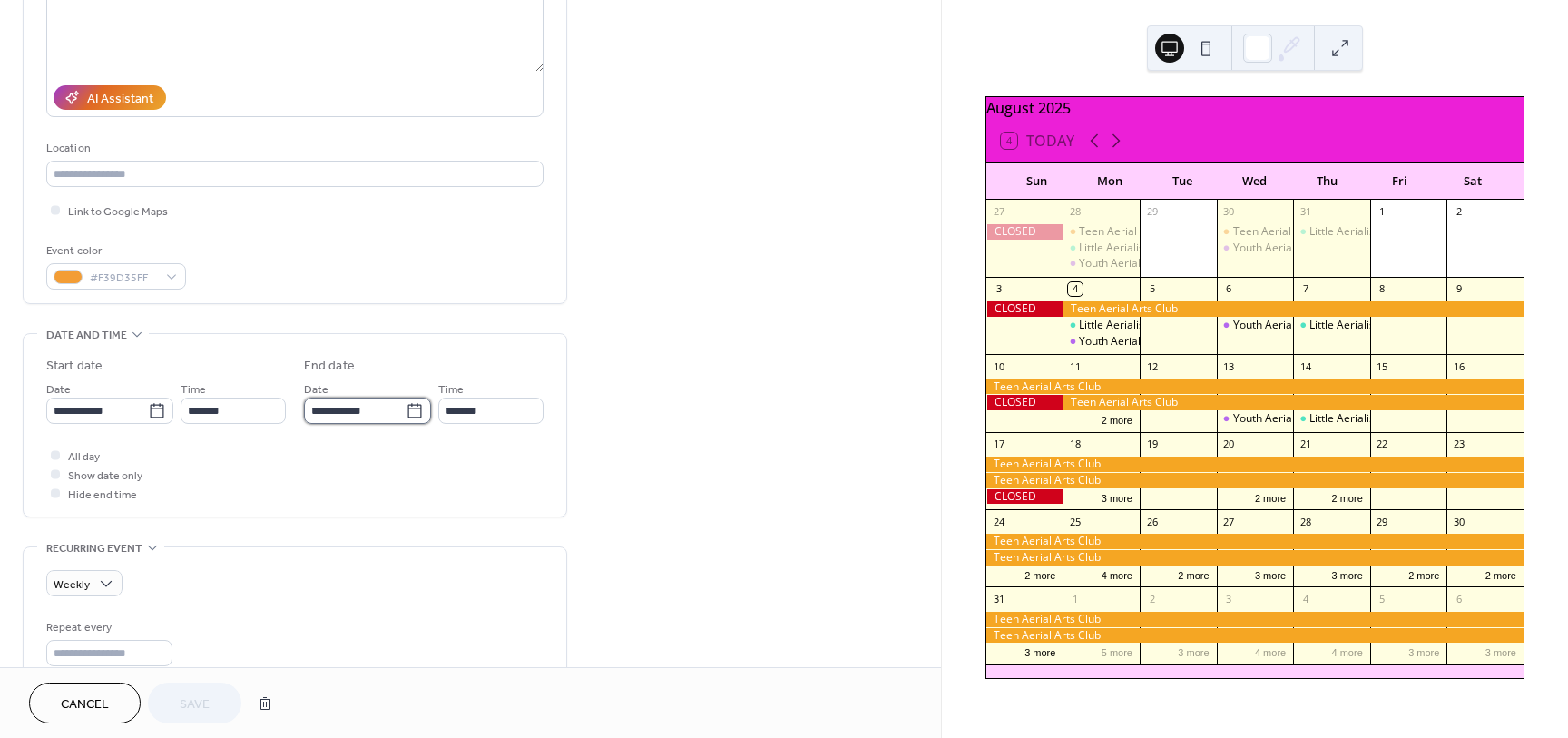 click on "**********" at bounding box center (355, 410) 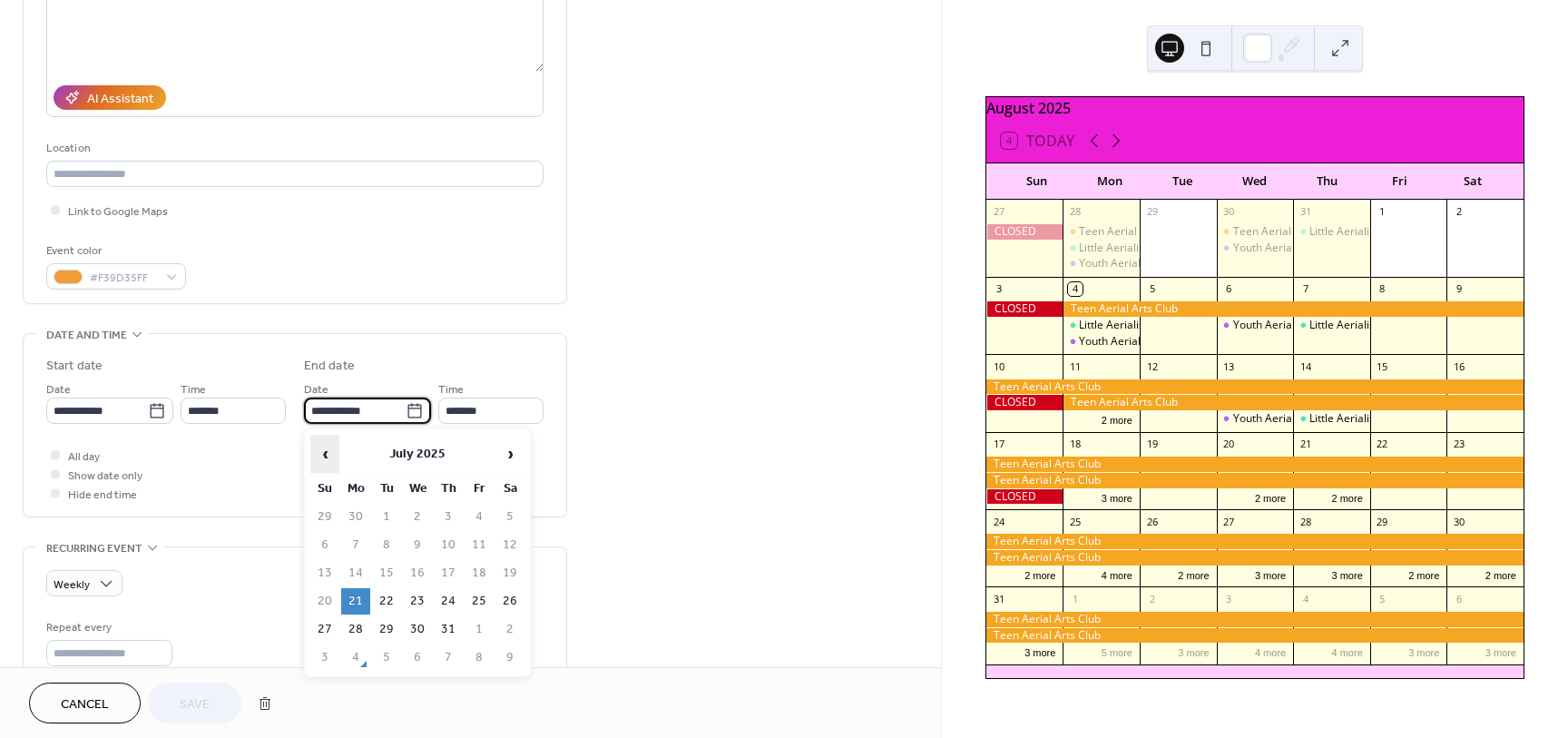 click on "‹" at bounding box center [325, 454] 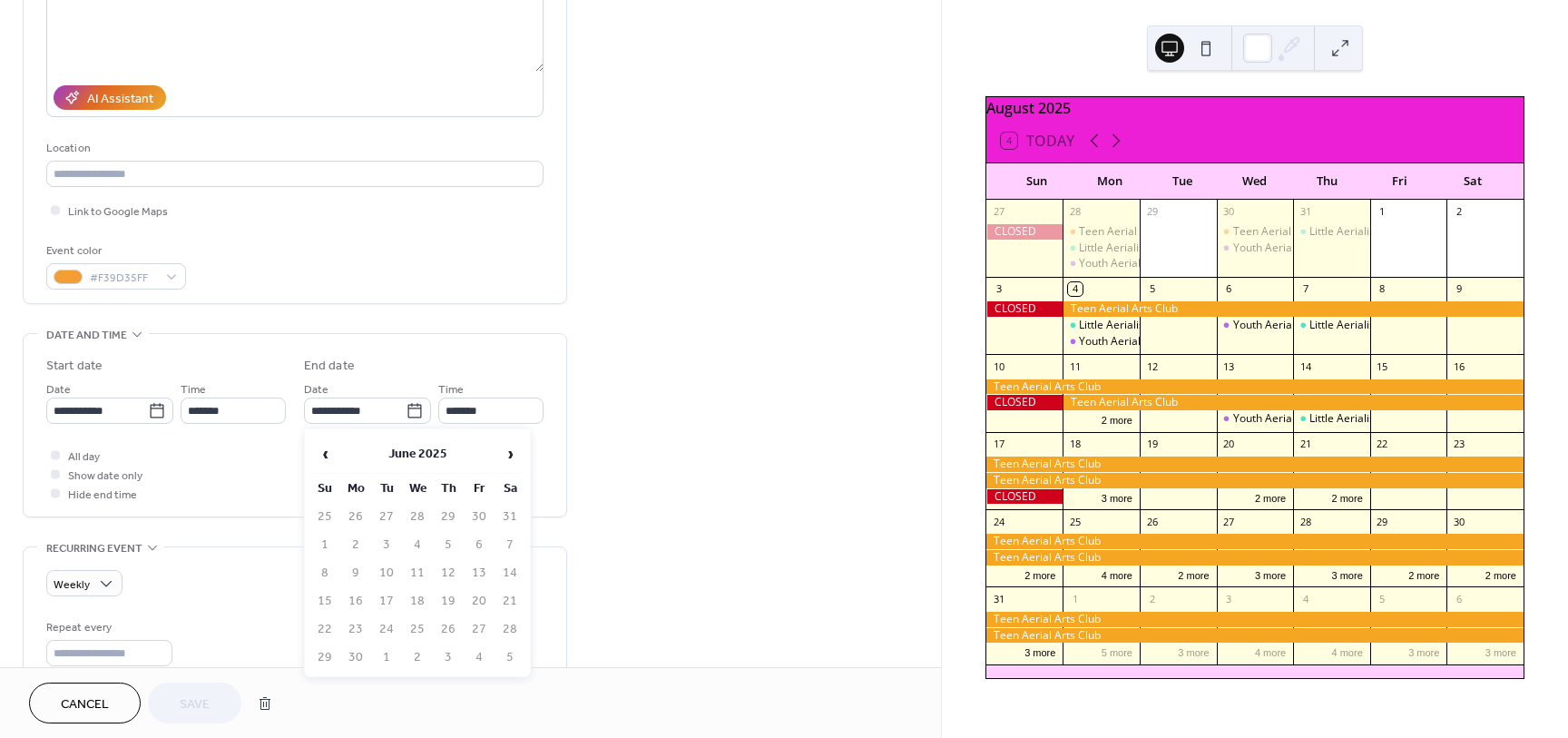 click on "**********" at bounding box center (295, 425) 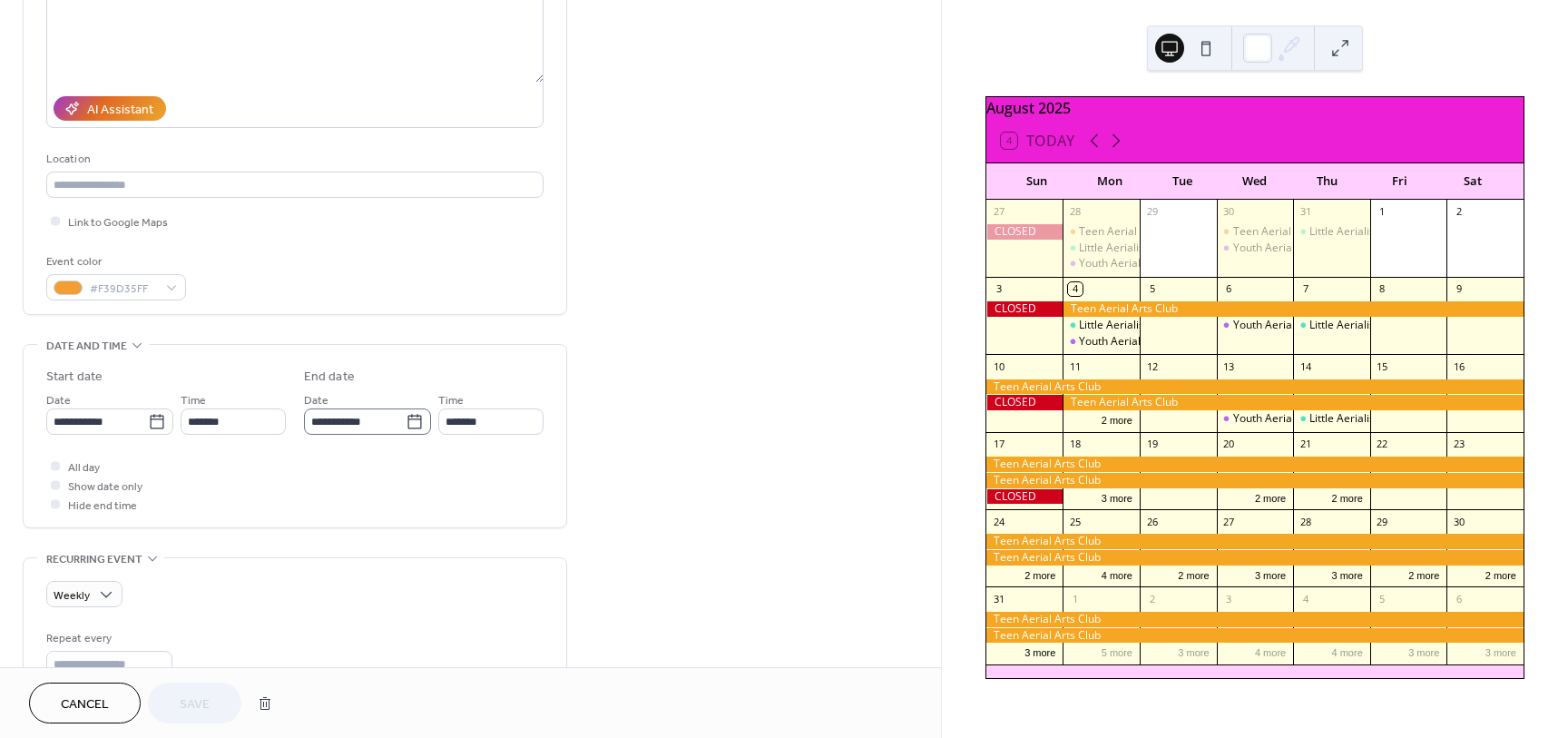 scroll, scrollTop: 258, scrollLeft: 0, axis: vertical 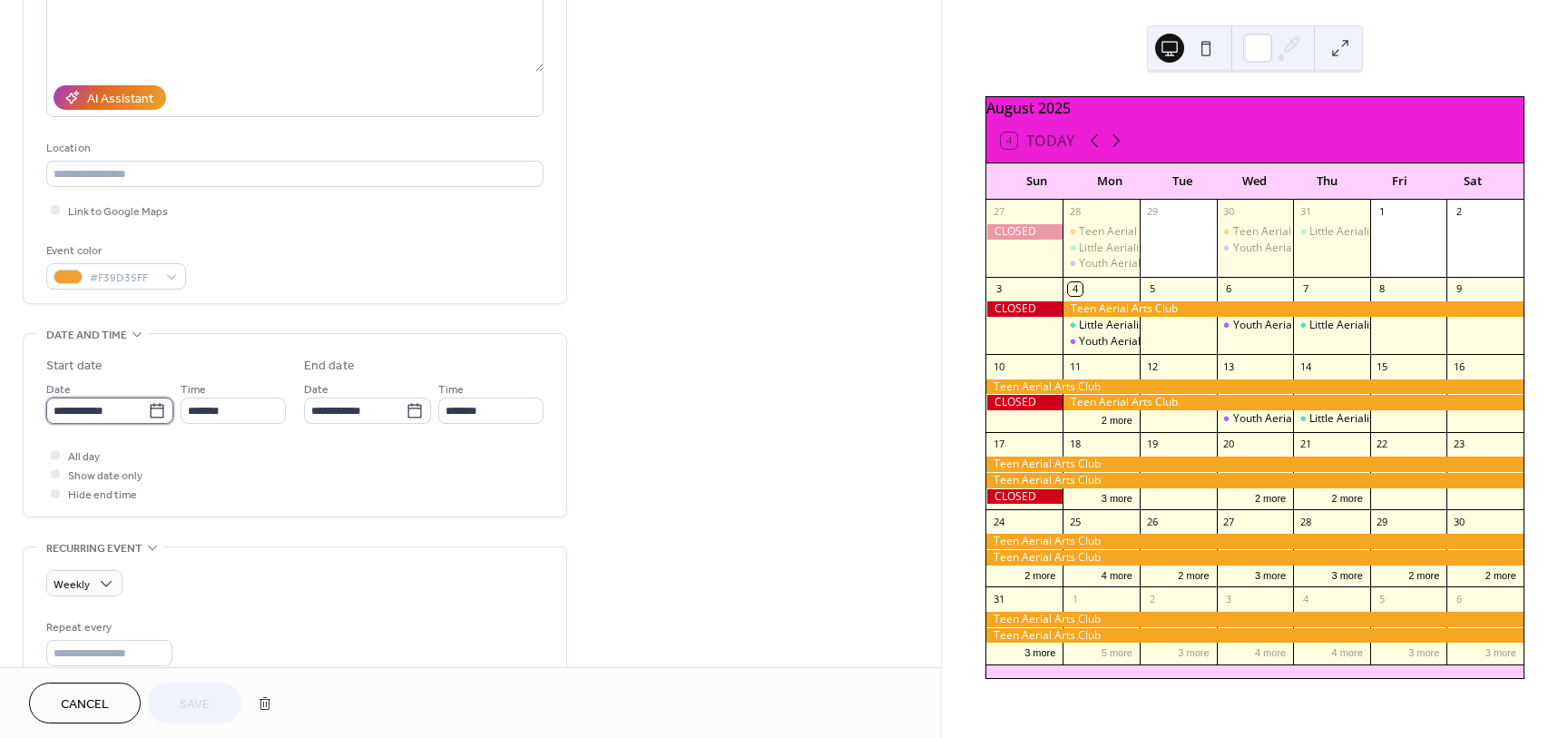 click on "**********" at bounding box center [97, 410] 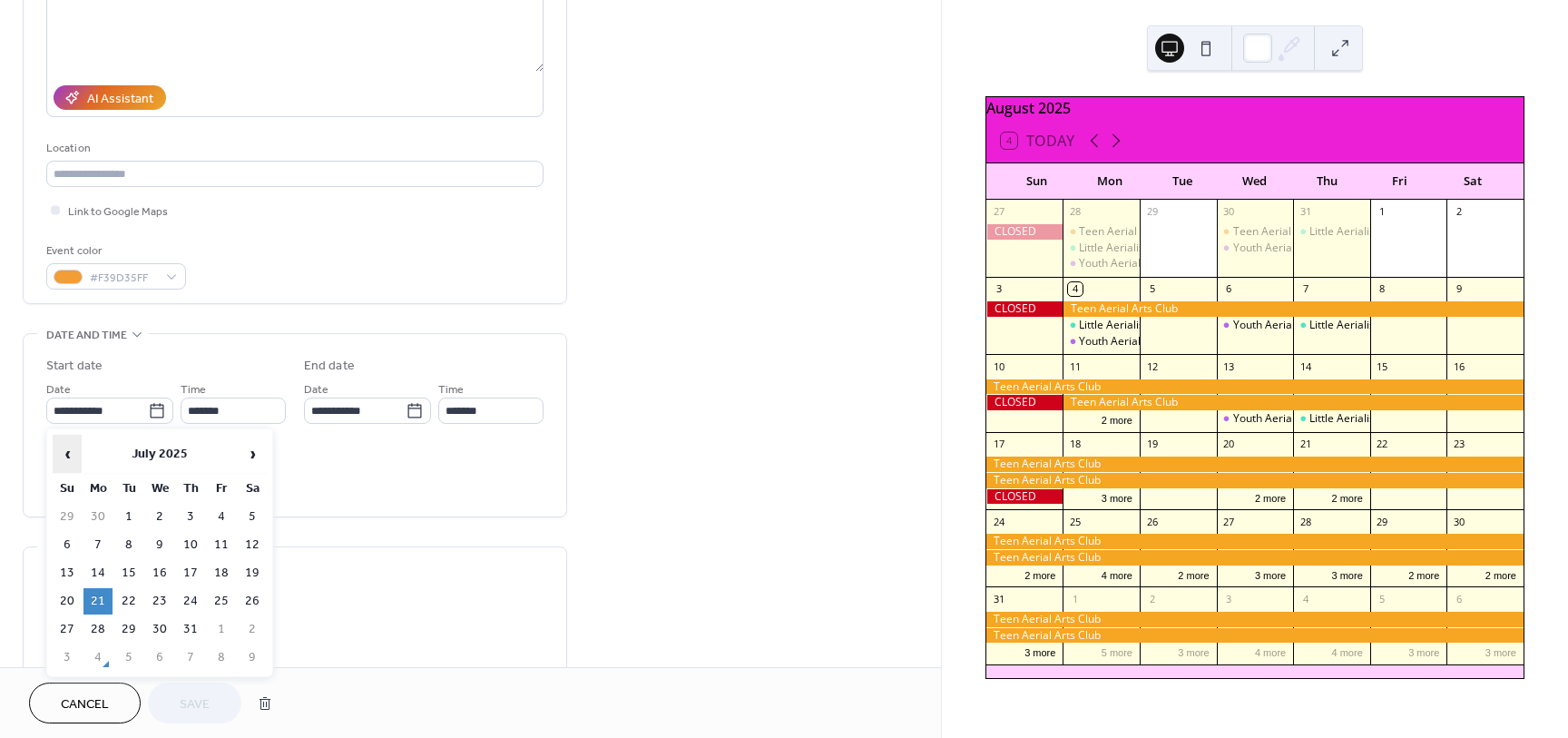 click on "‹" at bounding box center (67, 454) 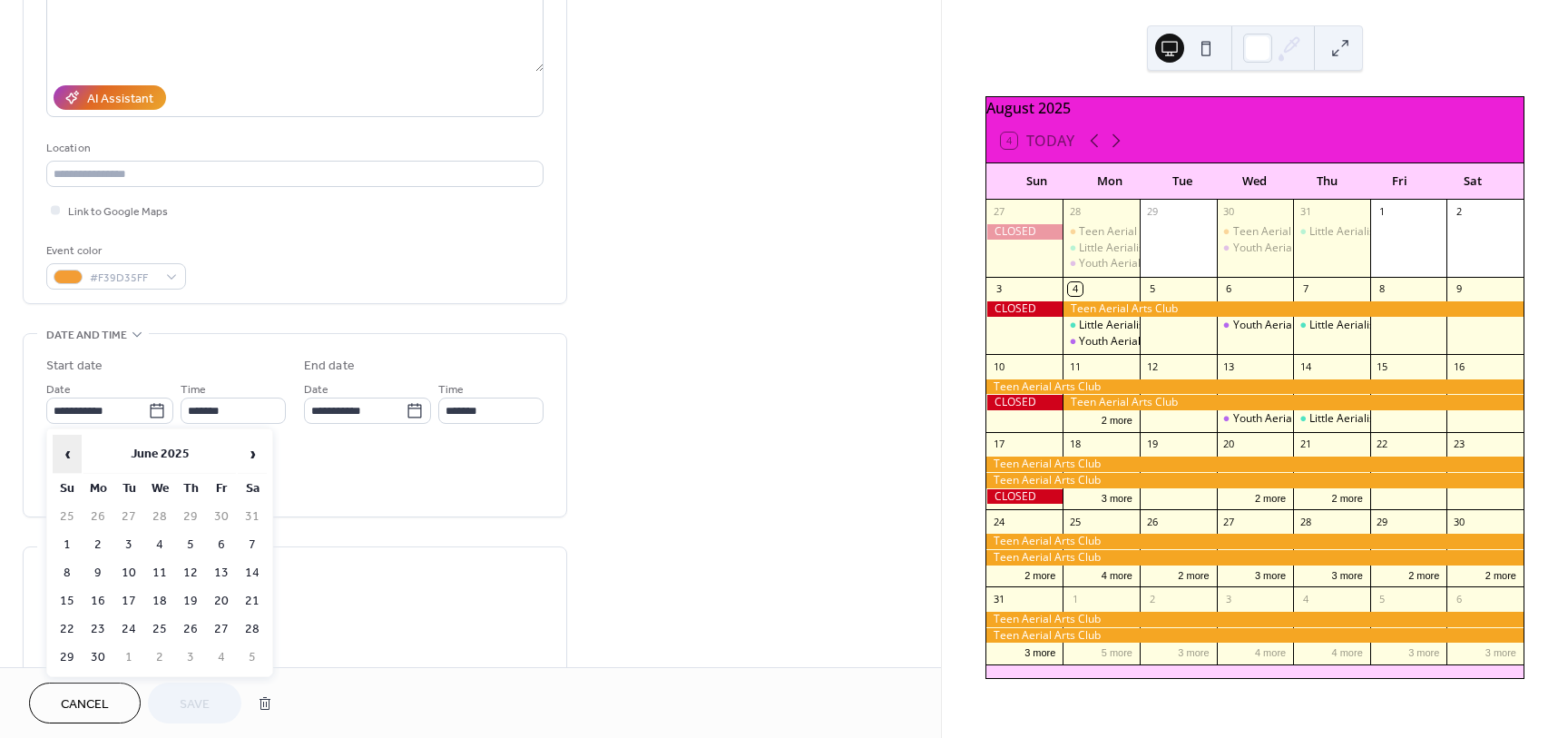 click on "‹" at bounding box center (67, 454) 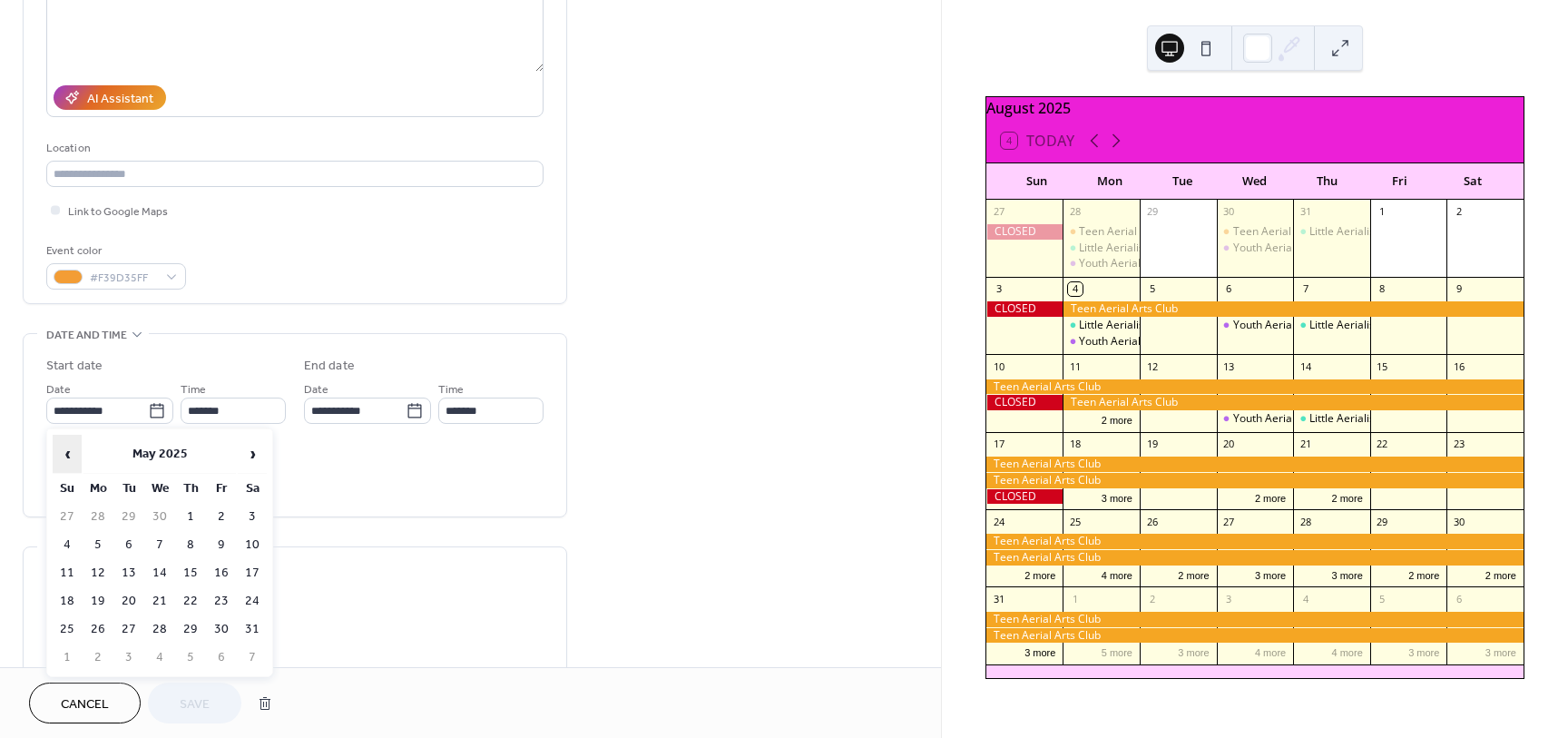 click on "‹" at bounding box center (67, 454) 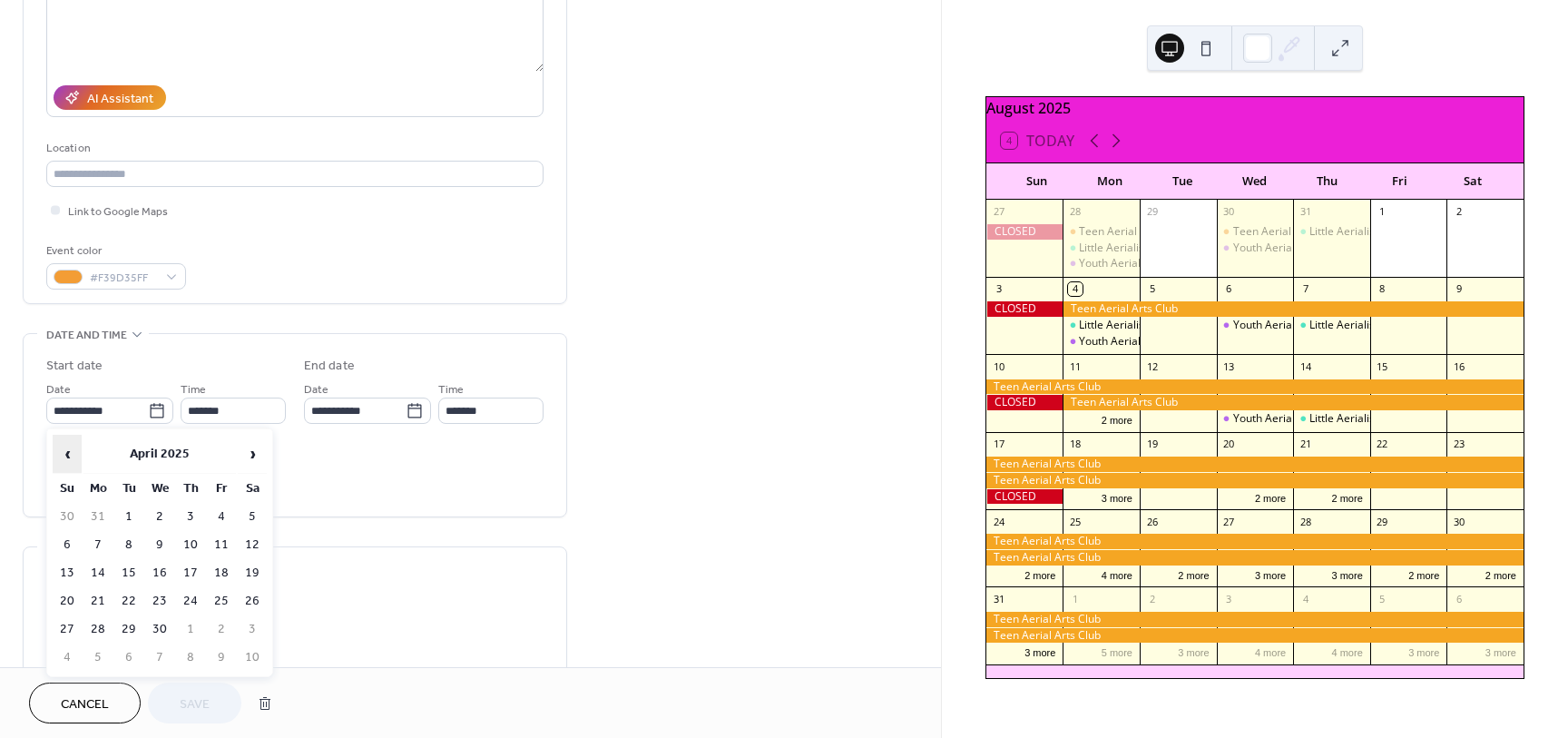 click on "‹" at bounding box center (67, 454) 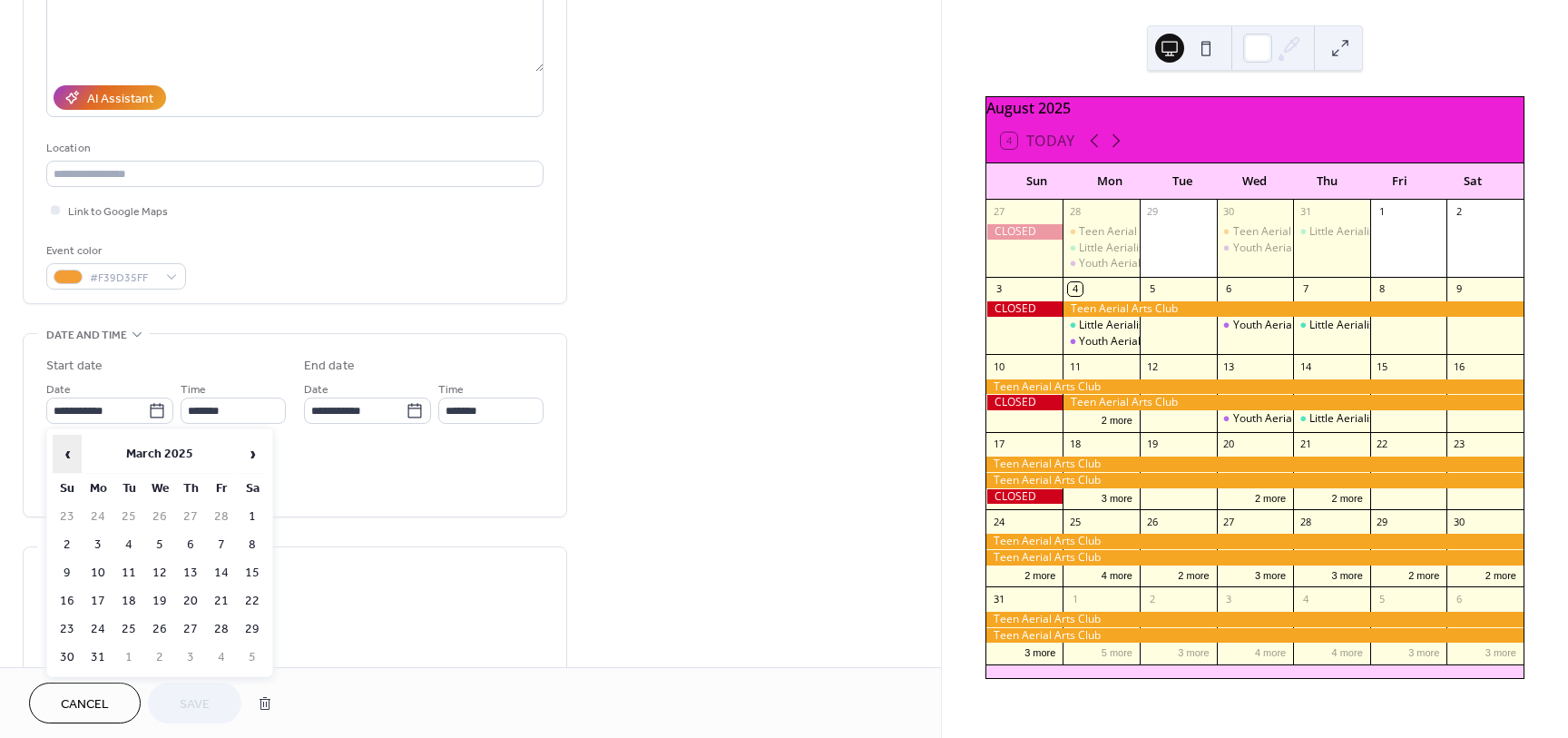 click on "‹" at bounding box center [67, 454] 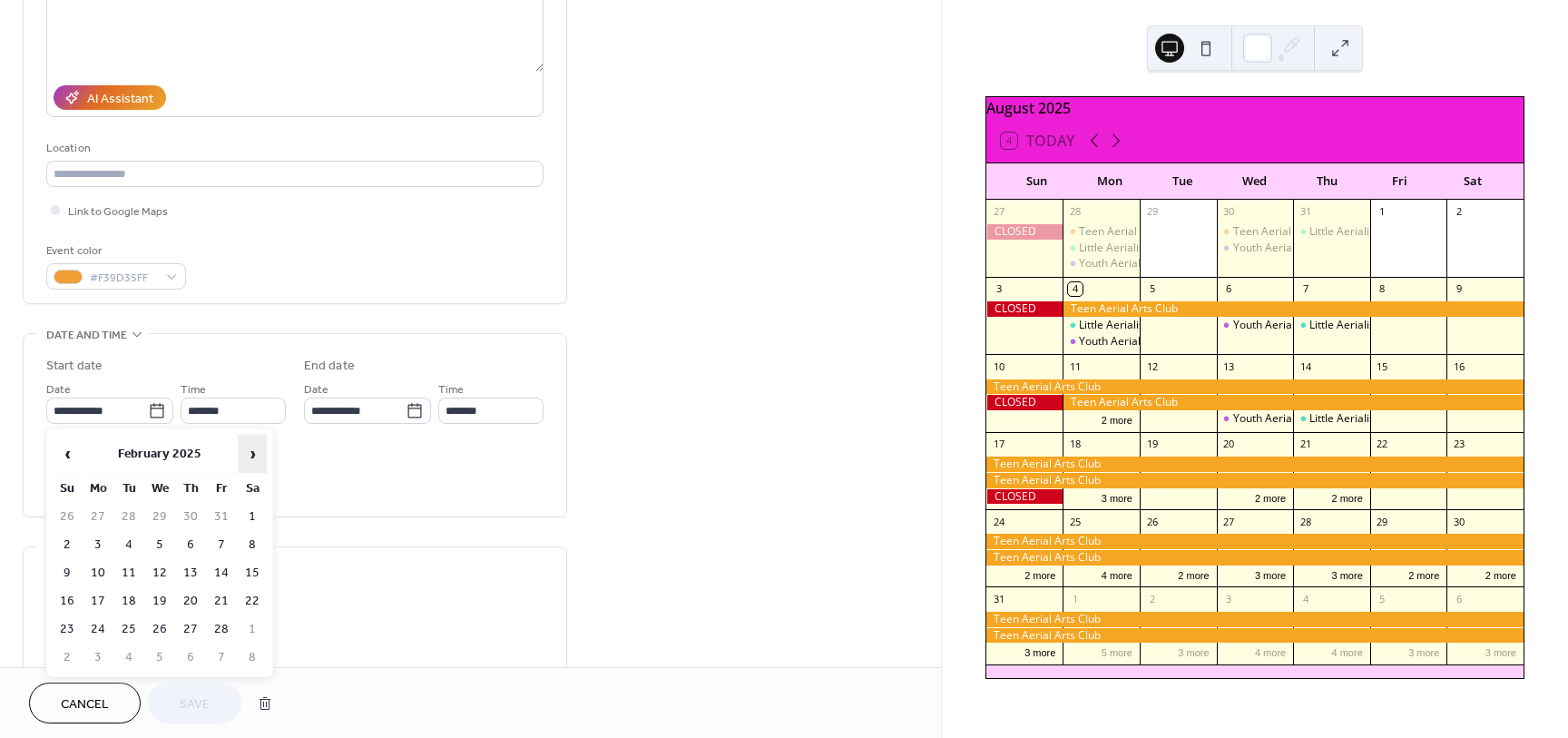 click on "›" at bounding box center (252, 454) 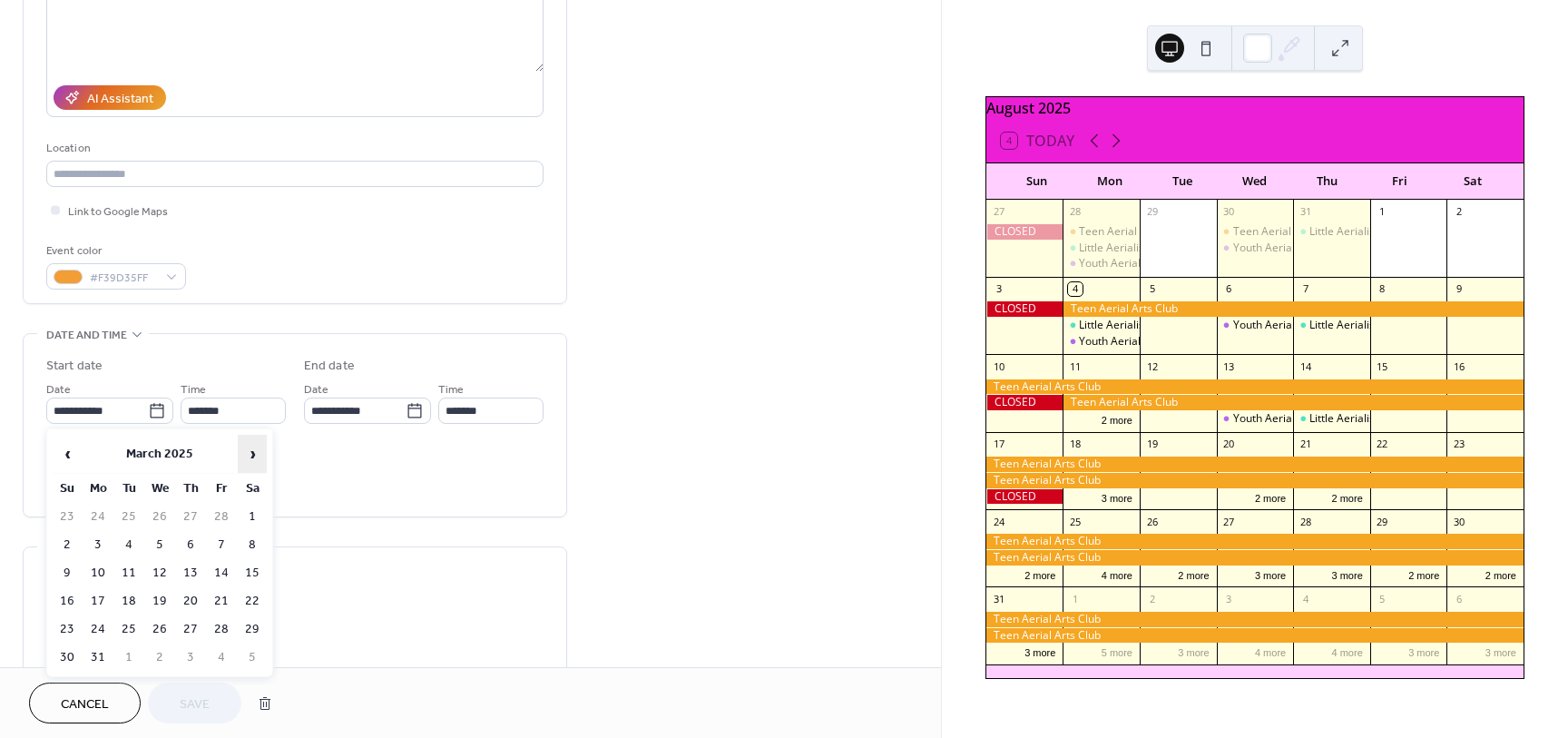click on "›" at bounding box center (252, 454) 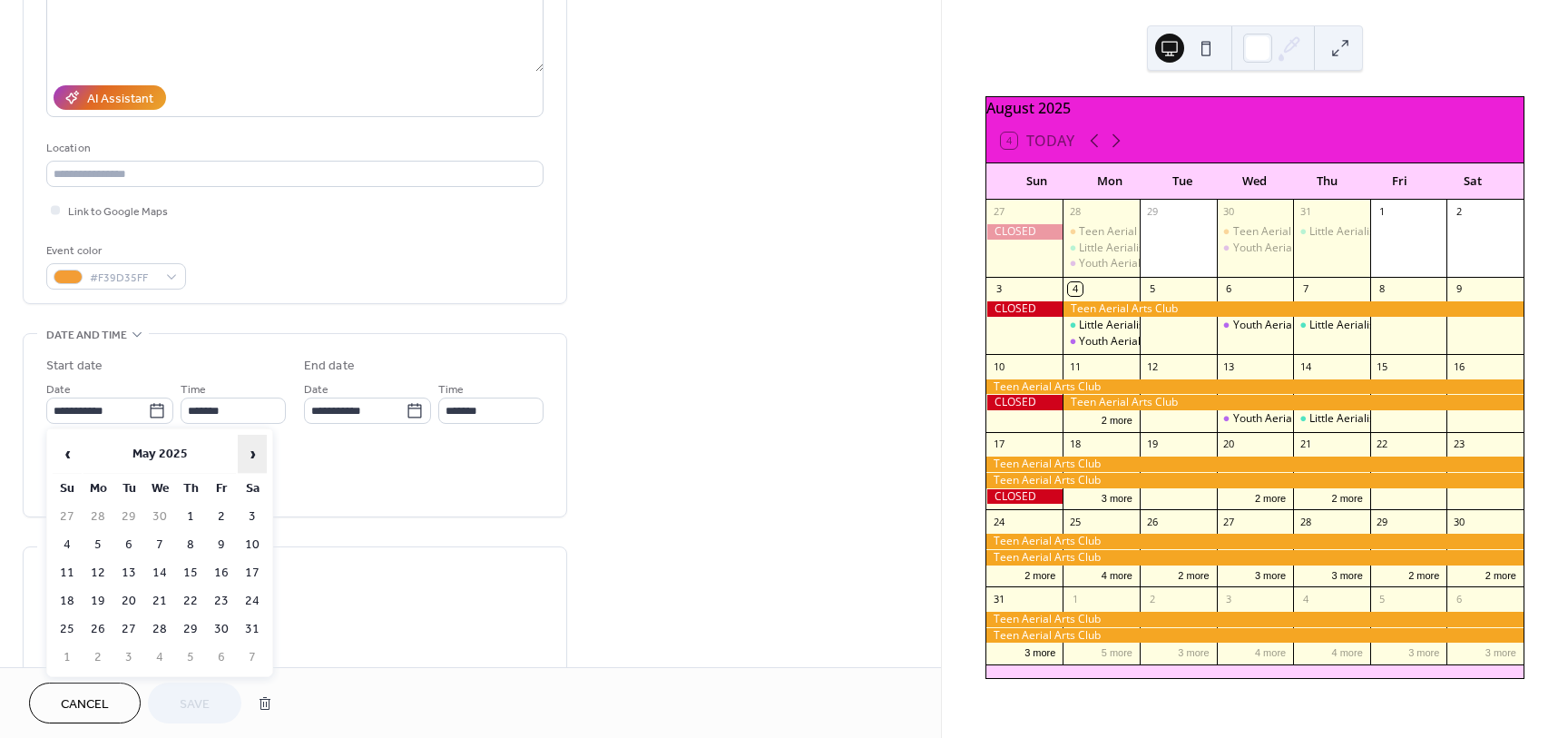 click on "›" at bounding box center (252, 454) 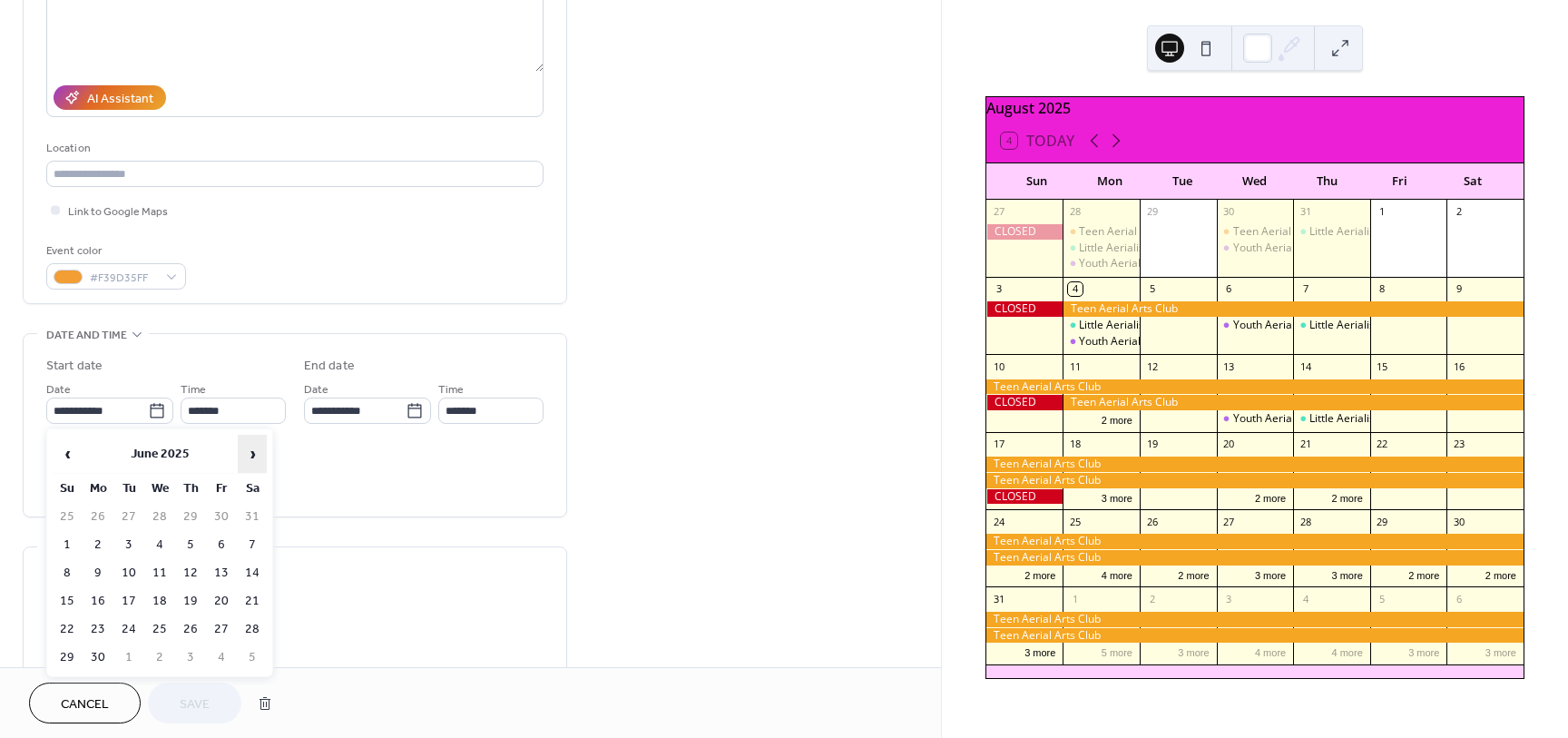 click on "›" at bounding box center (252, 454) 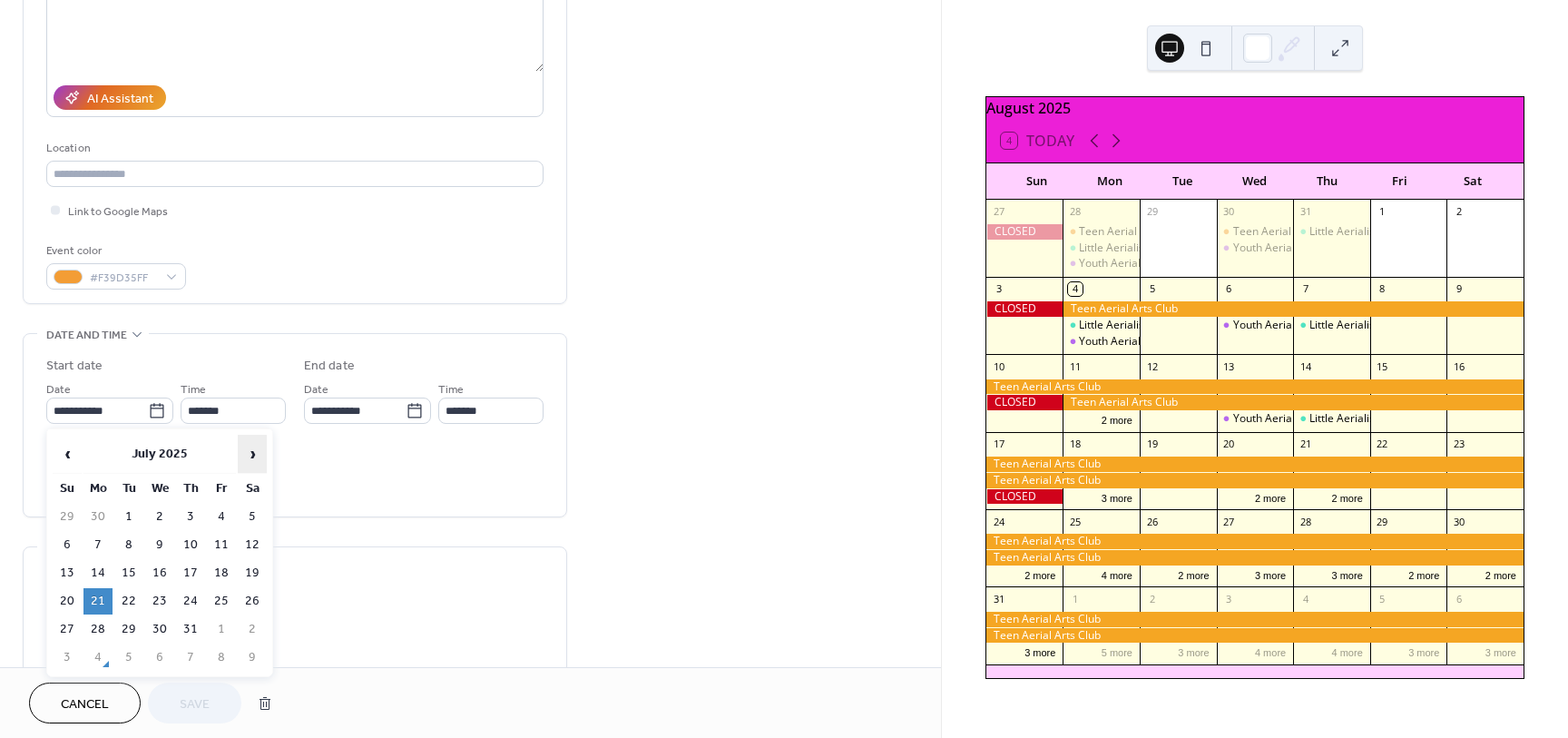 click on "›" at bounding box center [252, 454] 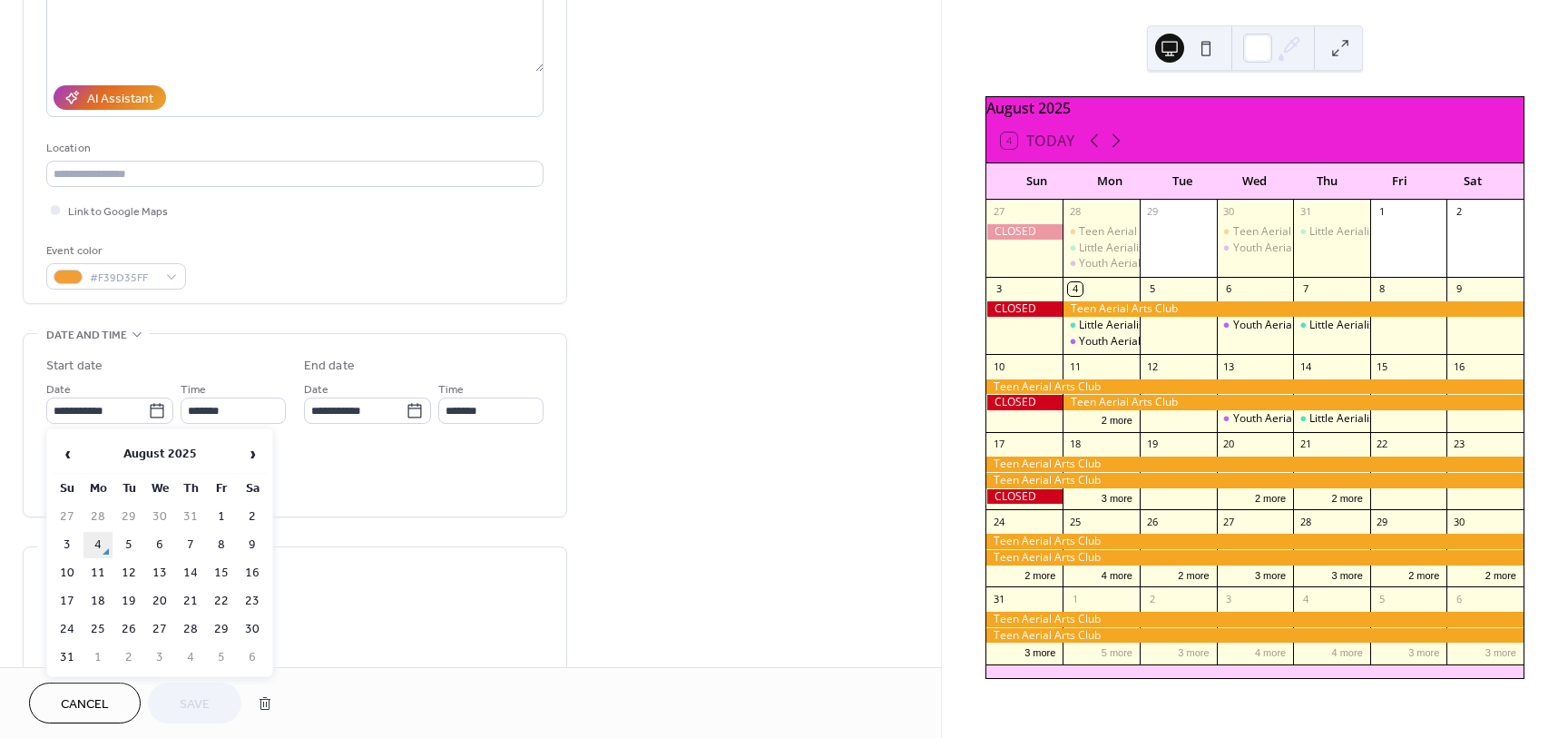 click on "4" at bounding box center [98, 545] 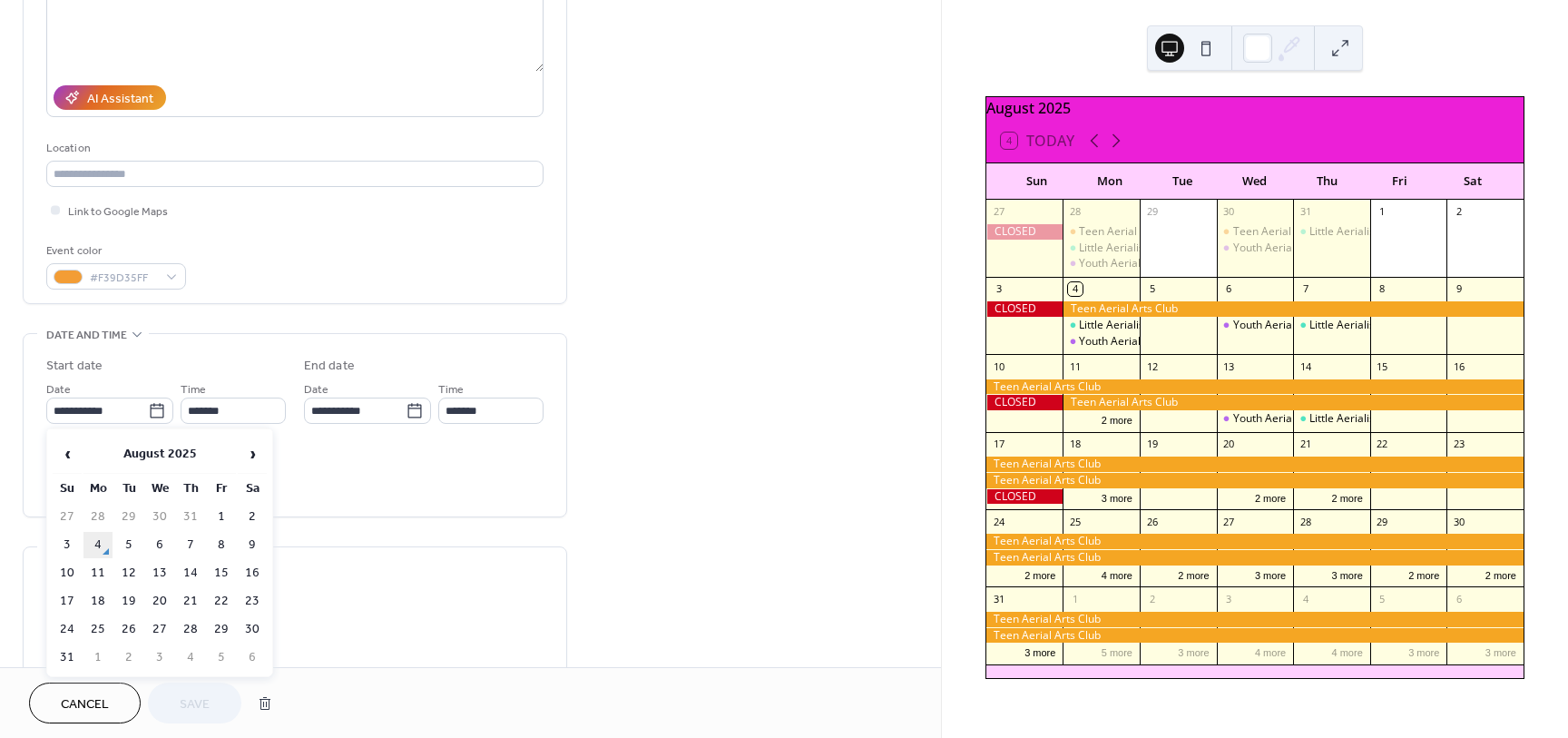 type on "**********" 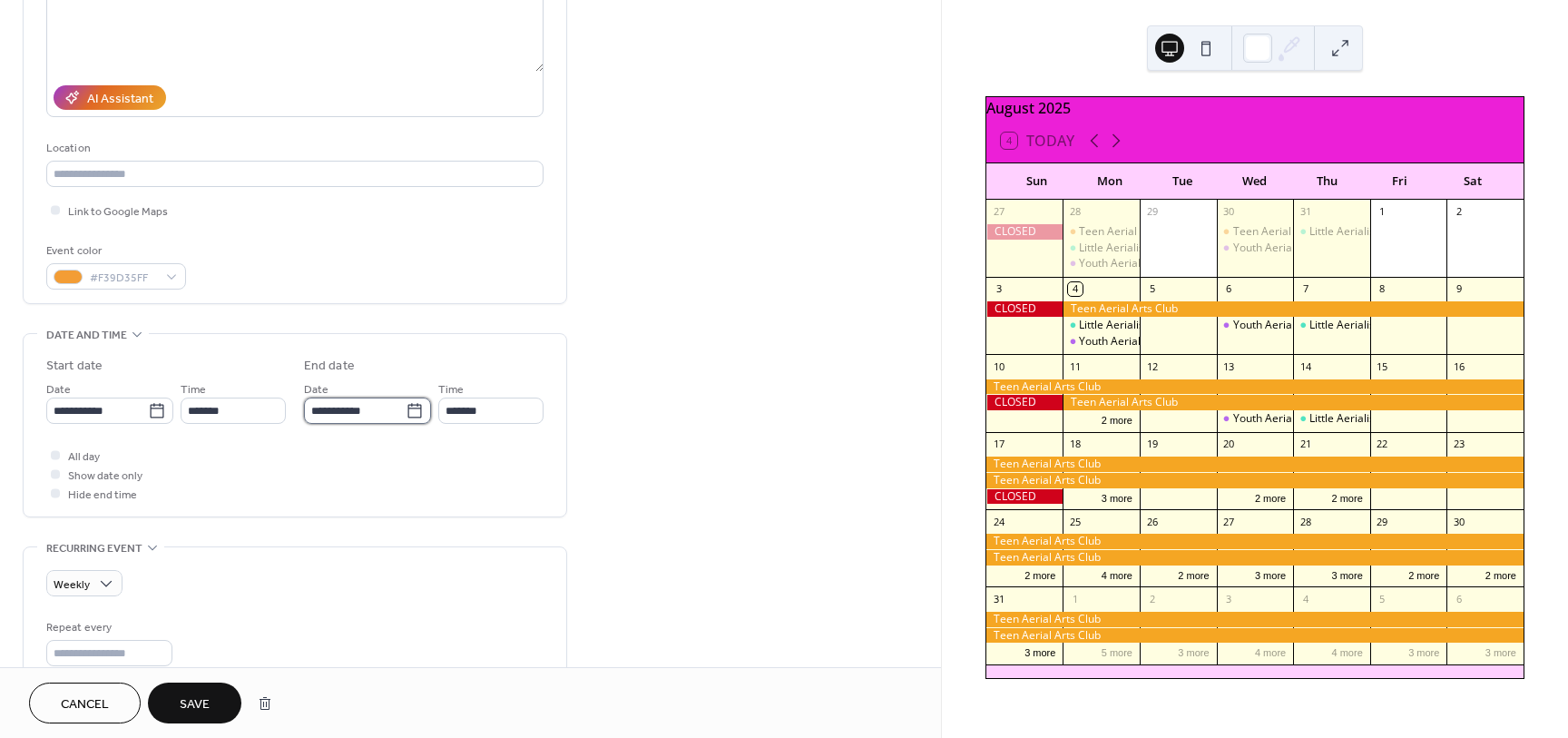 click on "**********" at bounding box center (355, 410) 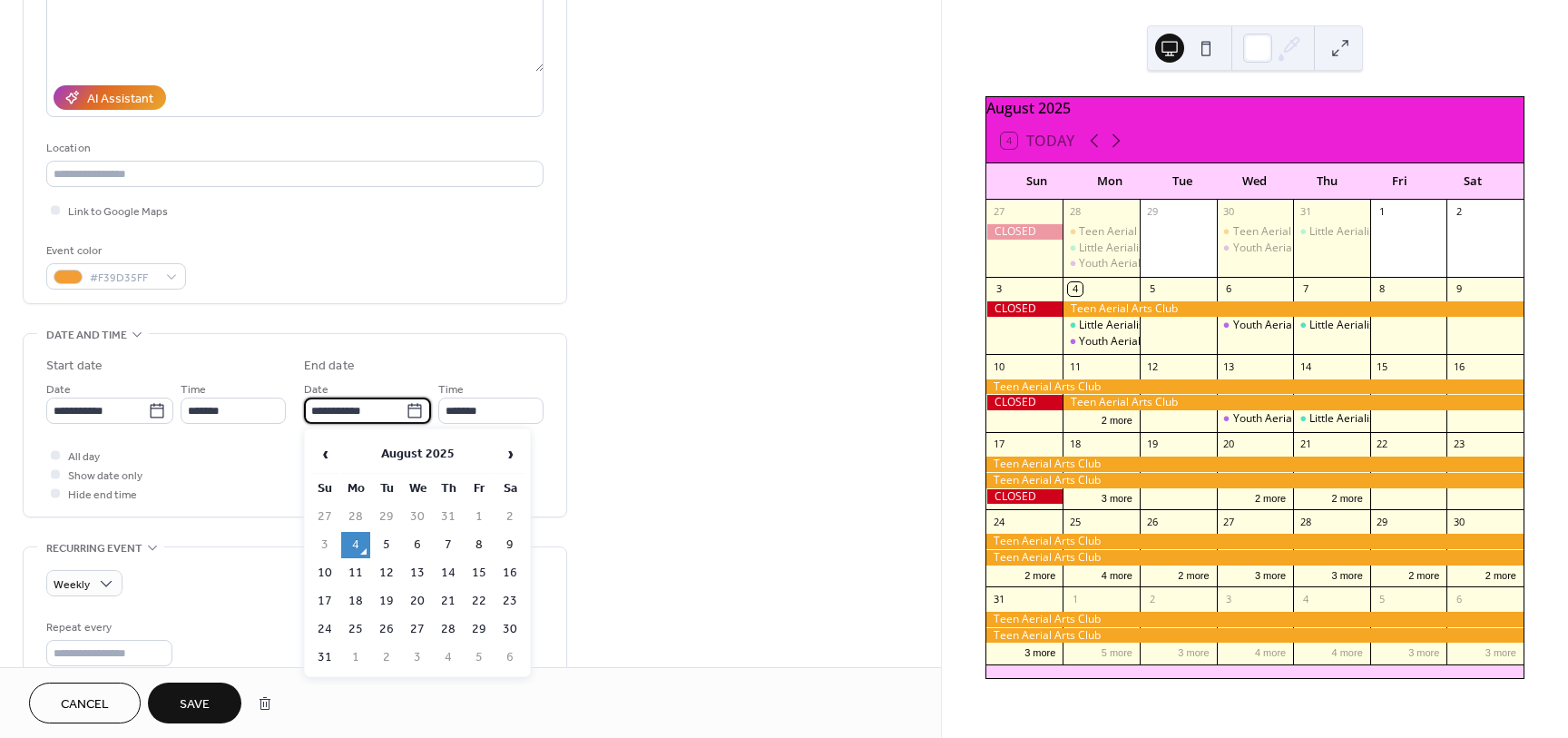 click on "**********" at bounding box center [470, 554] 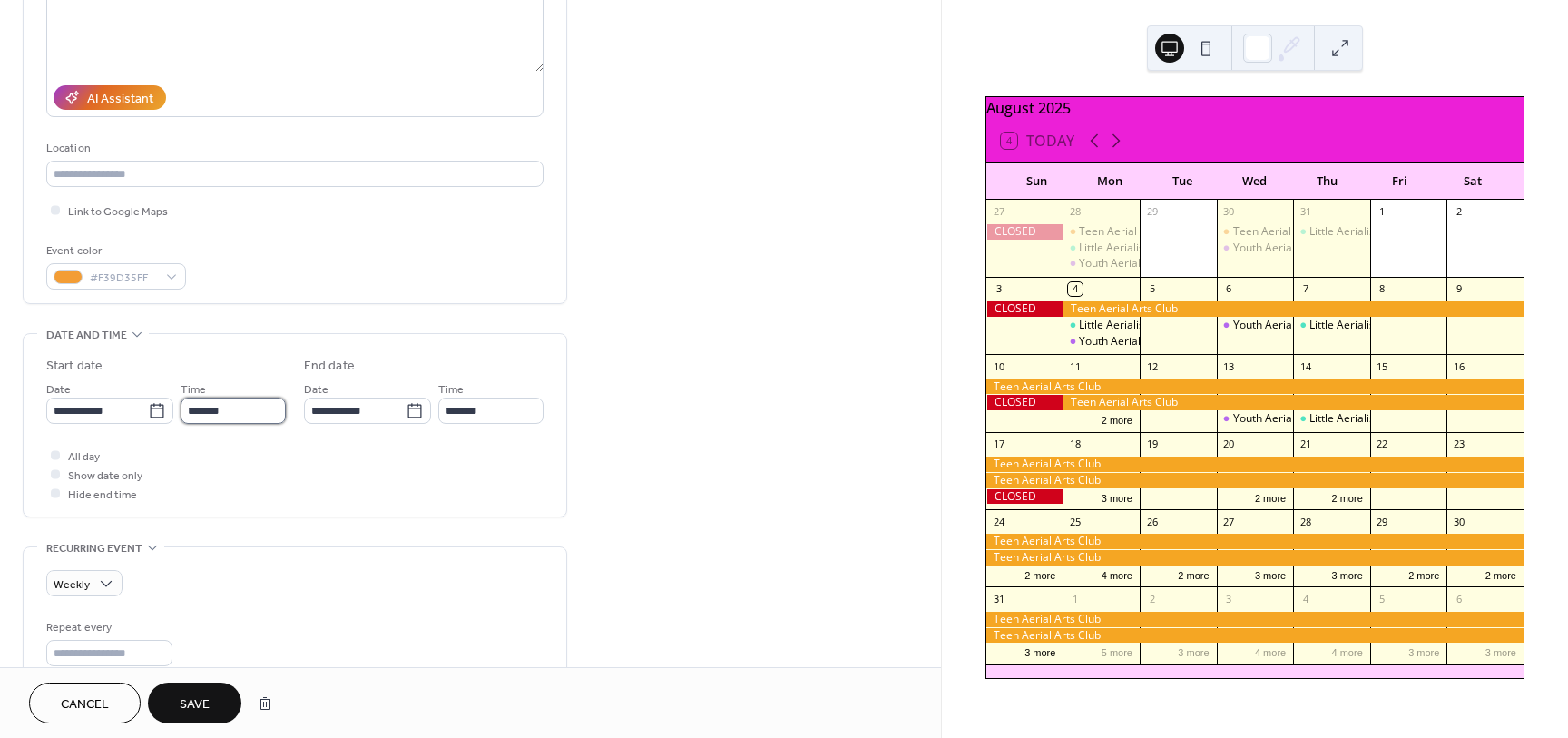 click on "*******" at bounding box center (233, 410) 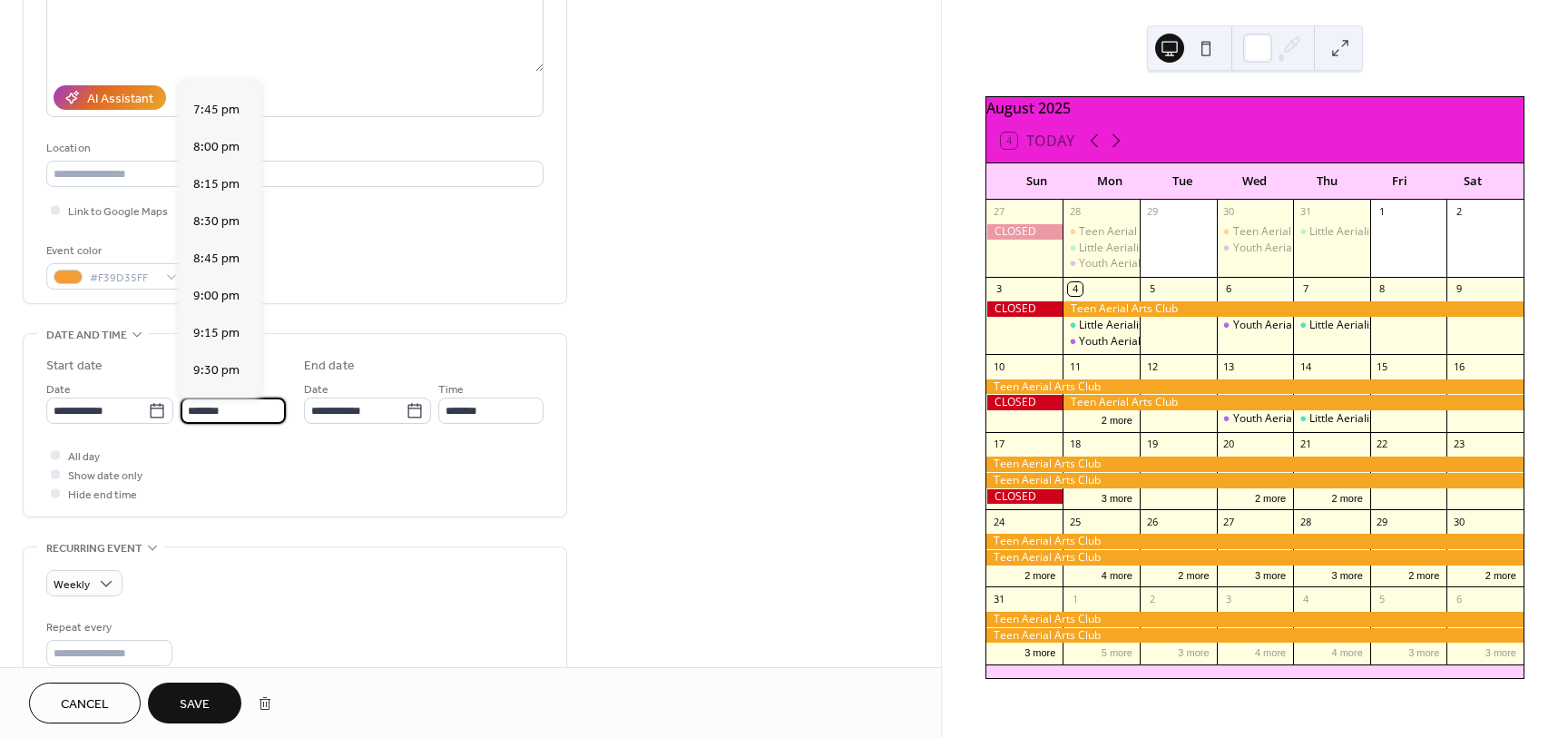 scroll, scrollTop: 2889, scrollLeft: 0, axis: vertical 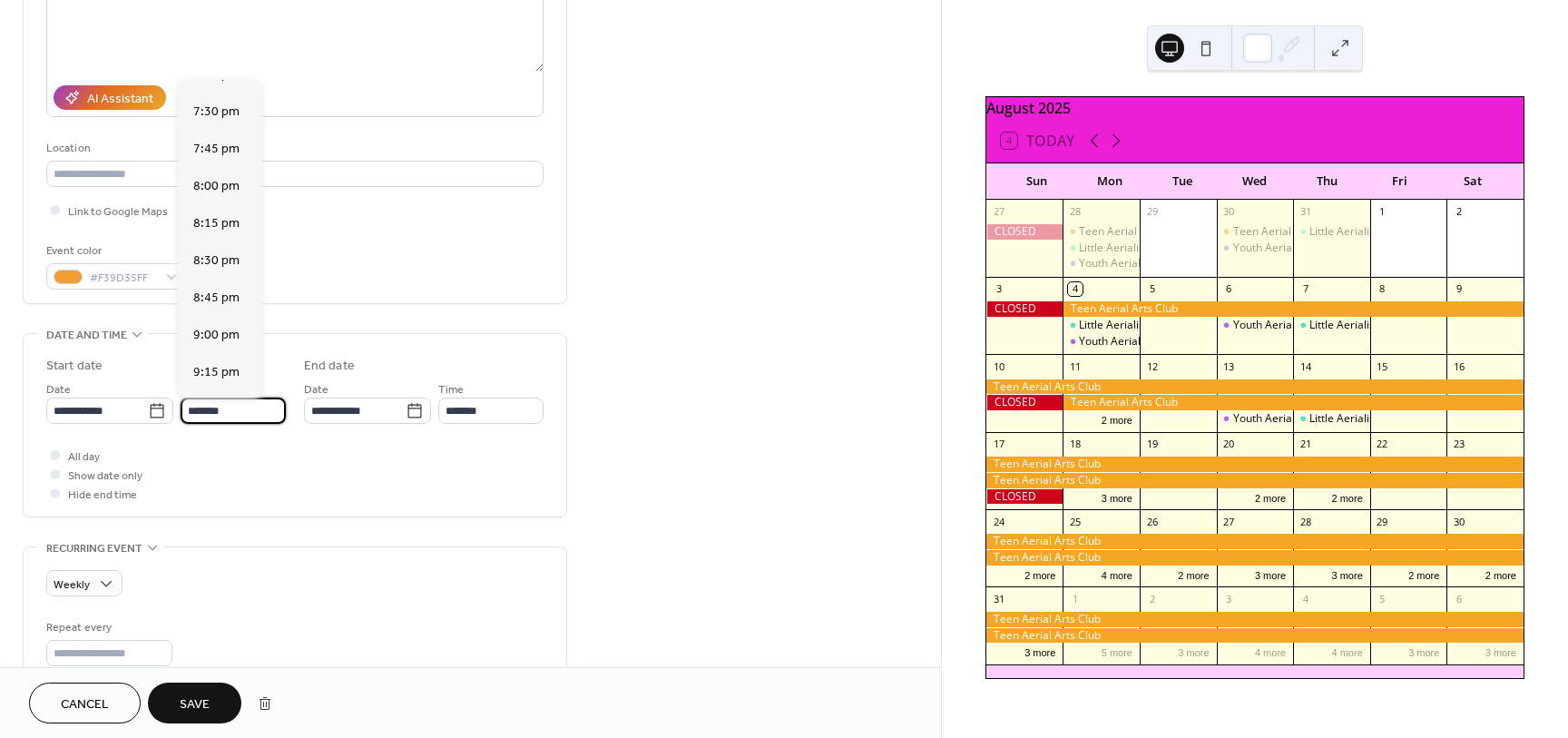 click on "7:00 pm" at bounding box center [216, 37] 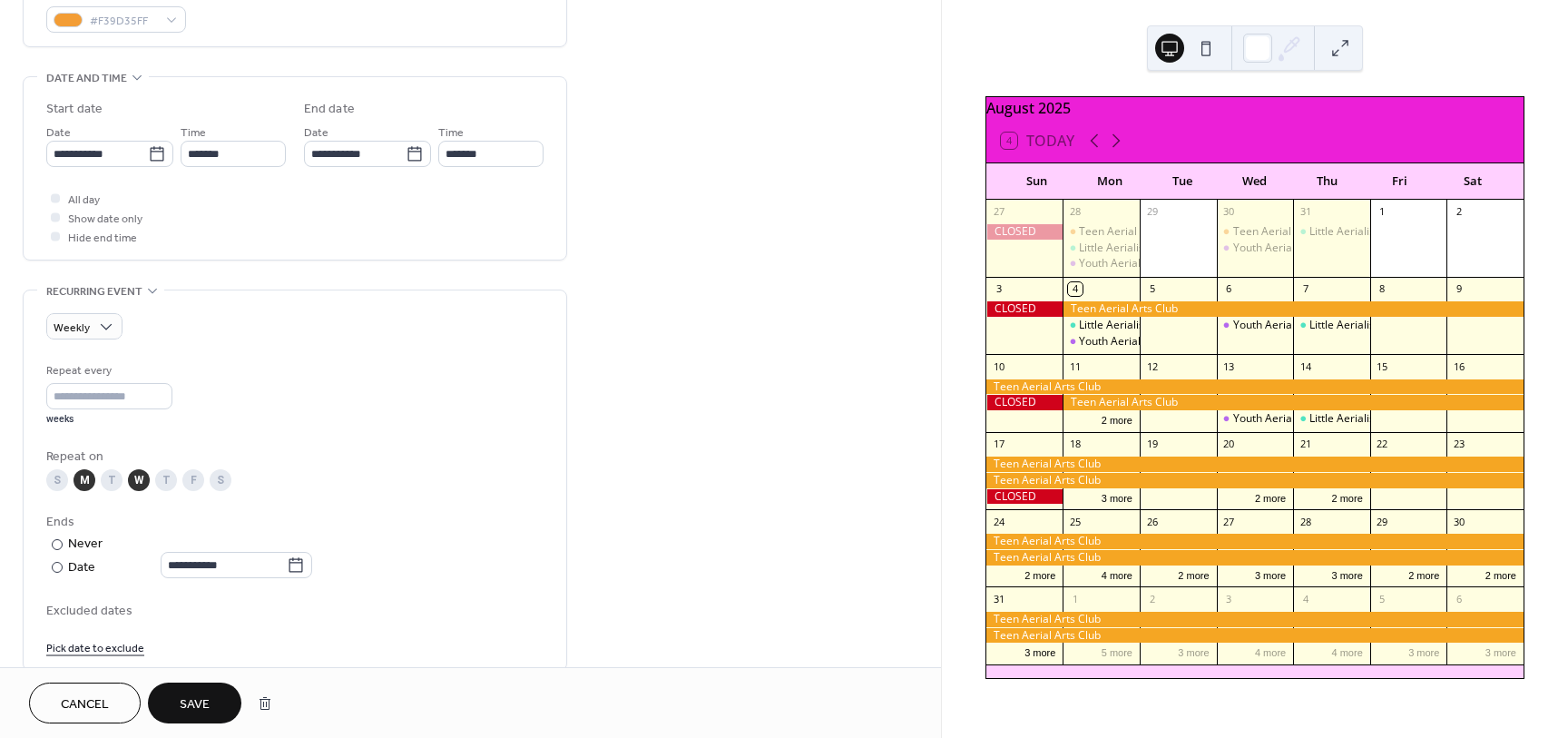 scroll, scrollTop: 571, scrollLeft: 0, axis: vertical 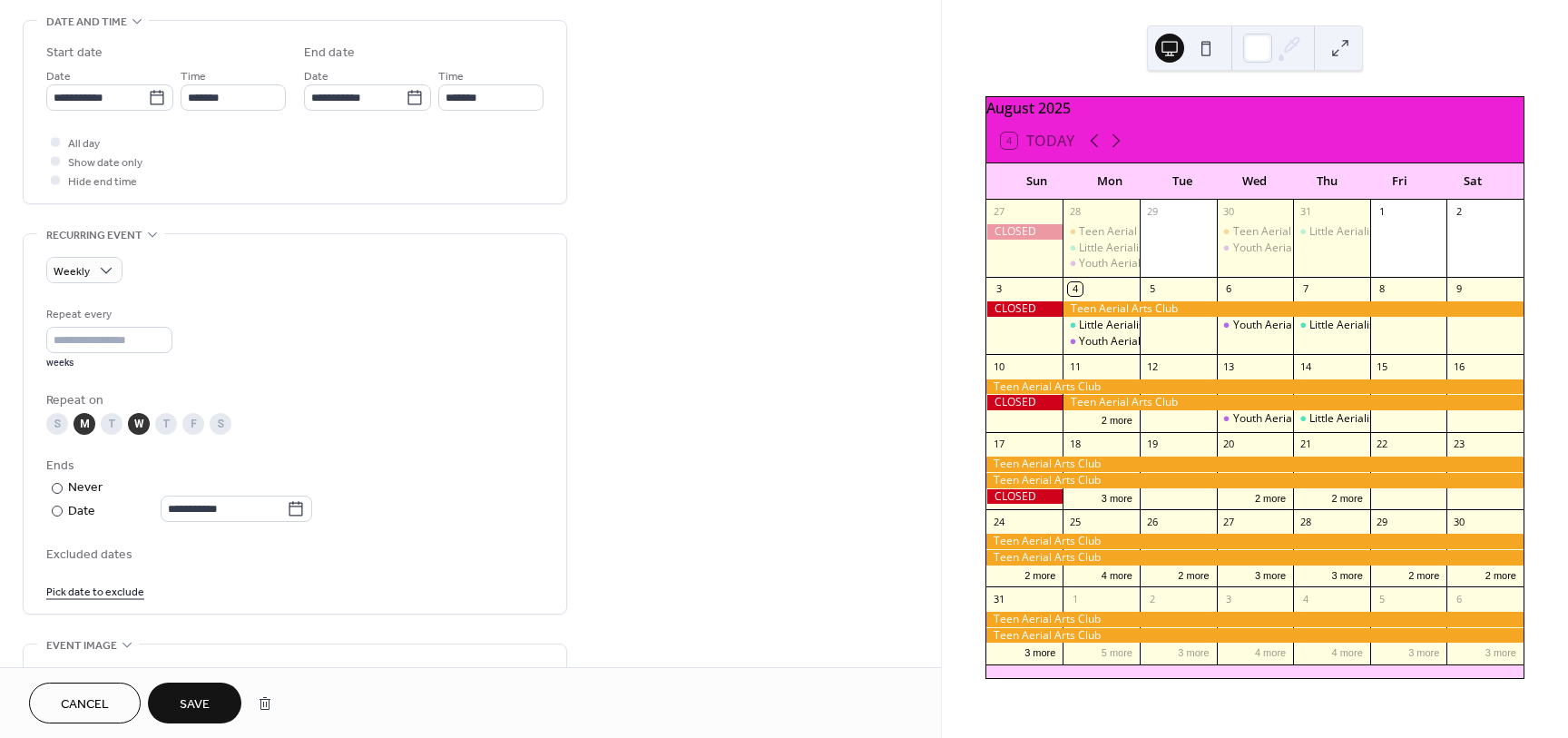 click on "W" at bounding box center [139, 424] 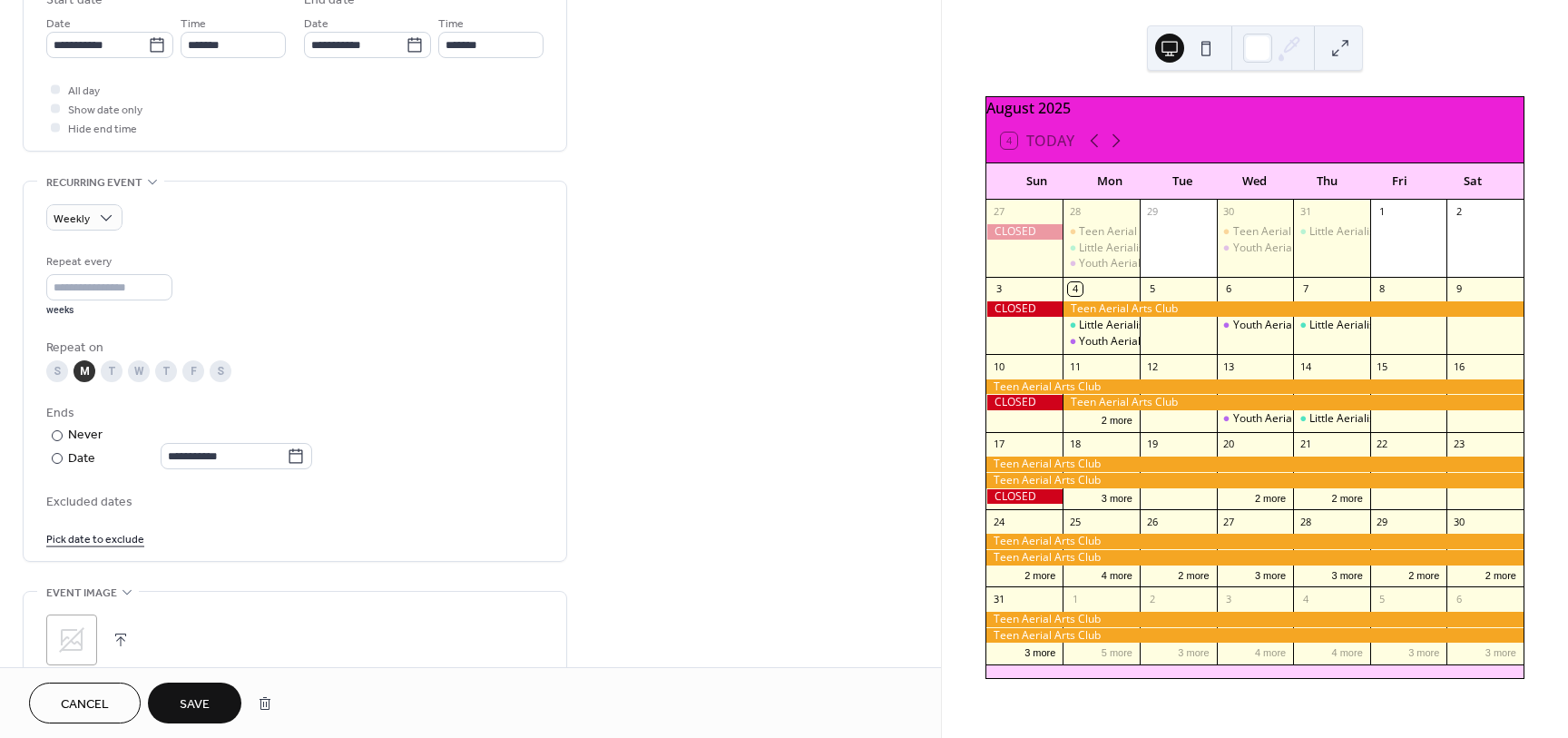 scroll, scrollTop: 629, scrollLeft: 0, axis: vertical 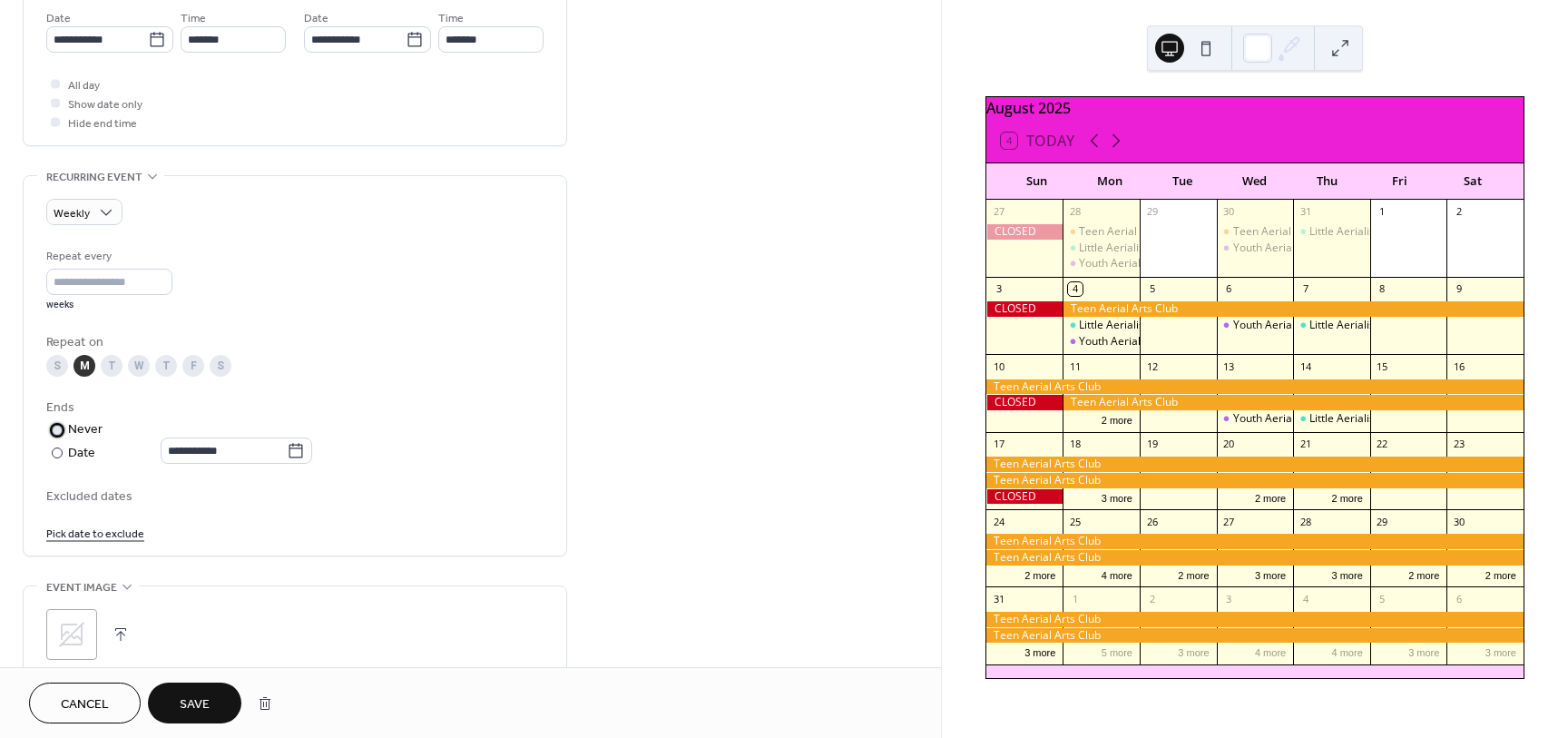 click at bounding box center [57, 430] 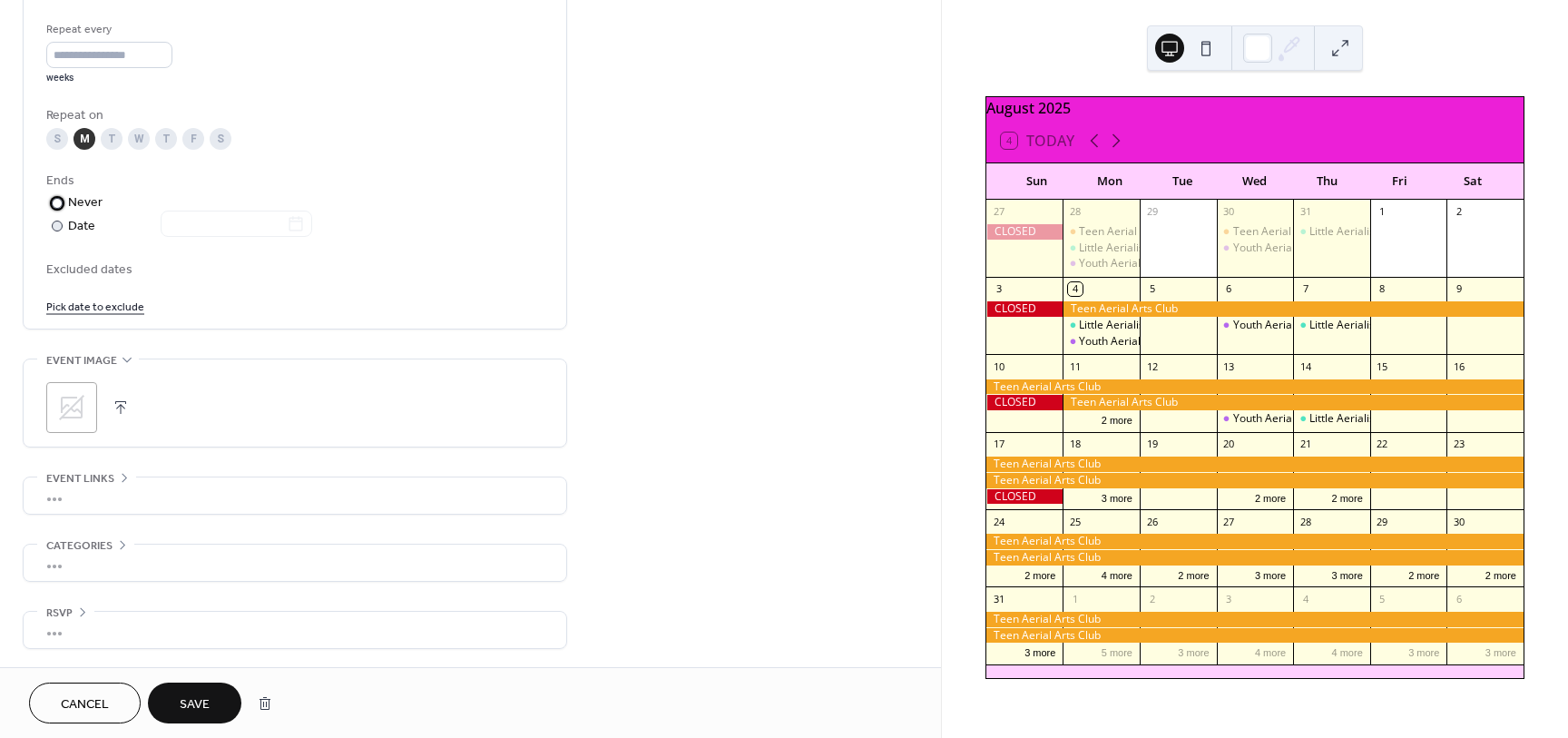 scroll, scrollTop: 857, scrollLeft: 0, axis: vertical 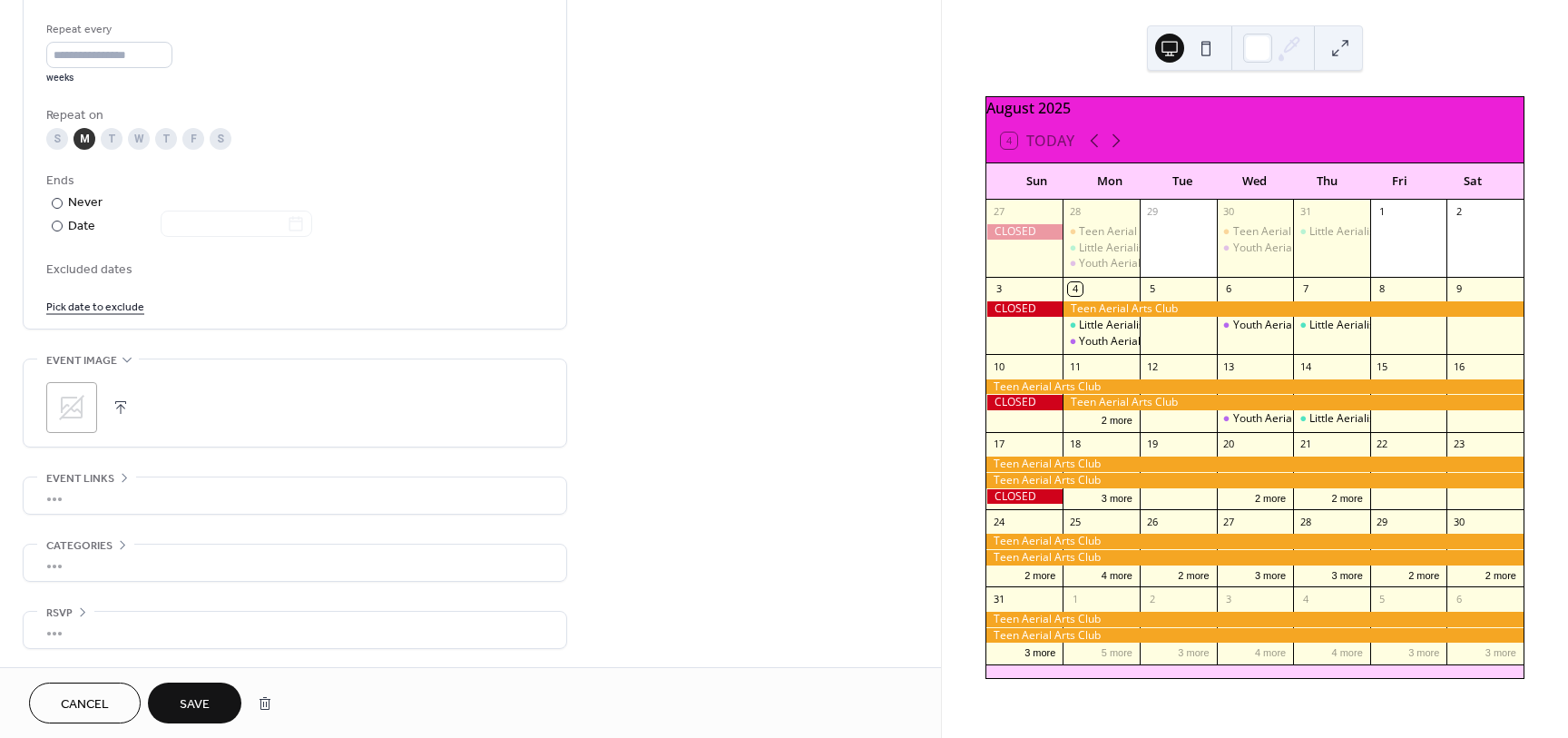 click on "Save" at bounding box center (194, 704) 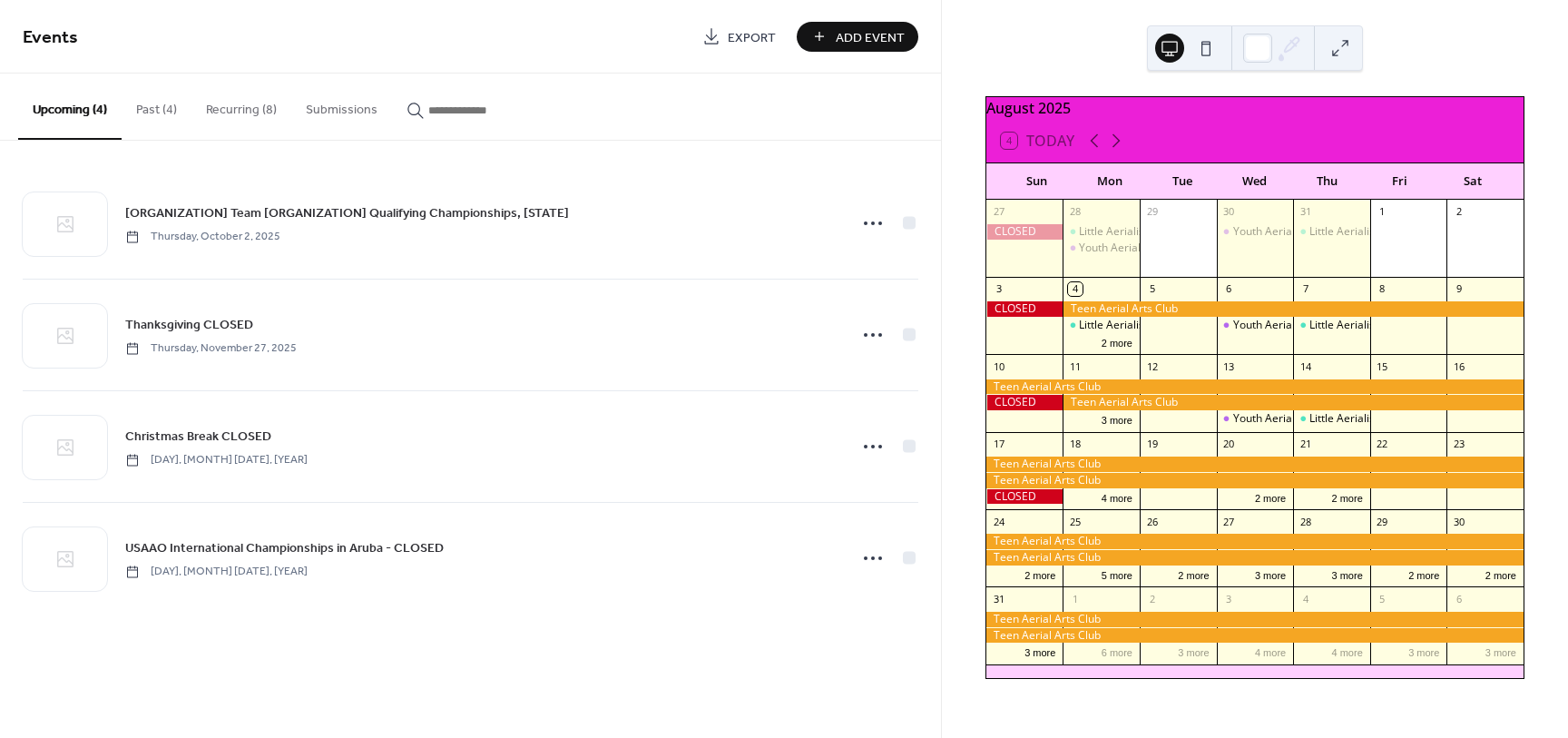 click on "Recurring (8)" at bounding box center [241, 105] 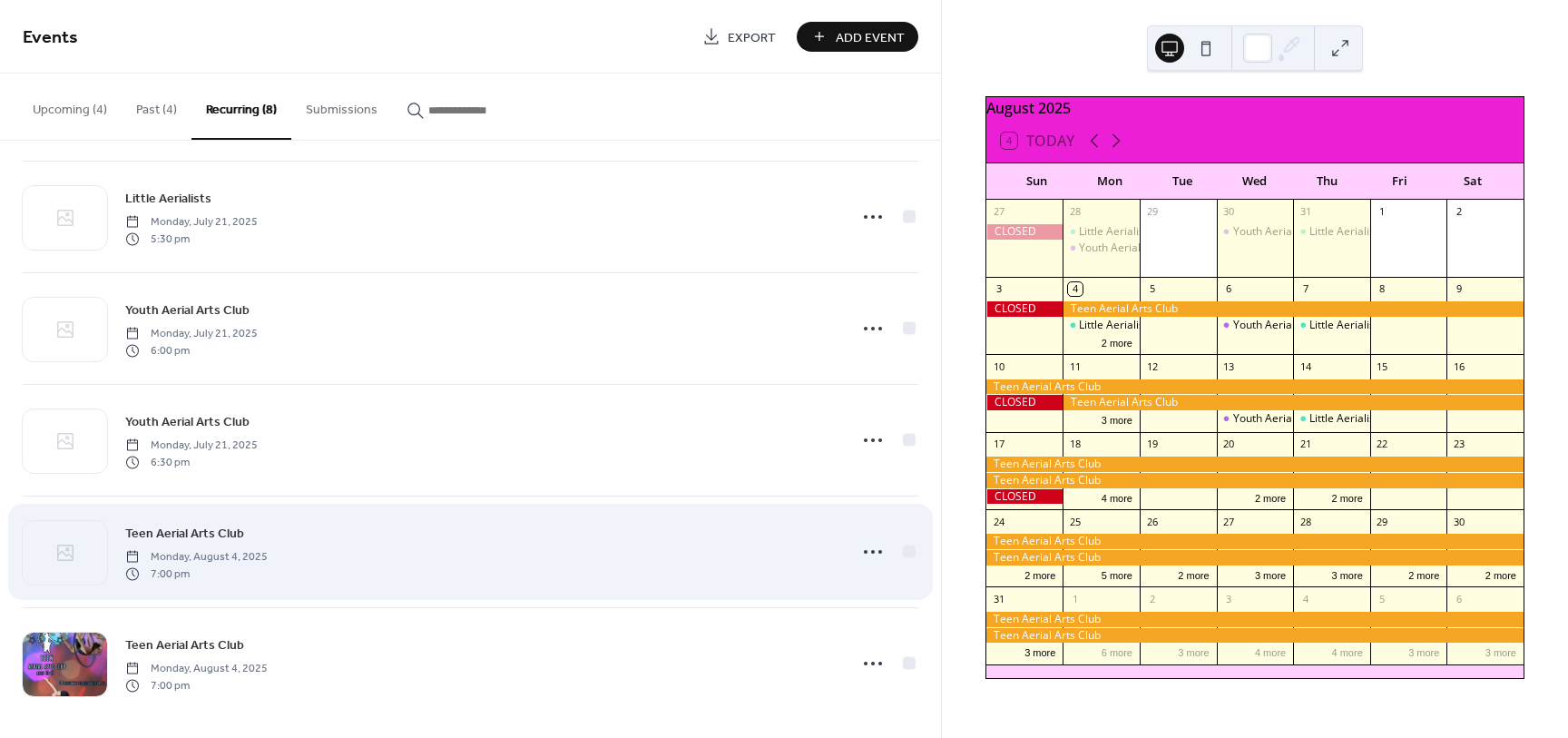 scroll, scrollTop: 349, scrollLeft: 0, axis: vertical 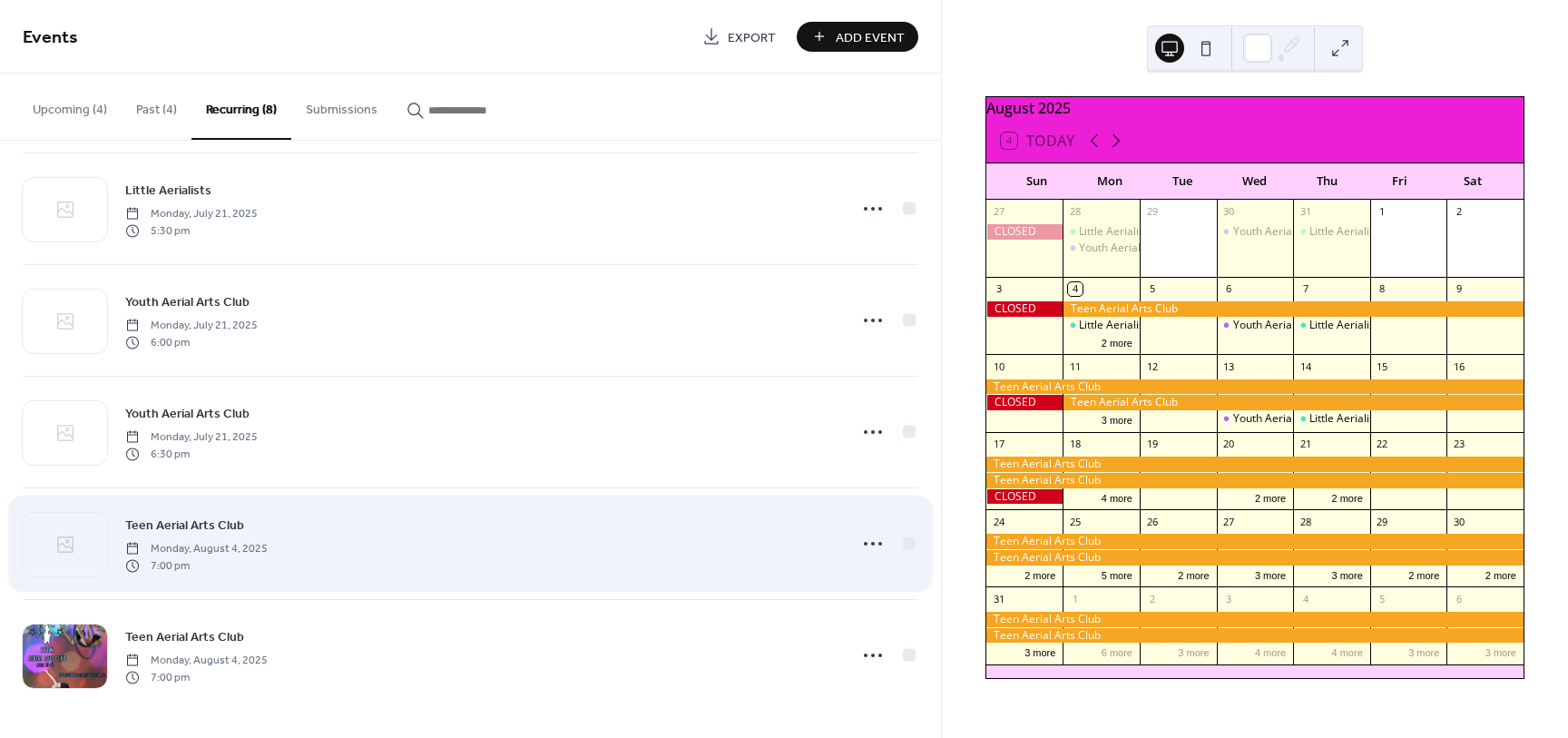 click 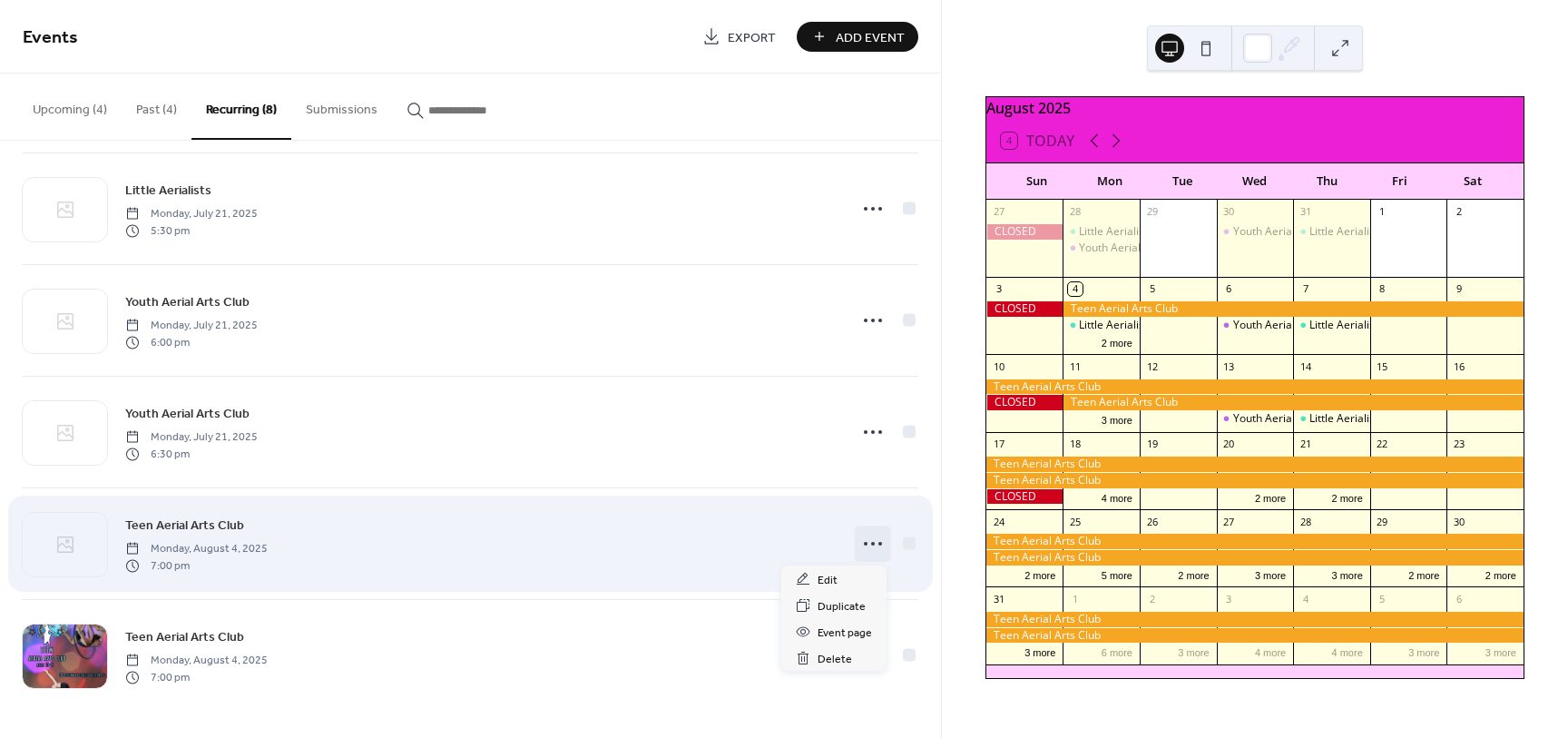 click 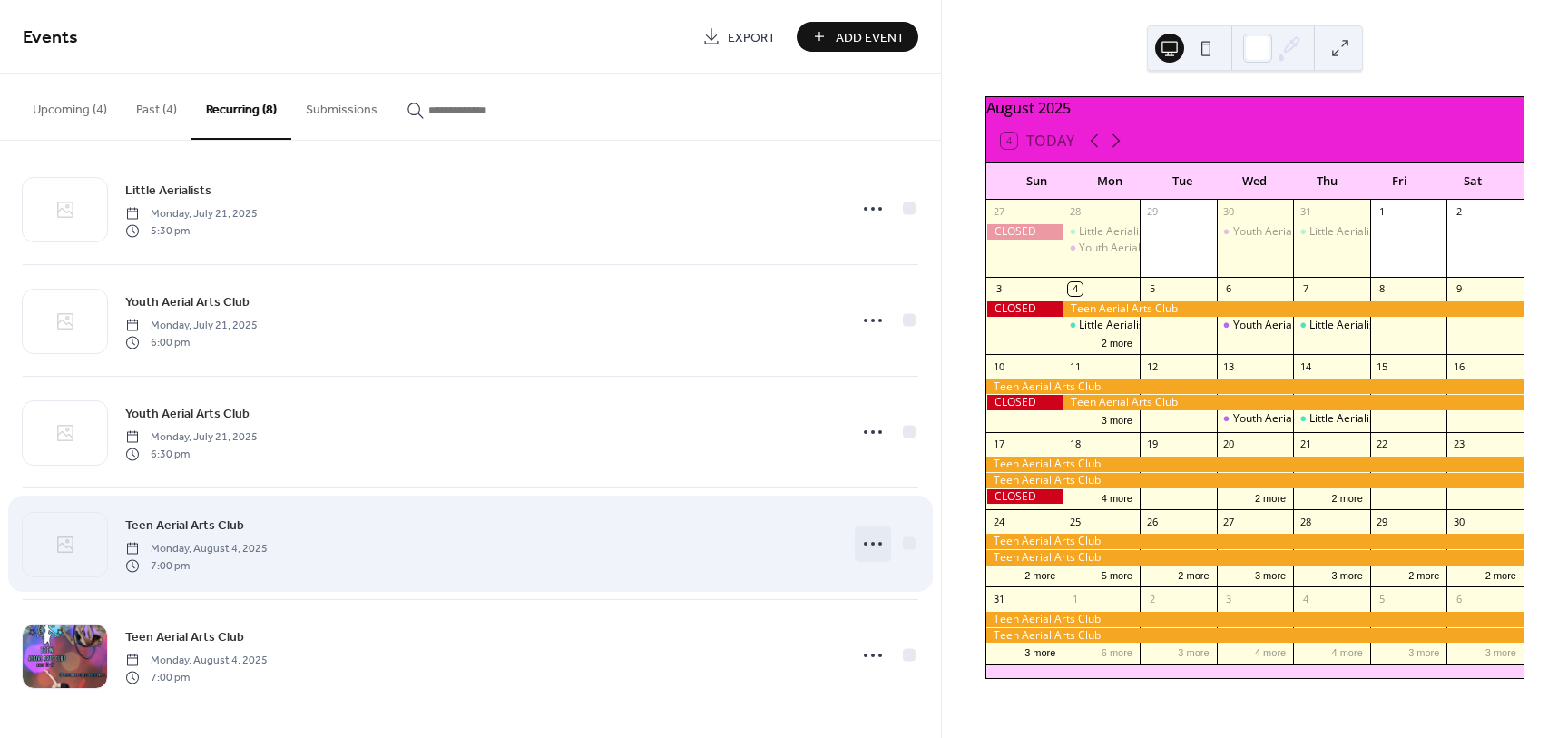 click 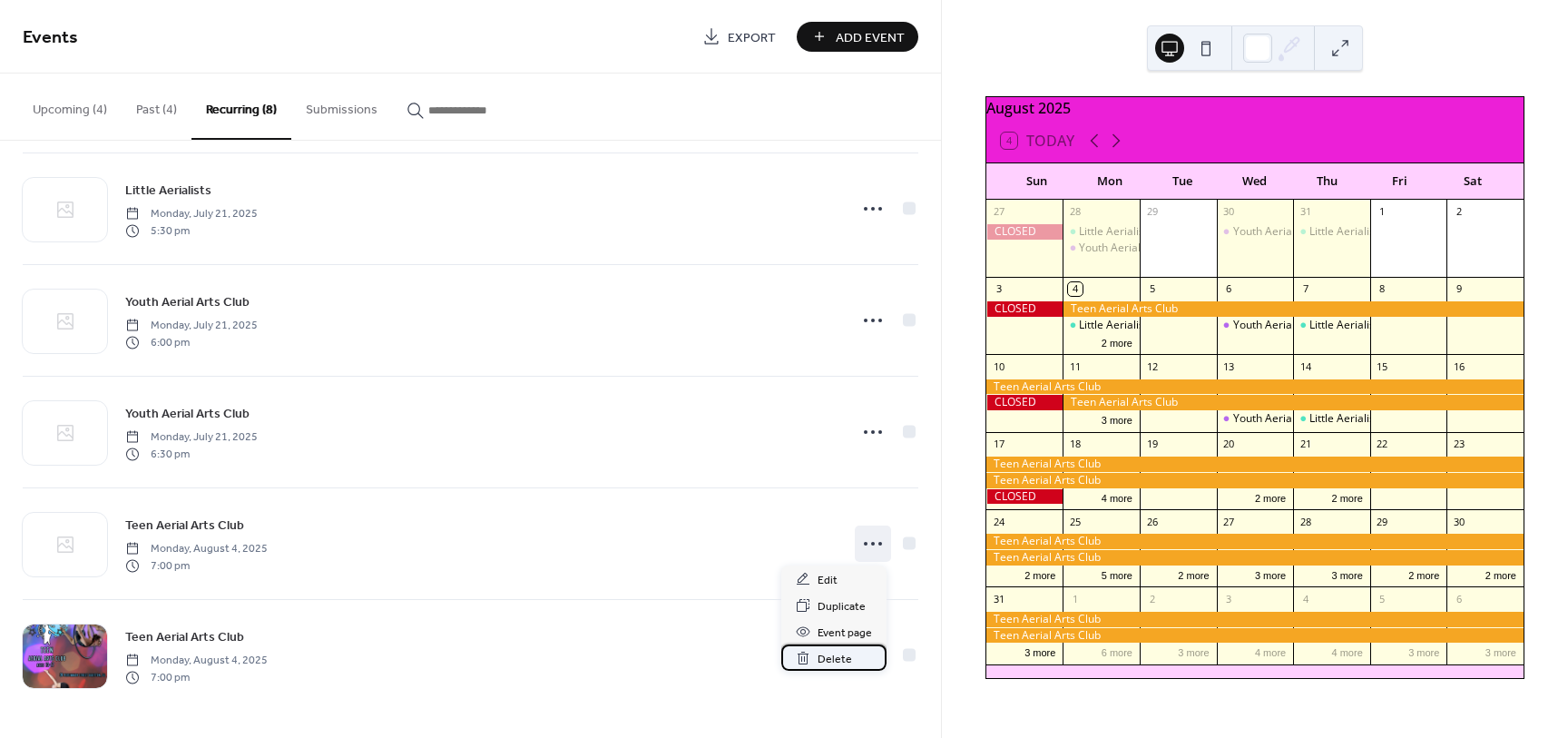 click 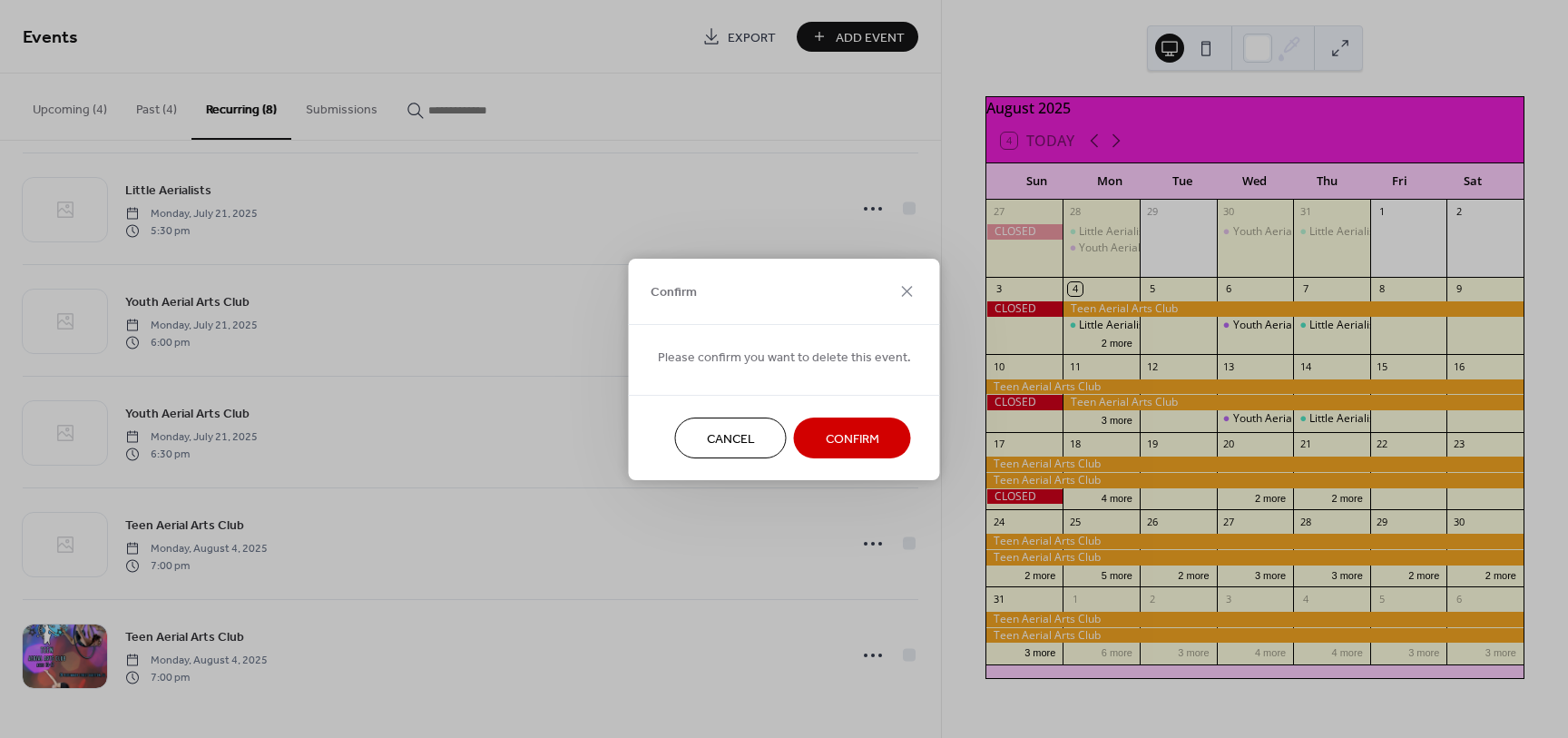 click on "Confirm" at bounding box center [852, 438] 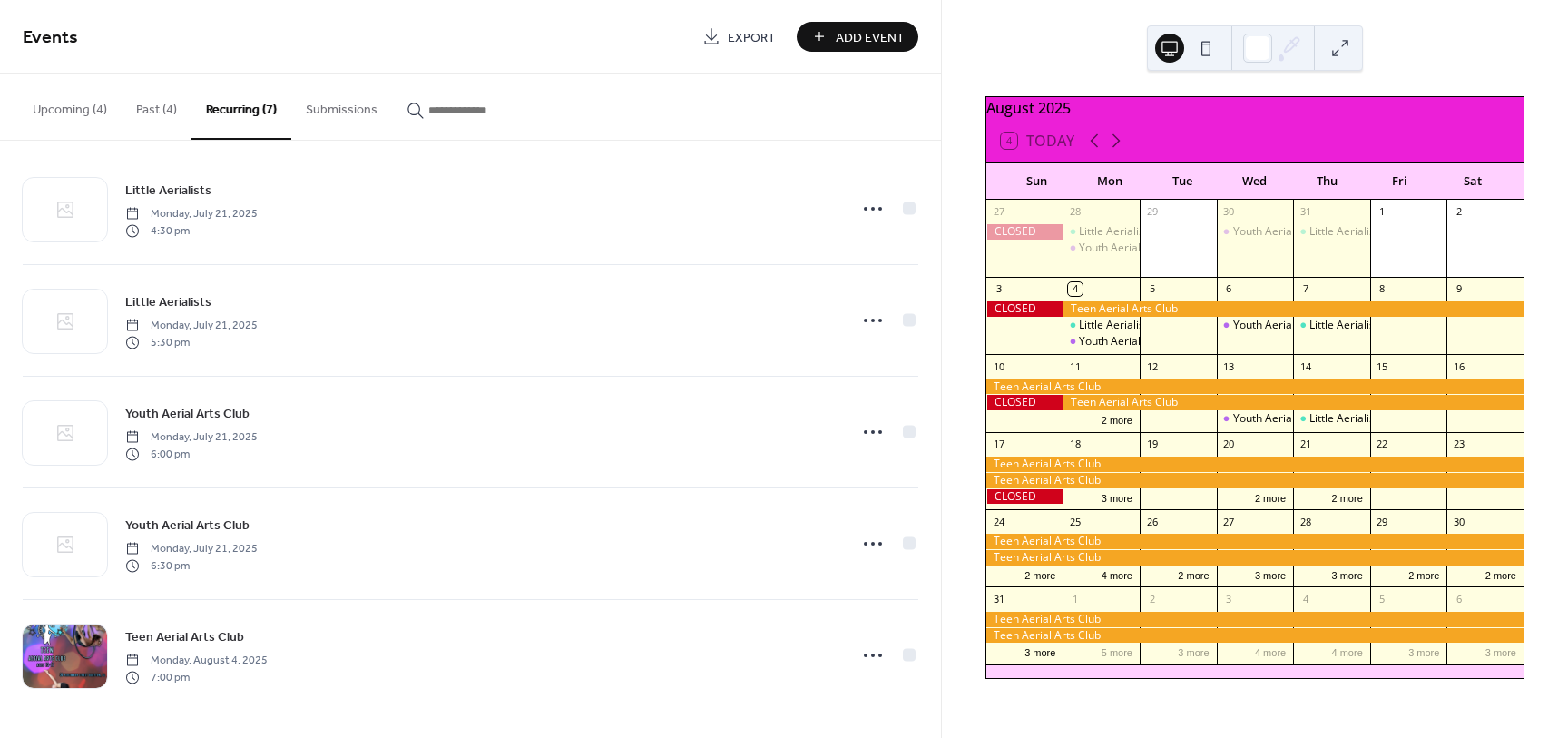 scroll, scrollTop: 238, scrollLeft: 0, axis: vertical 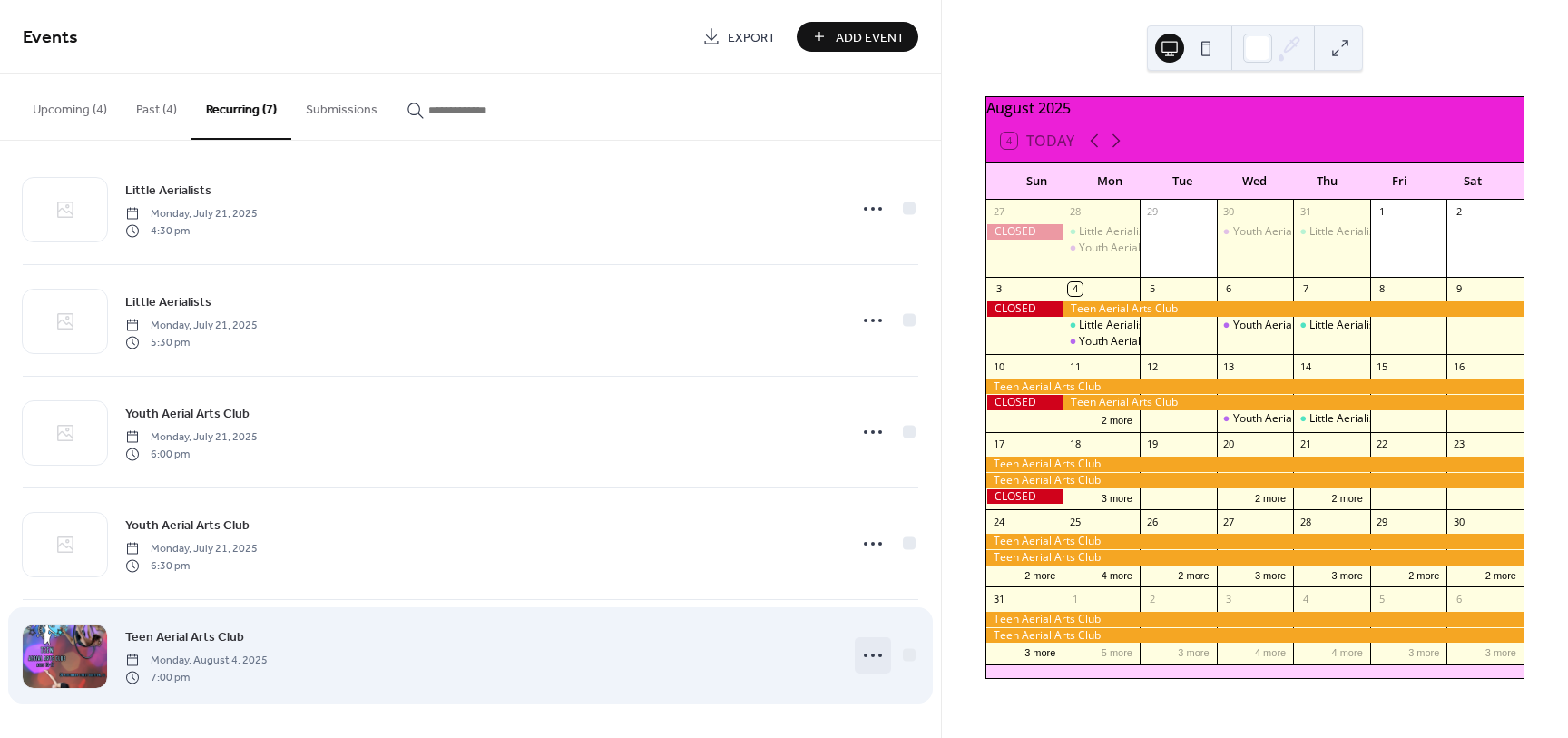 click 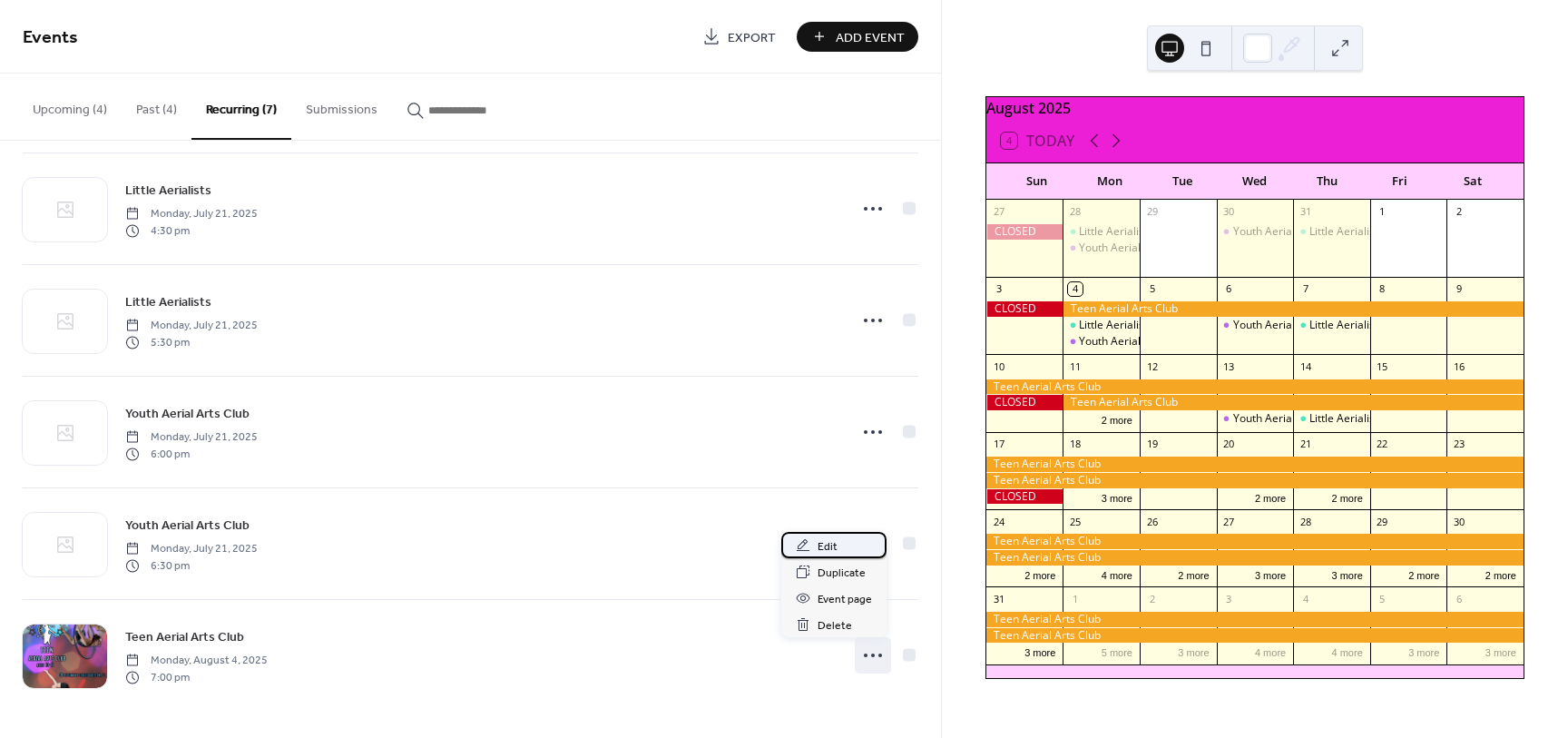 click on "Edit" at bounding box center [828, 546] 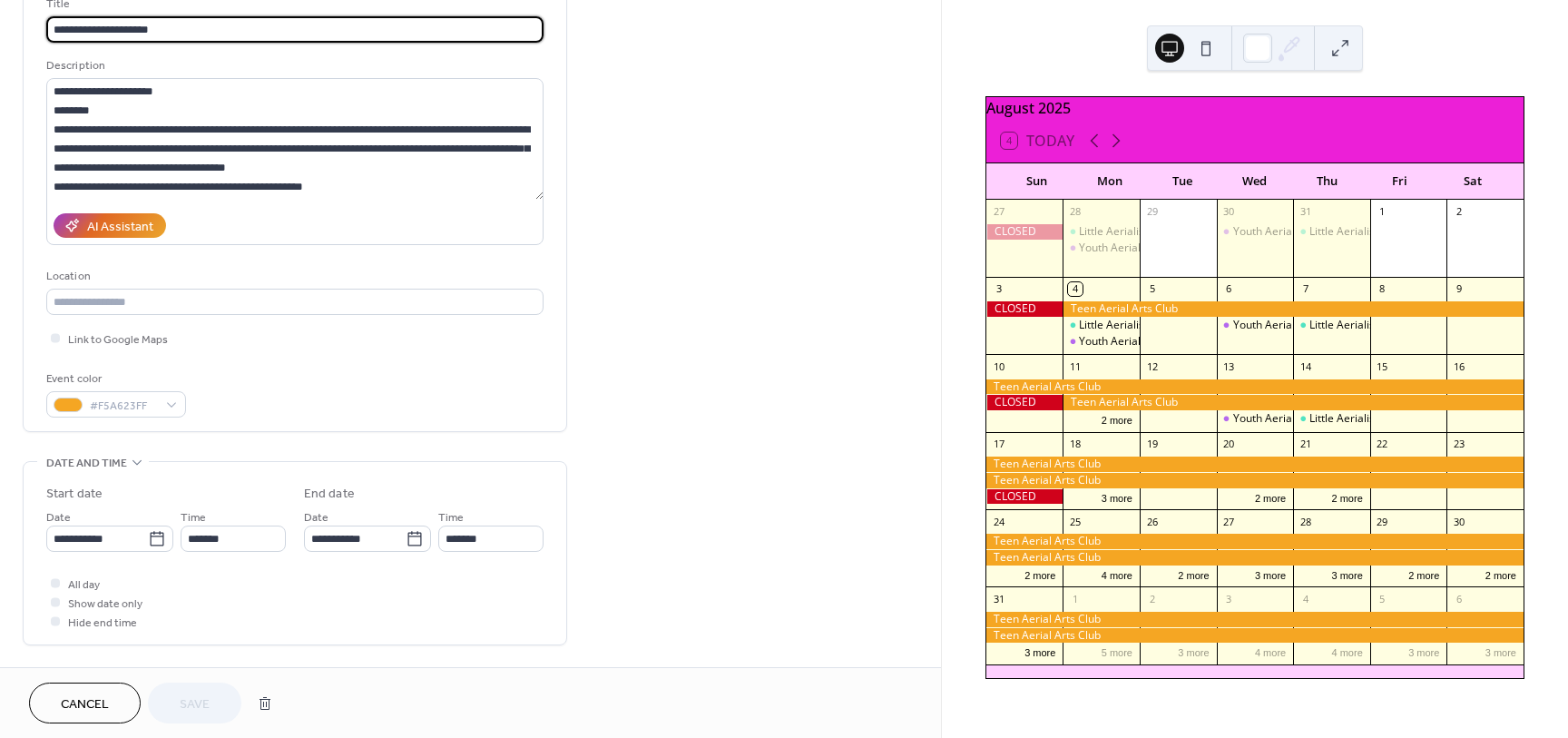 scroll, scrollTop: 135, scrollLeft: 0, axis: vertical 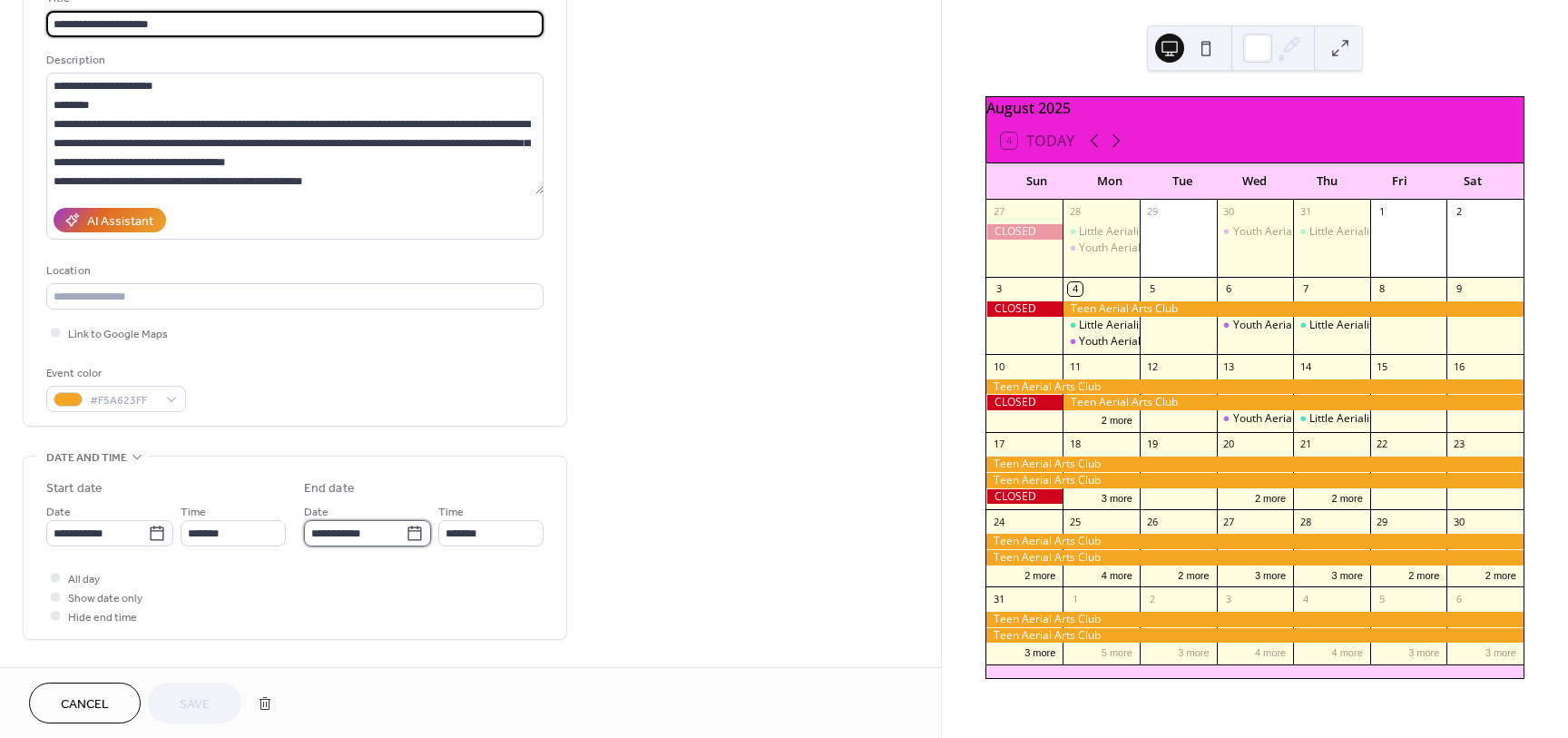 click on "**********" at bounding box center (355, 533) 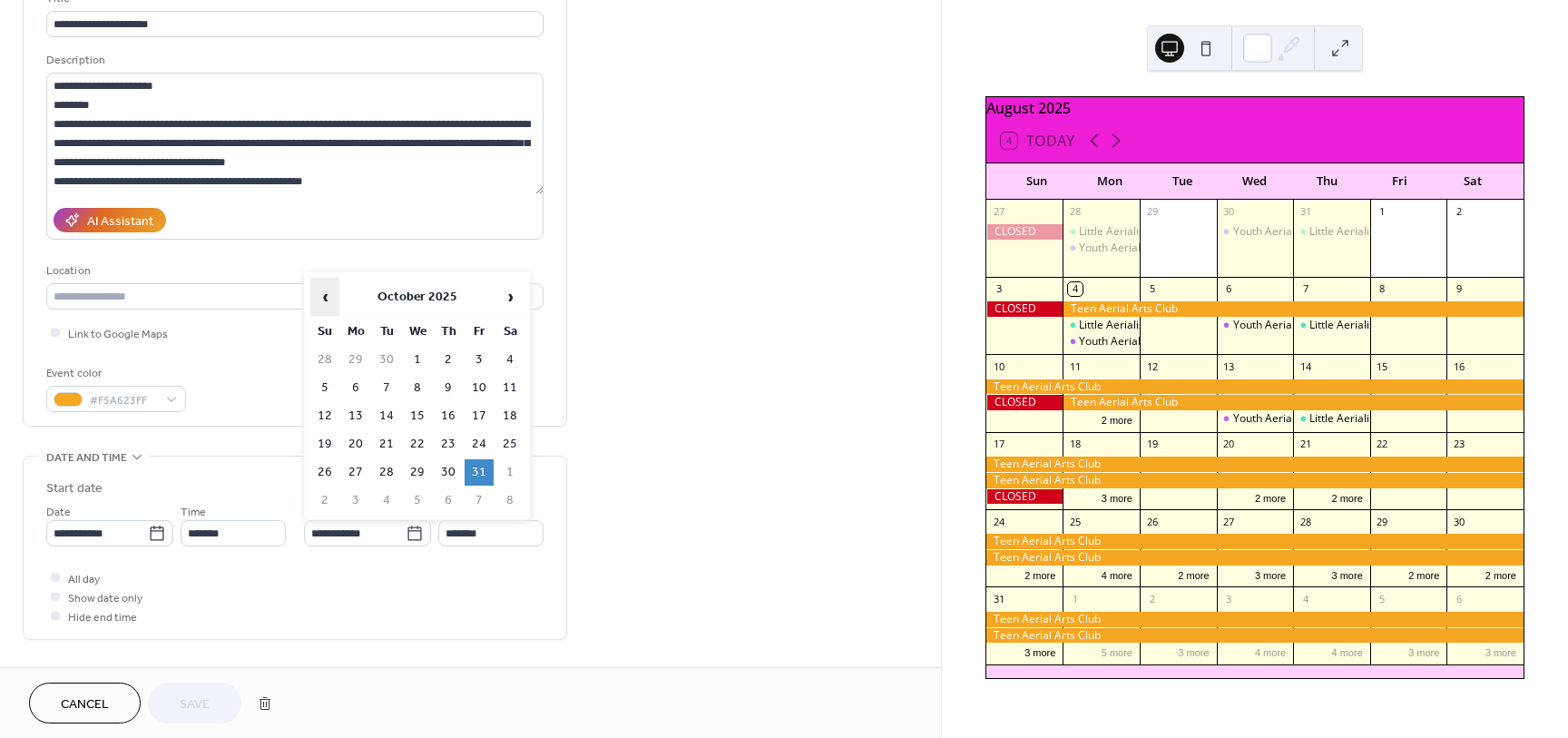 click on "‹" at bounding box center (325, 297) 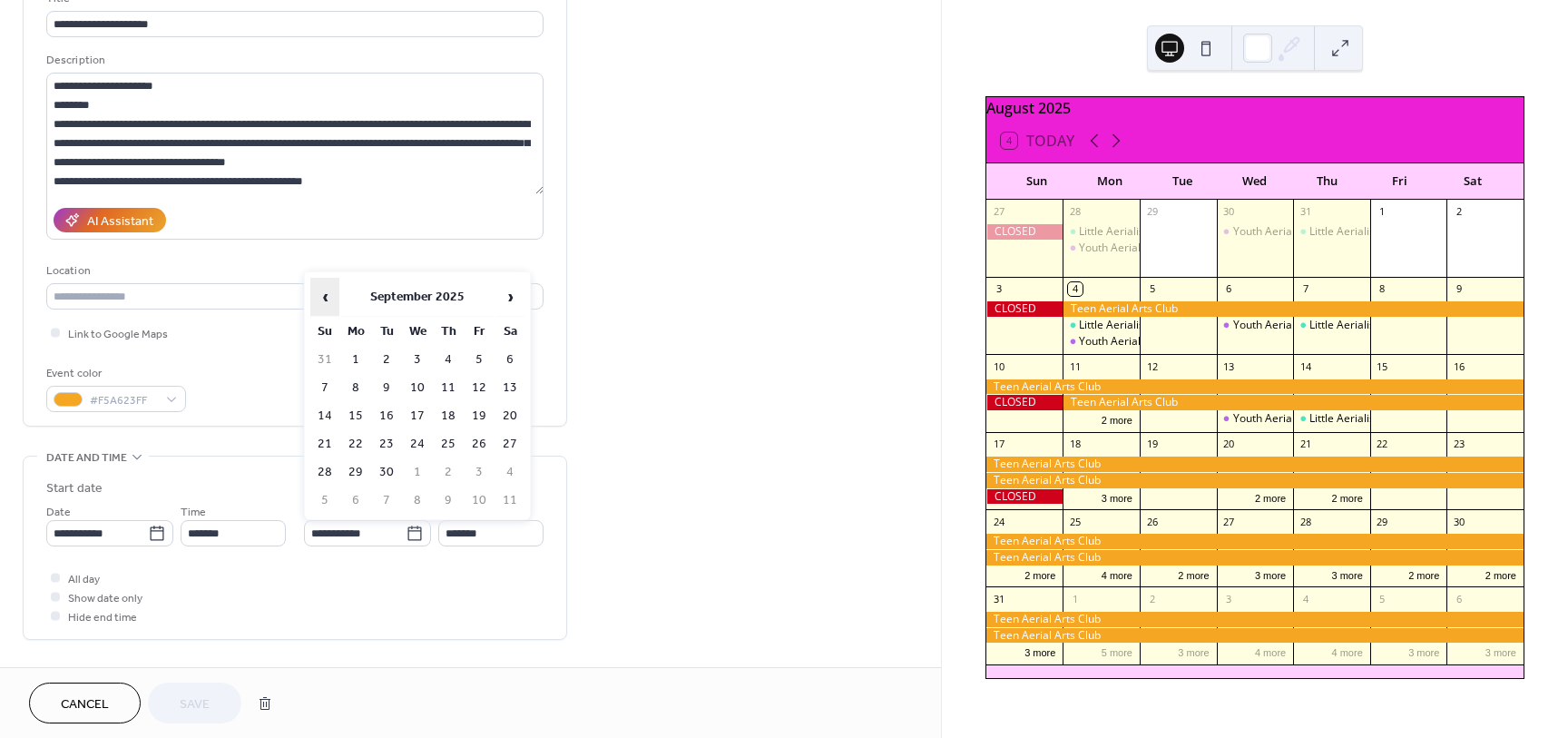 click on "‹" at bounding box center [325, 297] 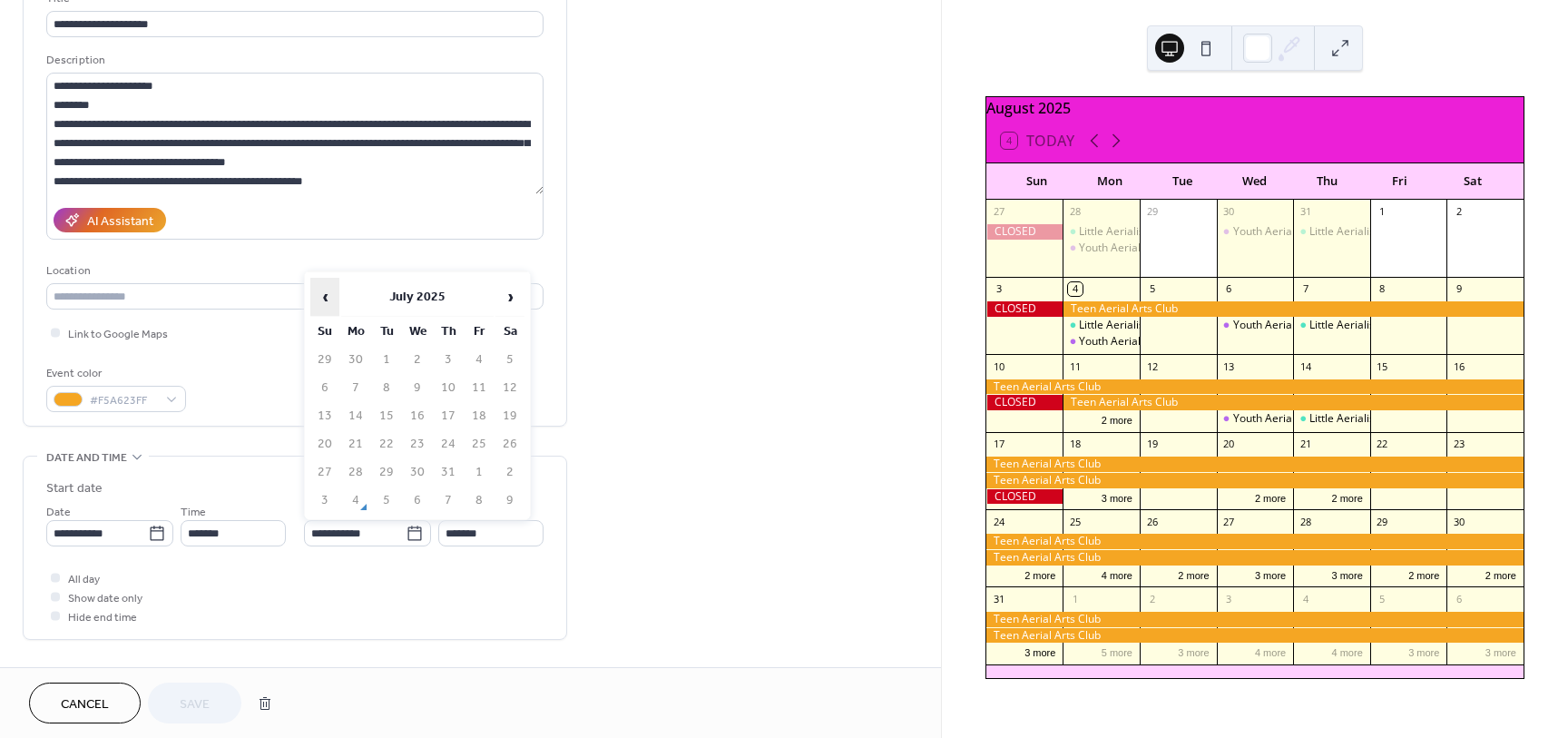 click on "‹" at bounding box center (325, 297) 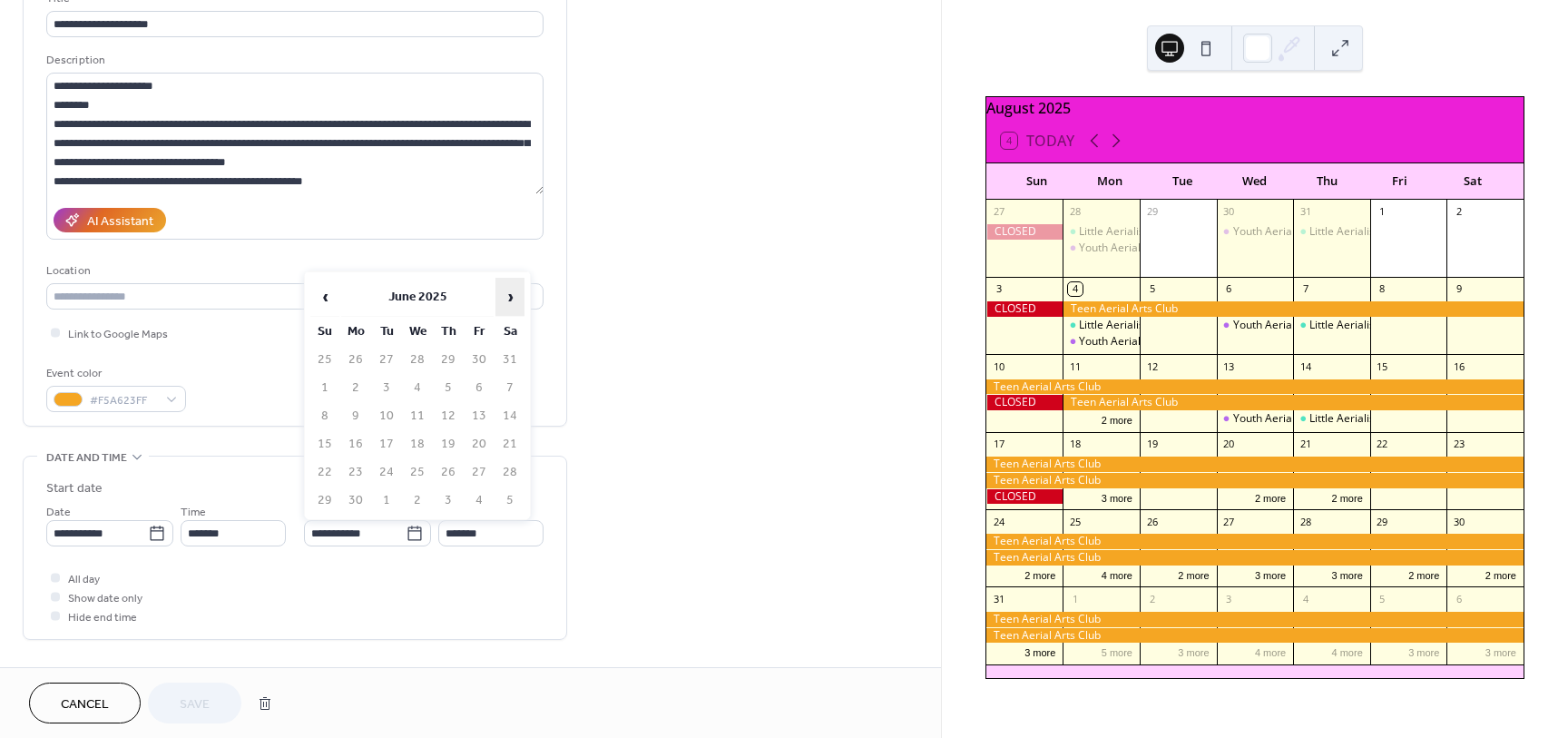 click on "›" at bounding box center [510, 297] 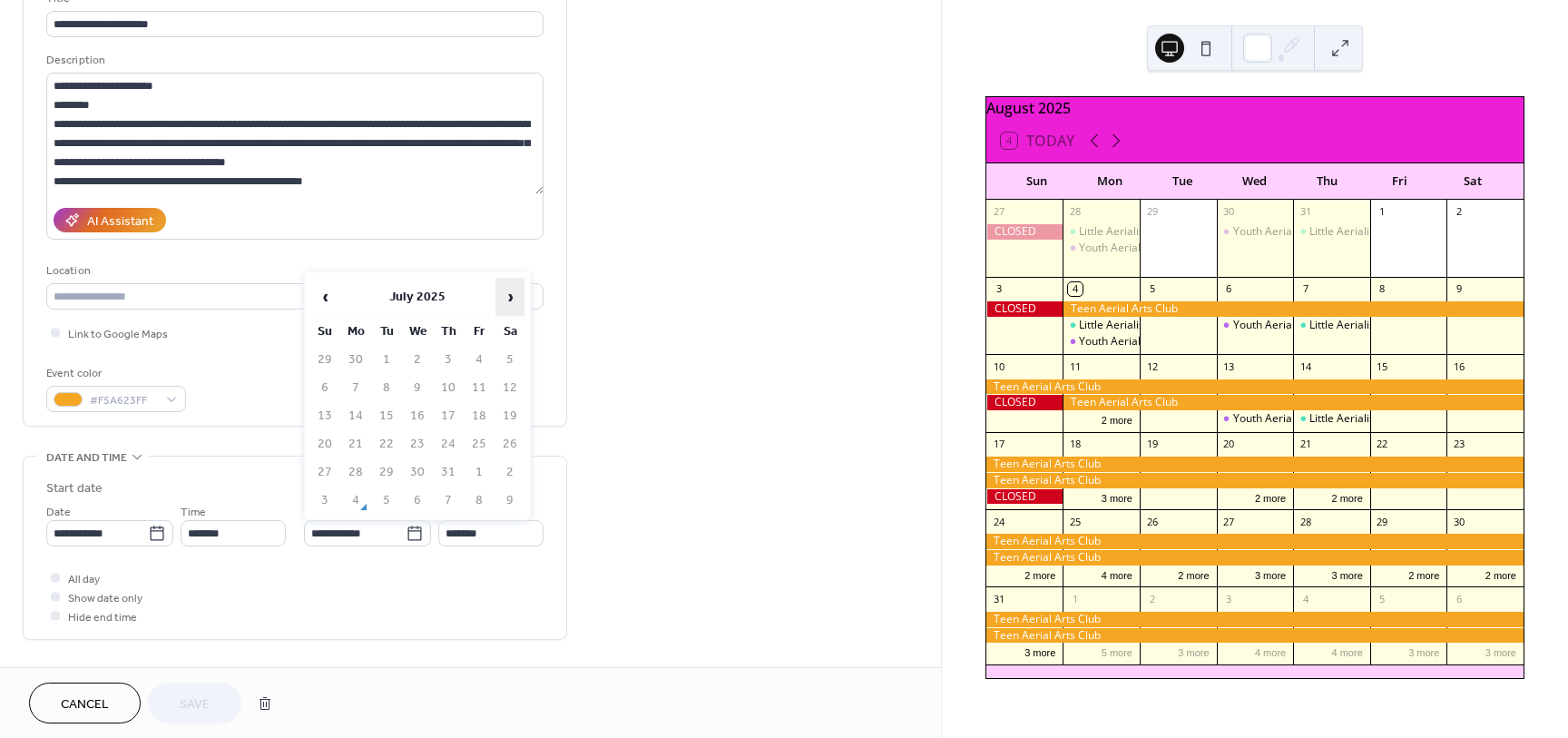 click on "›" at bounding box center [510, 297] 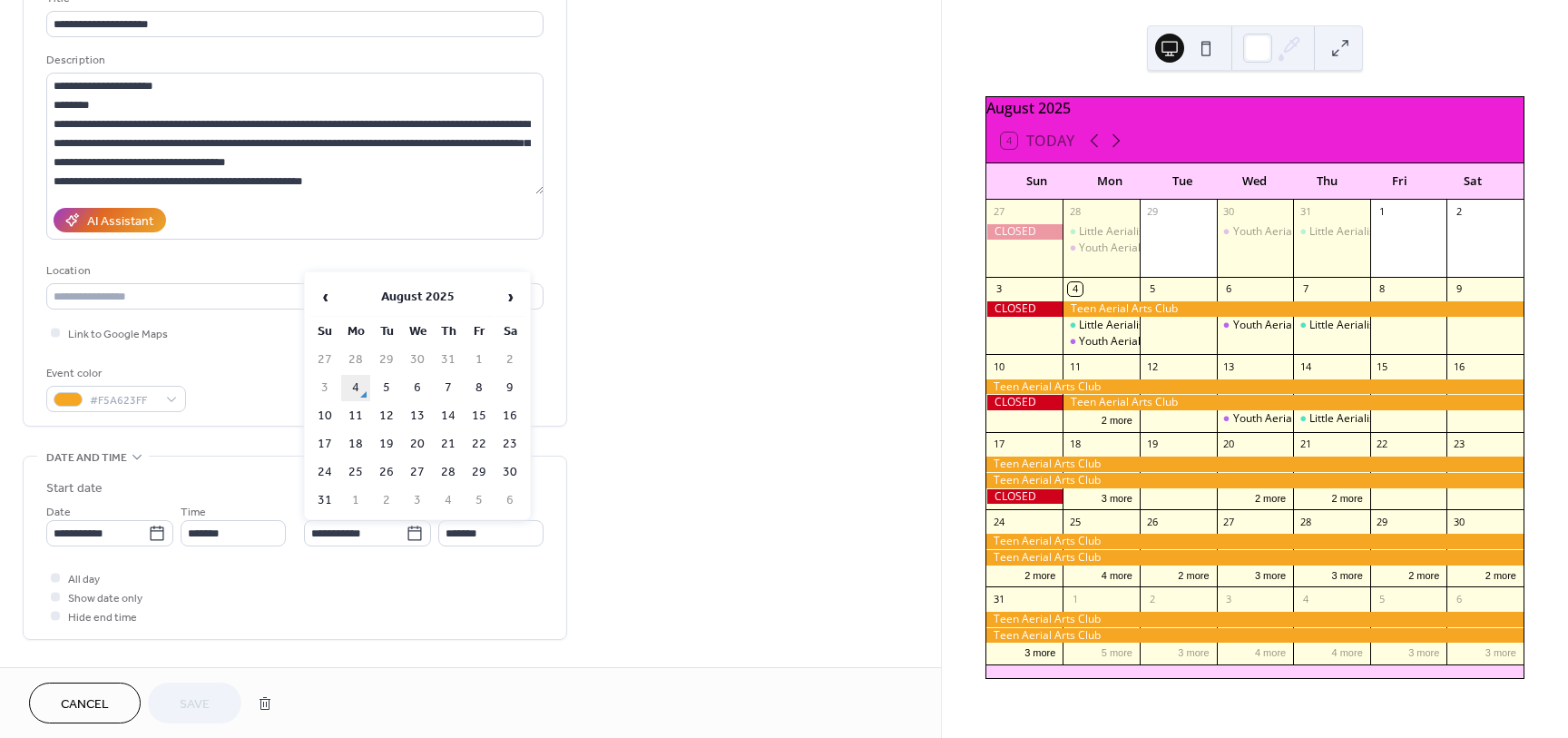 click on "4" at bounding box center (356, 388) 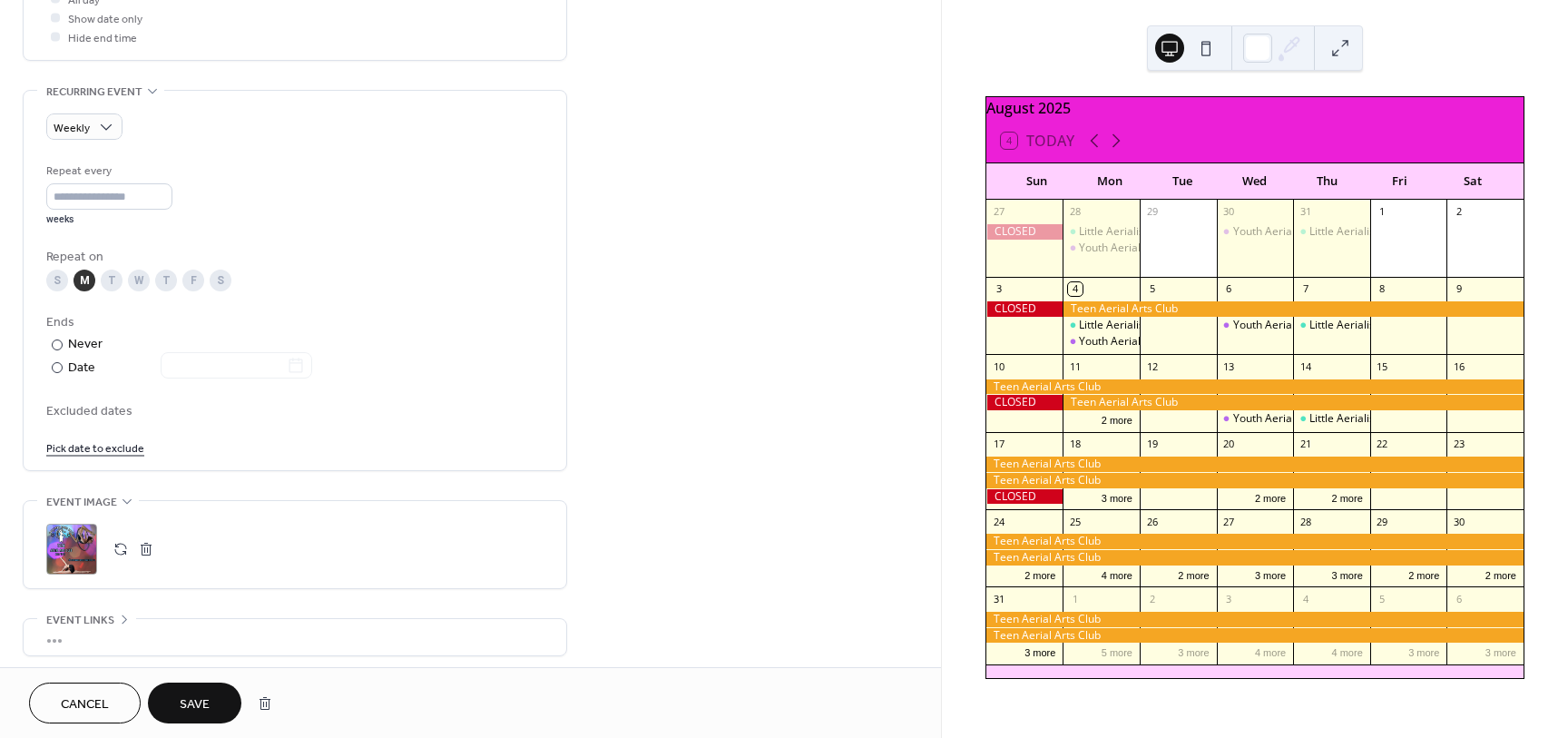 scroll, scrollTop: 750, scrollLeft: 0, axis: vertical 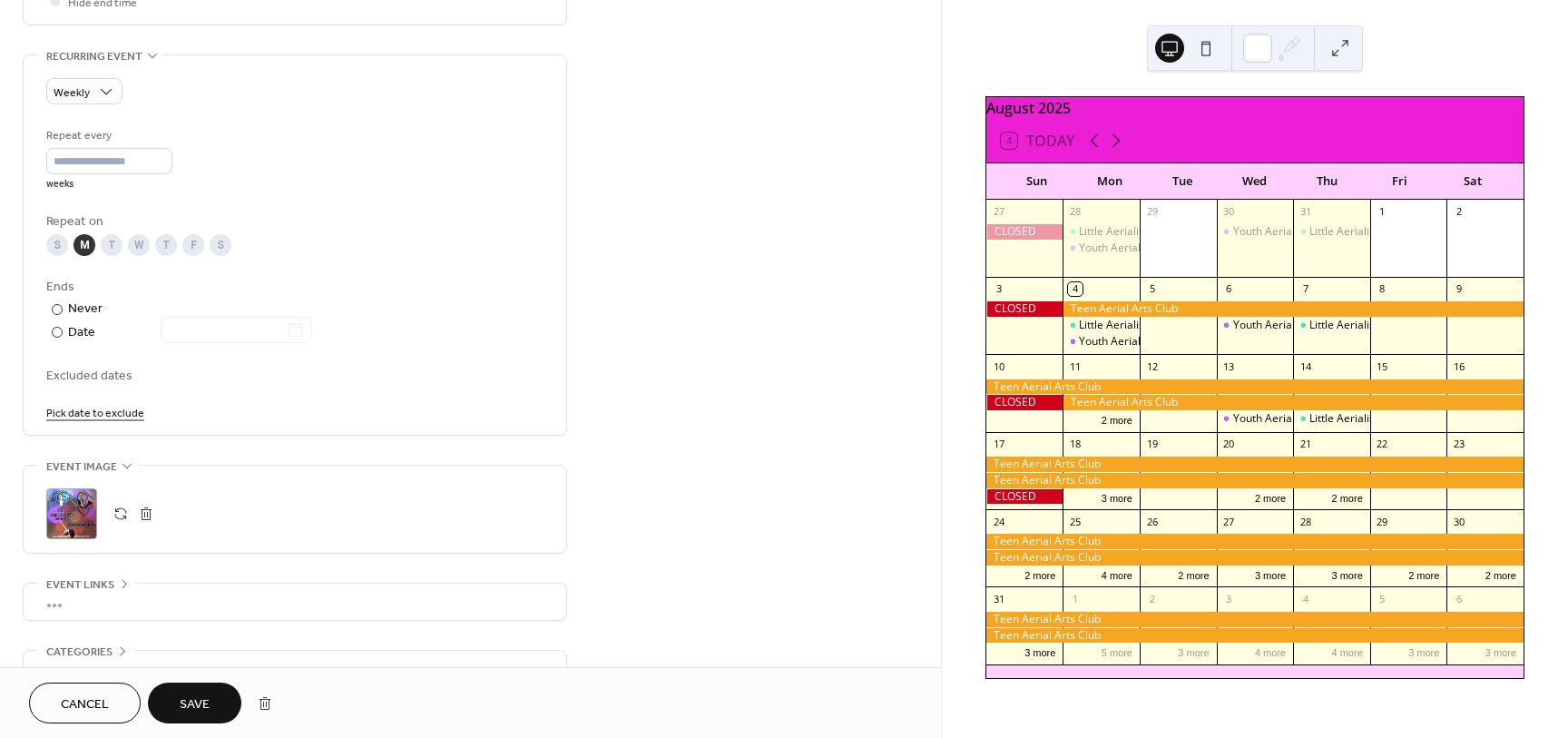 click on "Save" at bounding box center (194, 703) 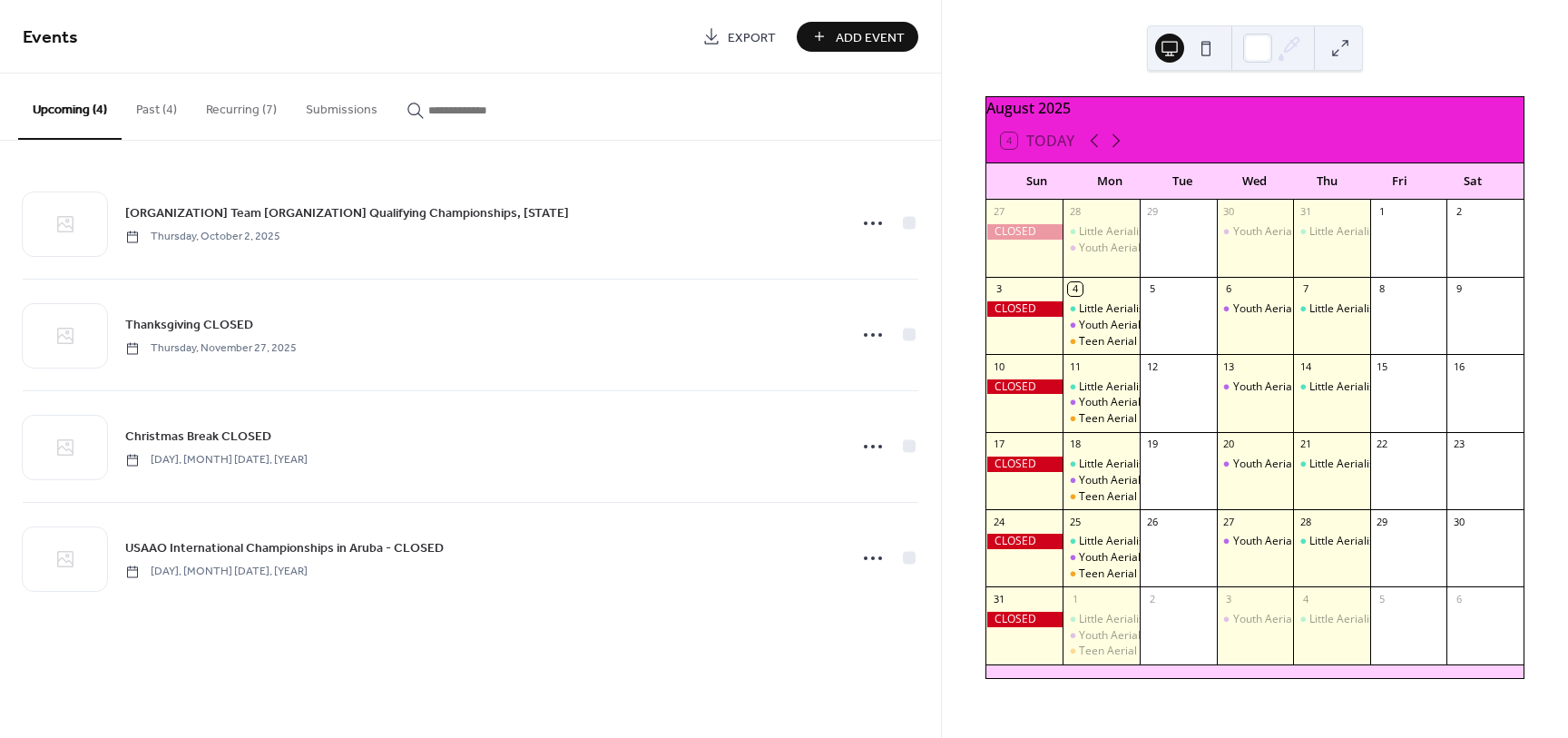 click on "Add Event" at bounding box center [870, 37] 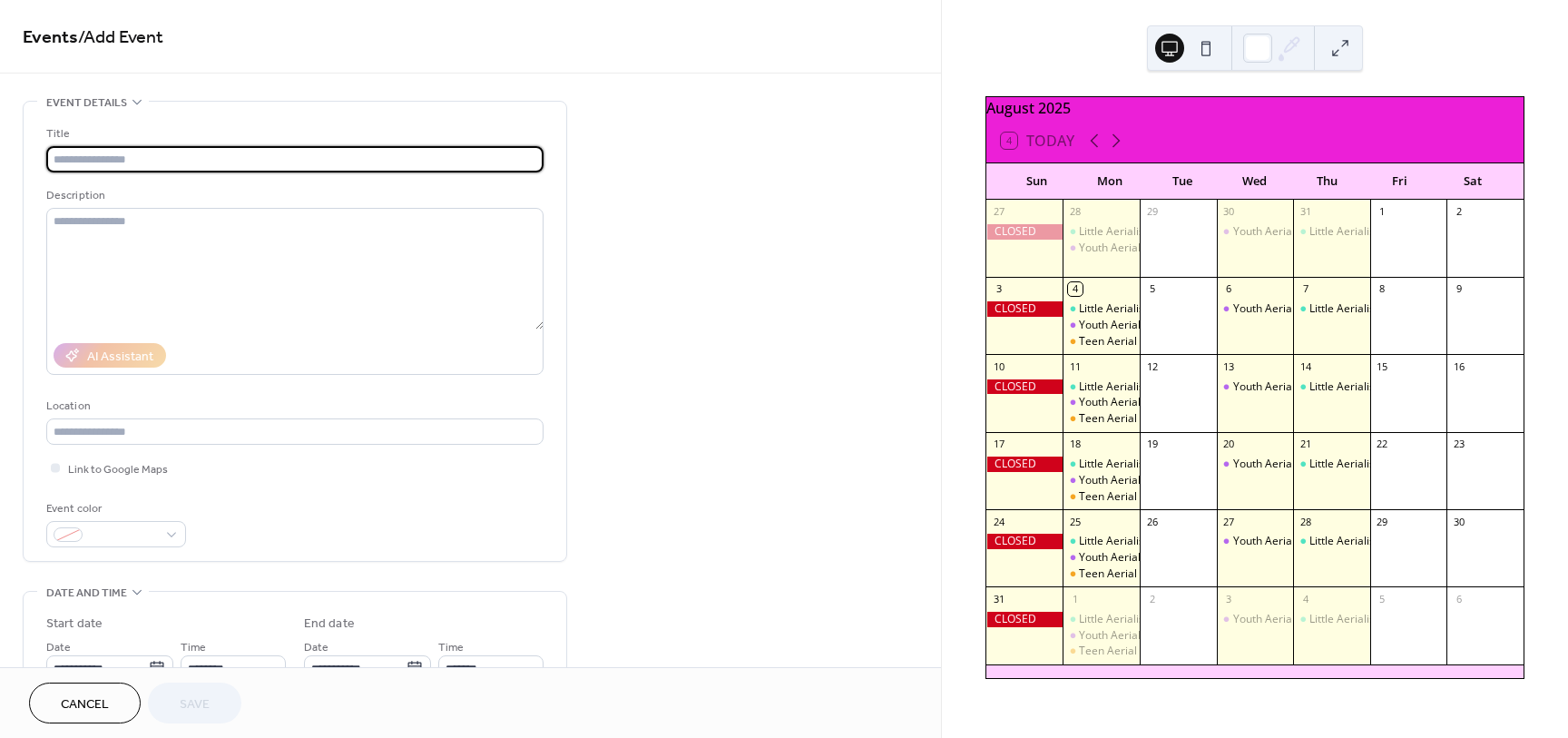 click at bounding box center [295, 159] 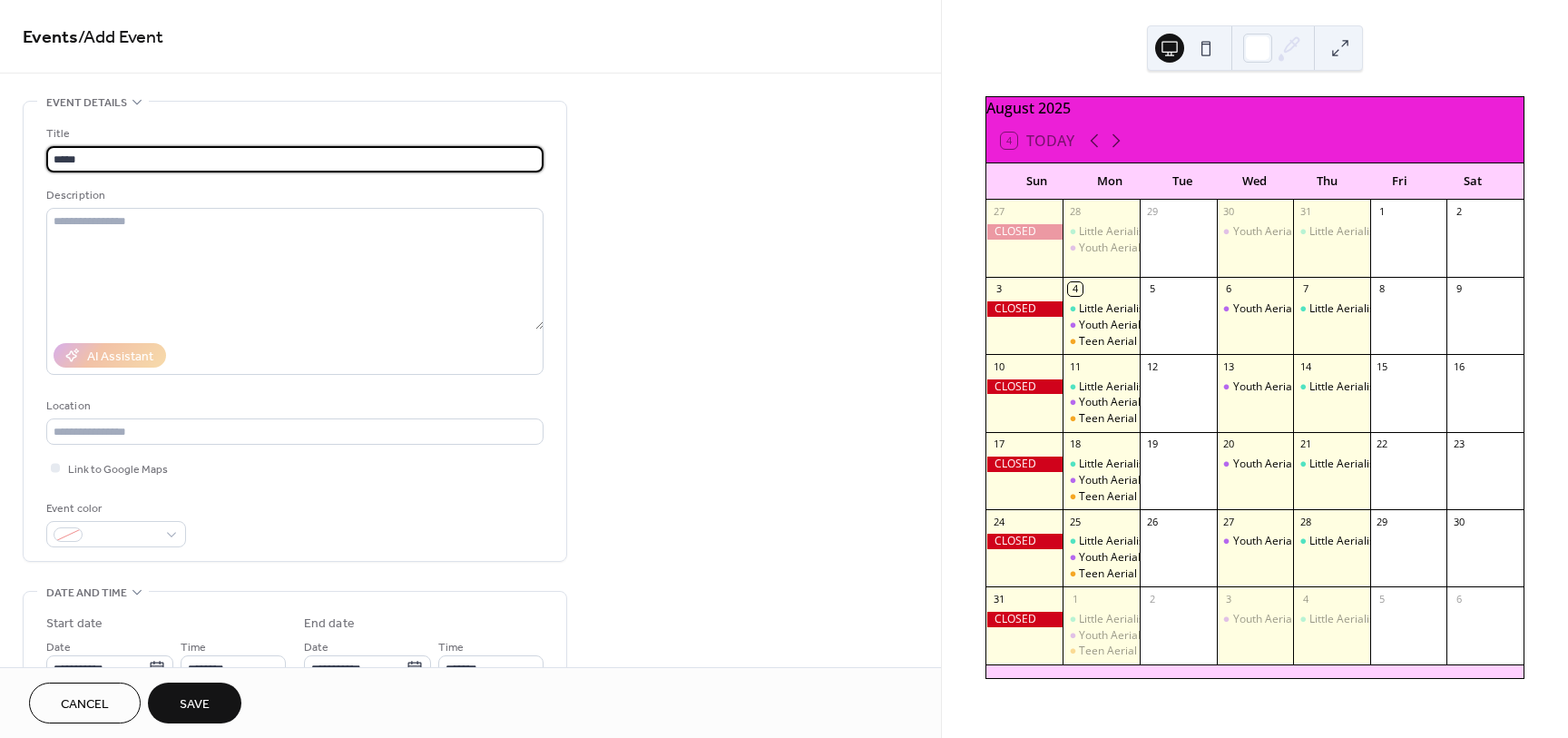 type on "******" 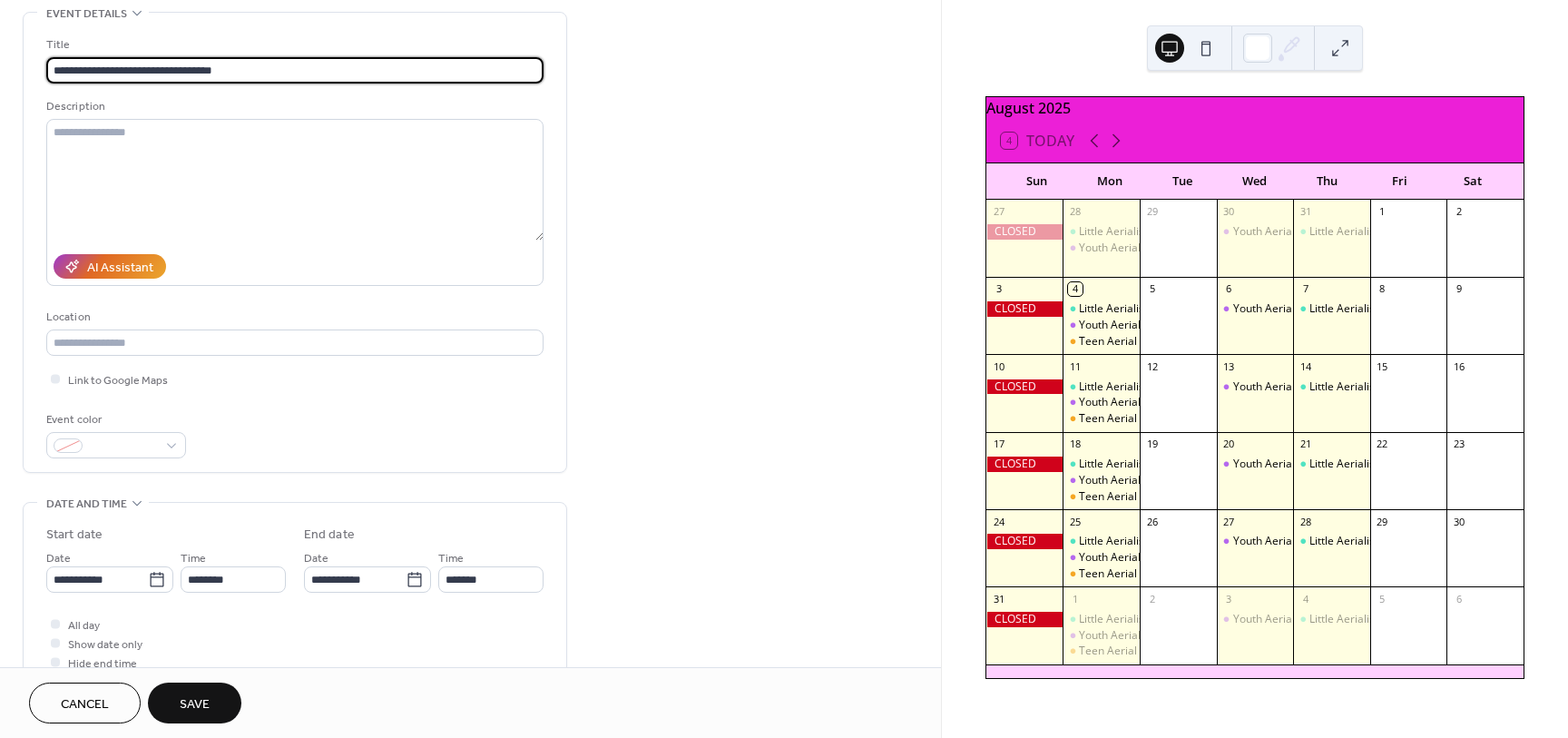 scroll, scrollTop: 130, scrollLeft: 0, axis: vertical 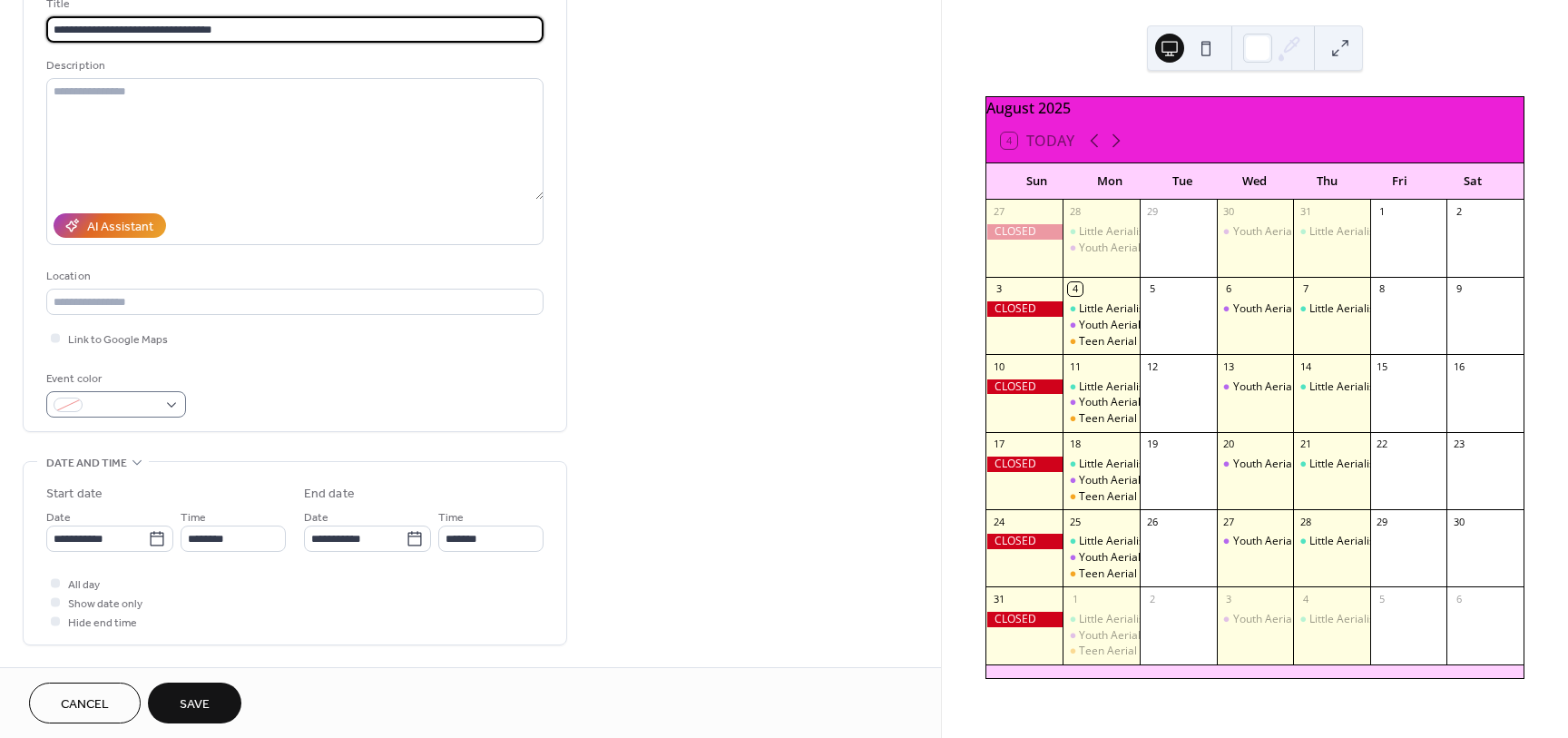 type on "**********" 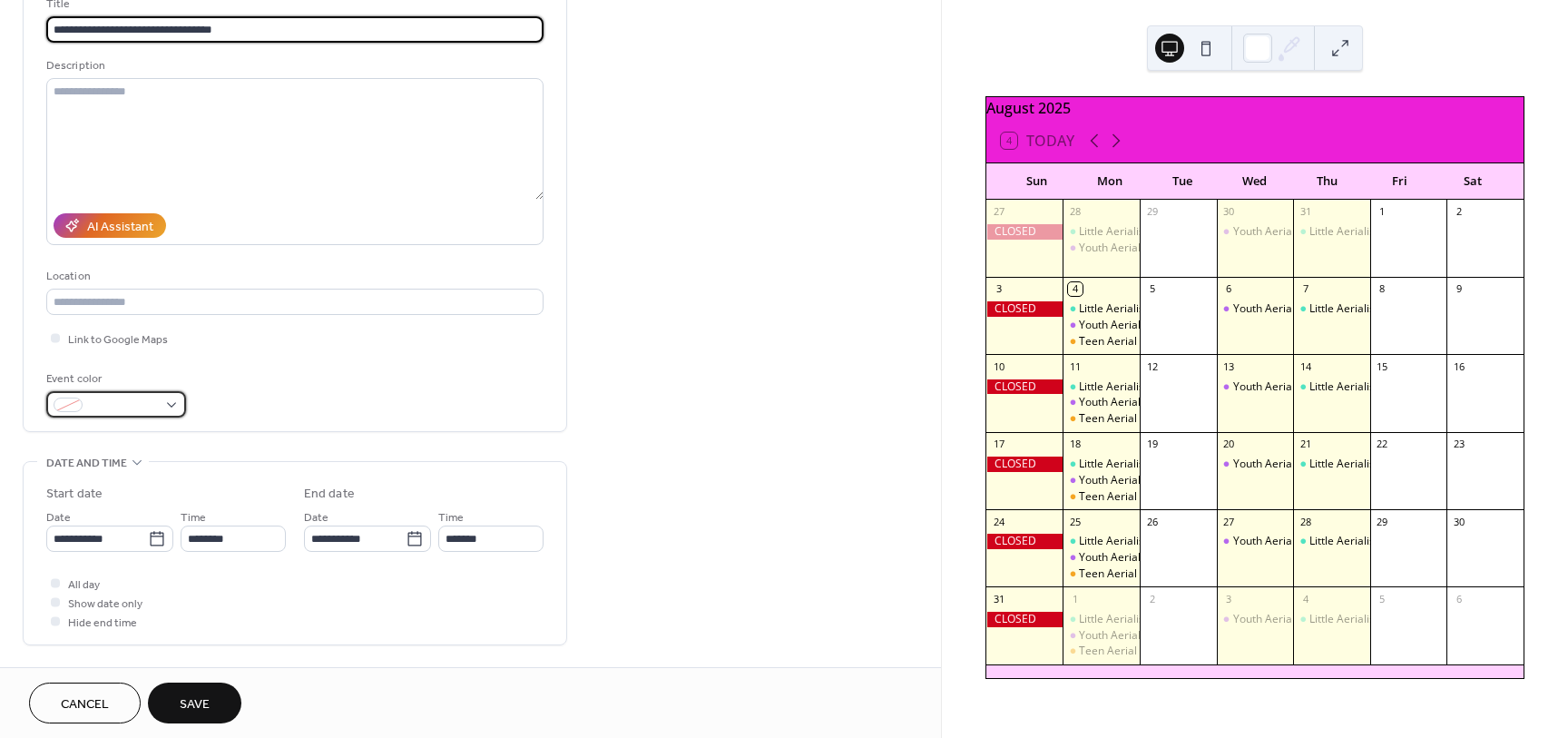 click at bounding box center (123, 406) 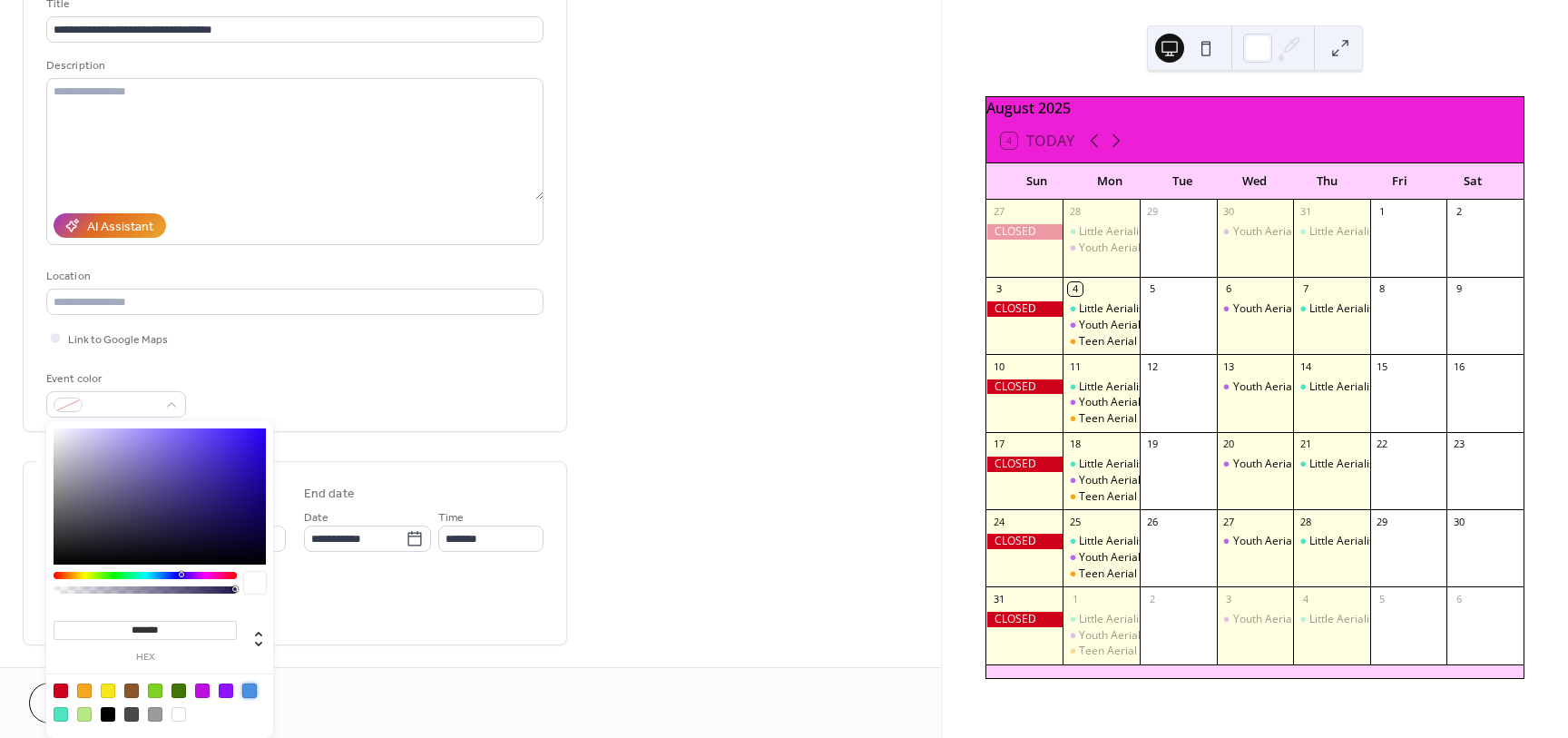click at bounding box center [250, 691] 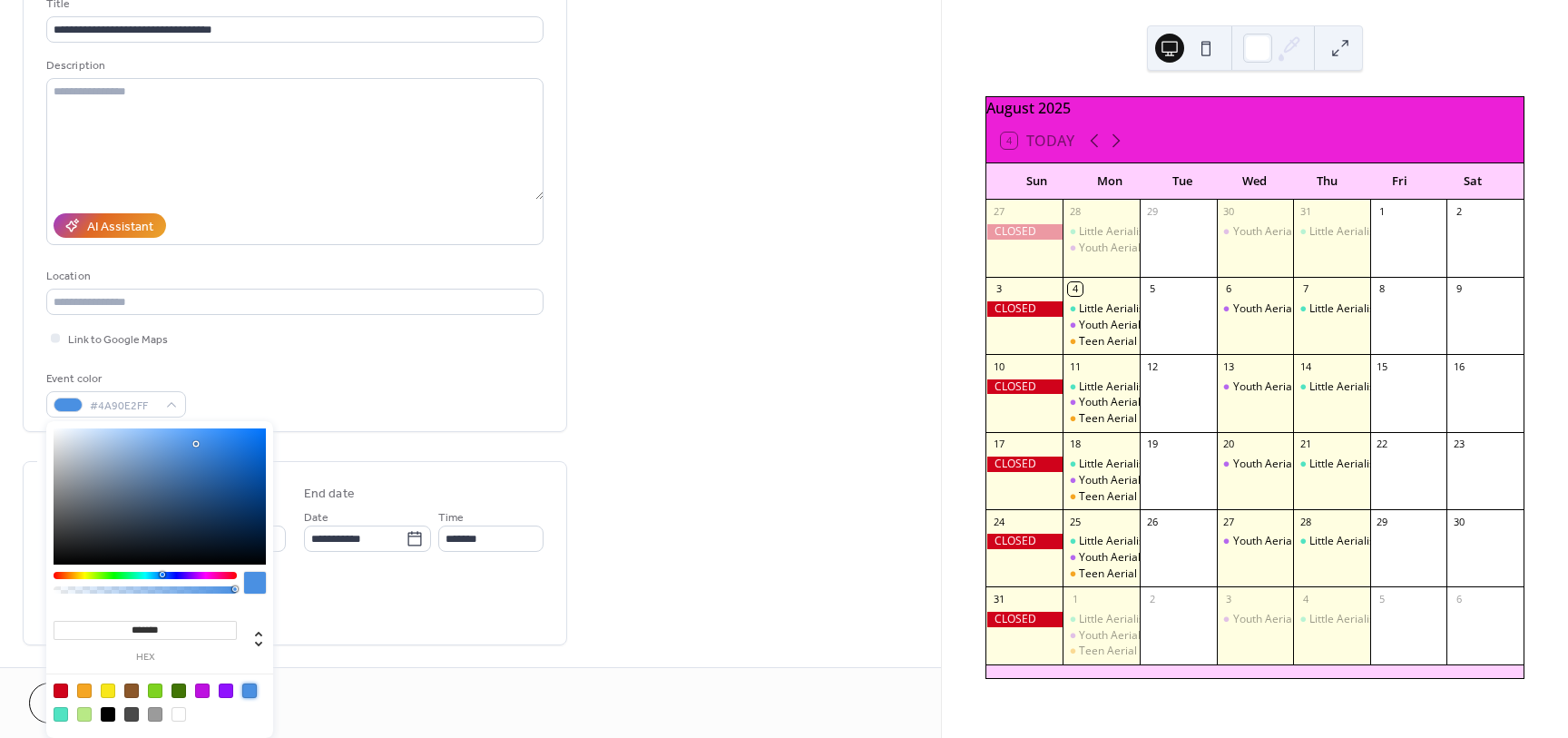 click on "Event color #4A90E2FF" at bounding box center (295, 393) 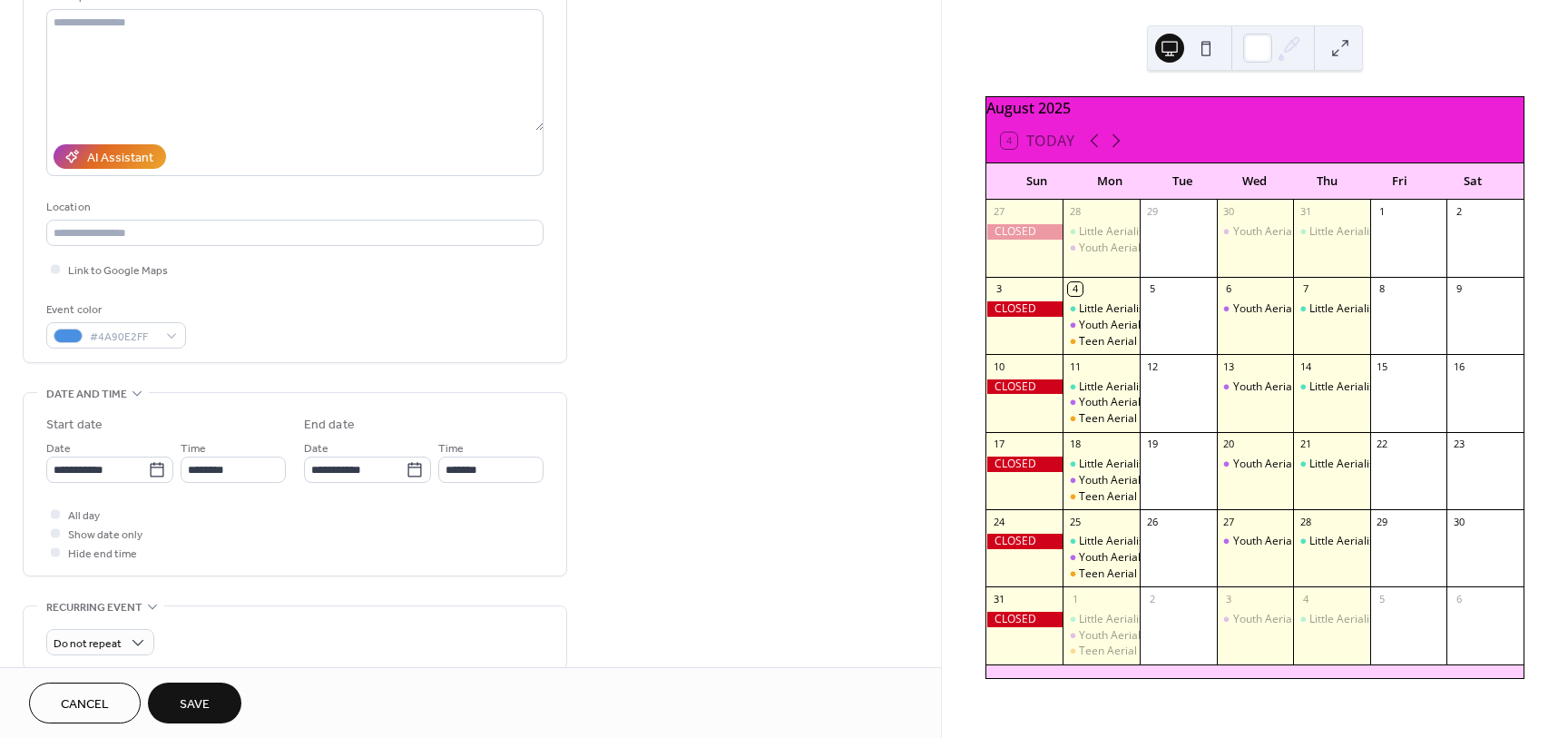 scroll, scrollTop: 201, scrollLeft: 0, axis: vertical 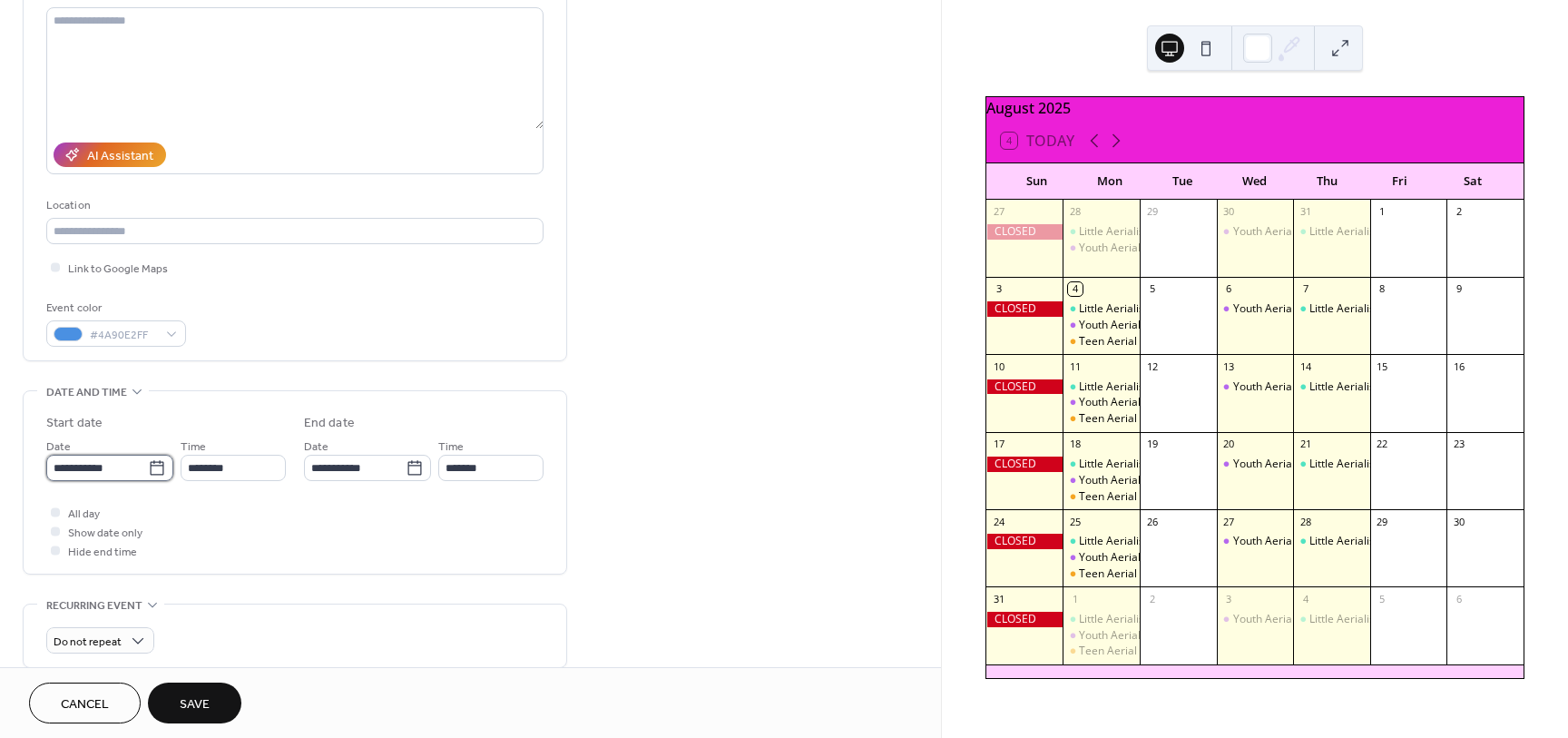 click on "**********" at bounding box center [97, 467] 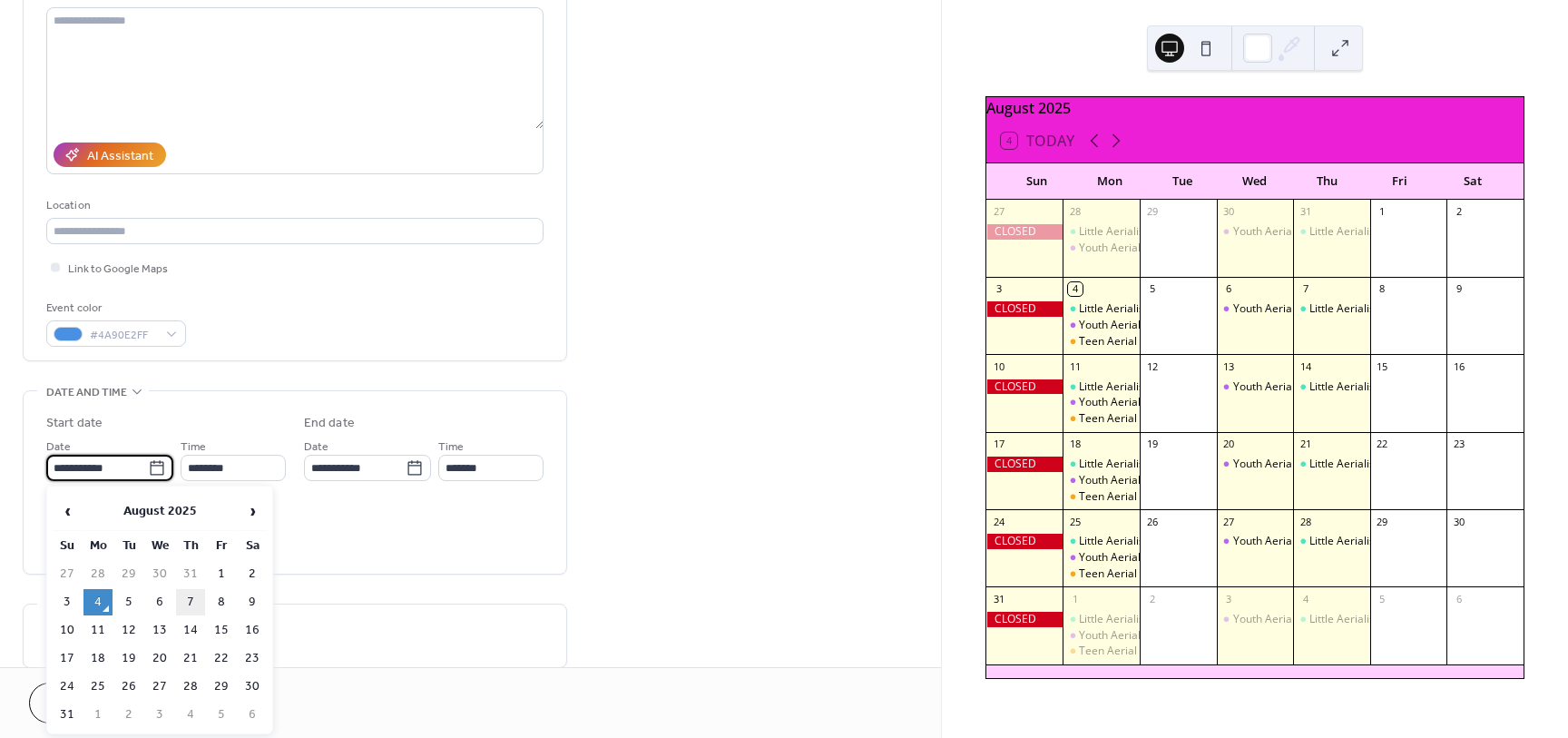 click on "7" at bounding box center (191, 602) 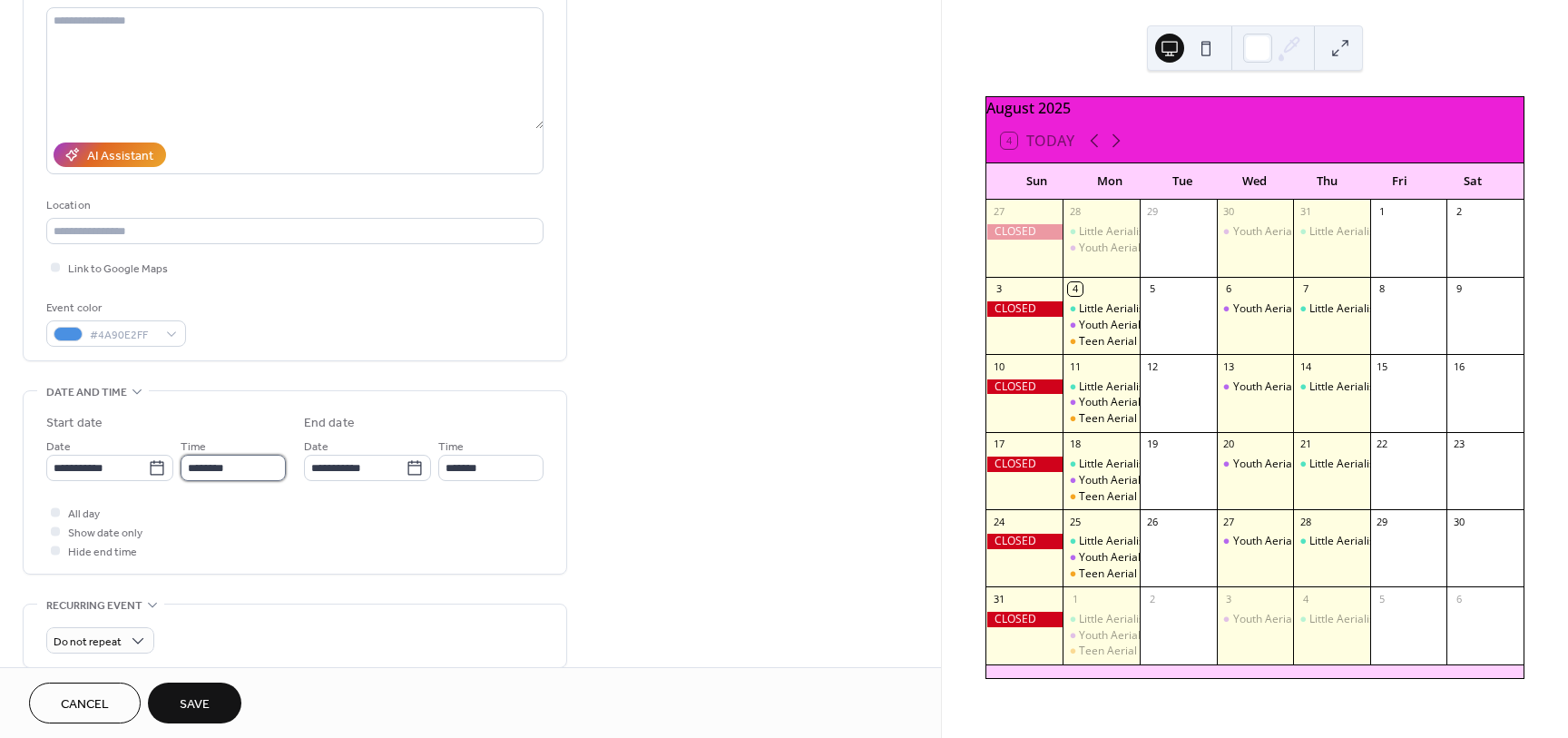 click on "********" at bounding box center (233, 467) 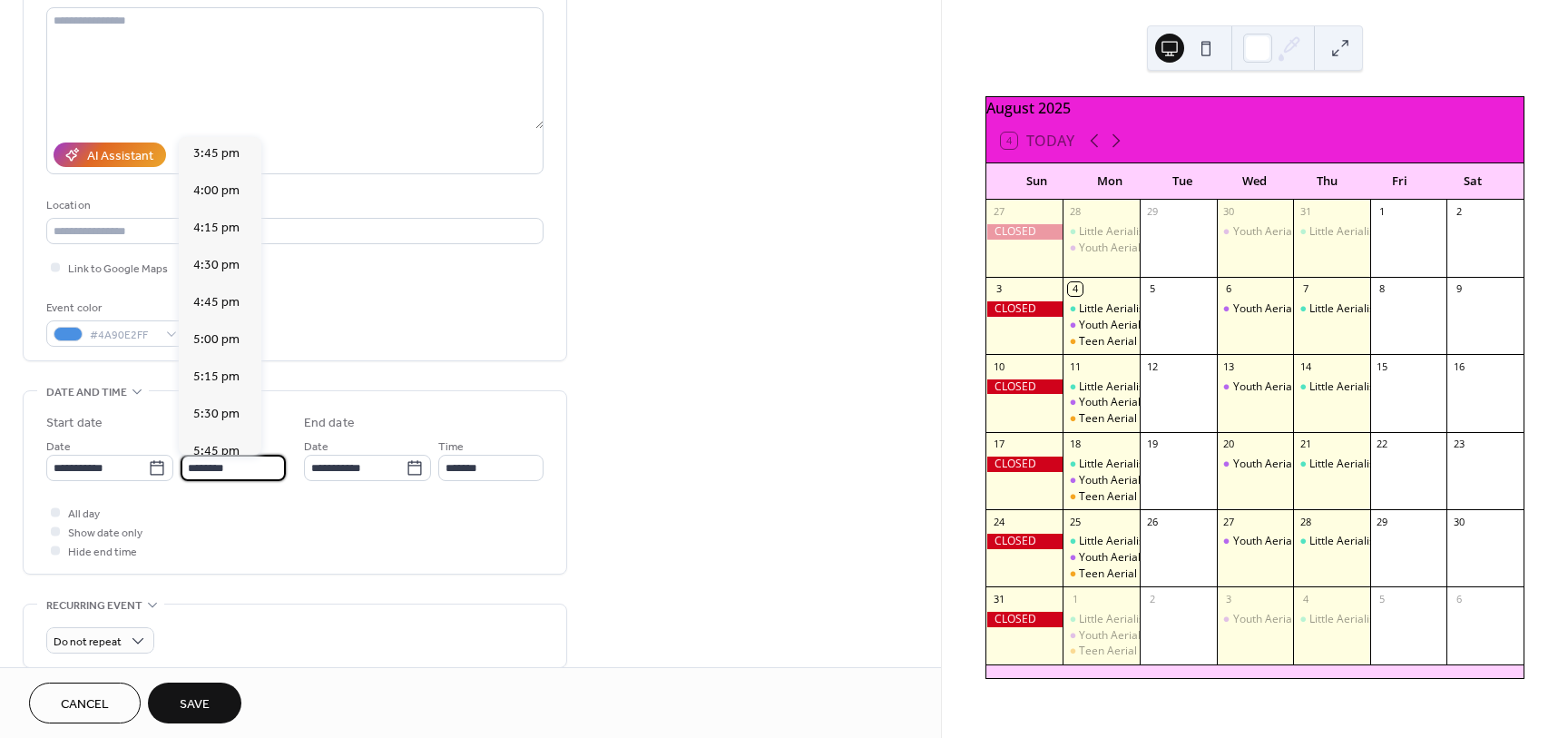 scroll, scrollTop: 2359, scrollLeft: 0, axis: vertical 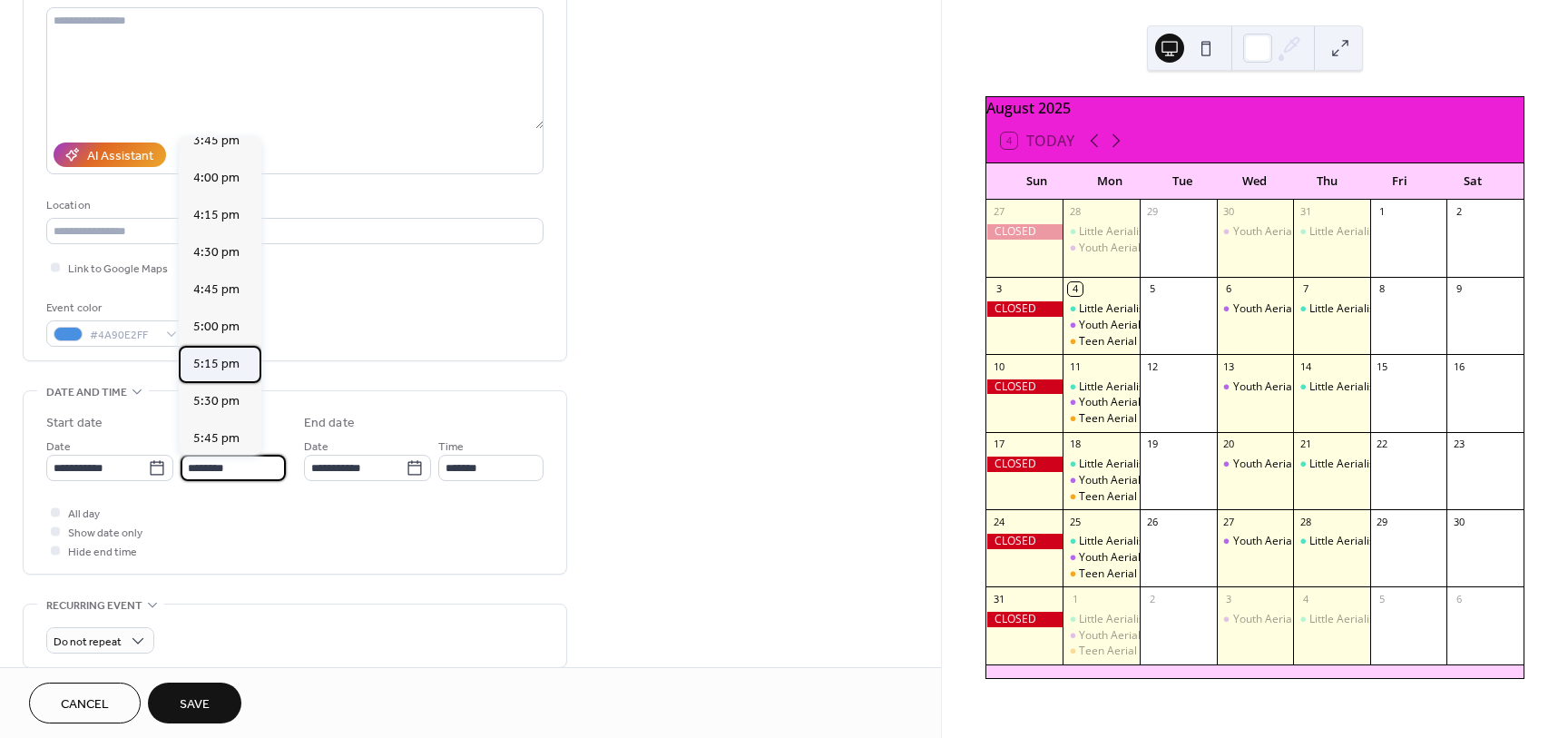 click on "5:15 pm" at bounding box center [216, 364] 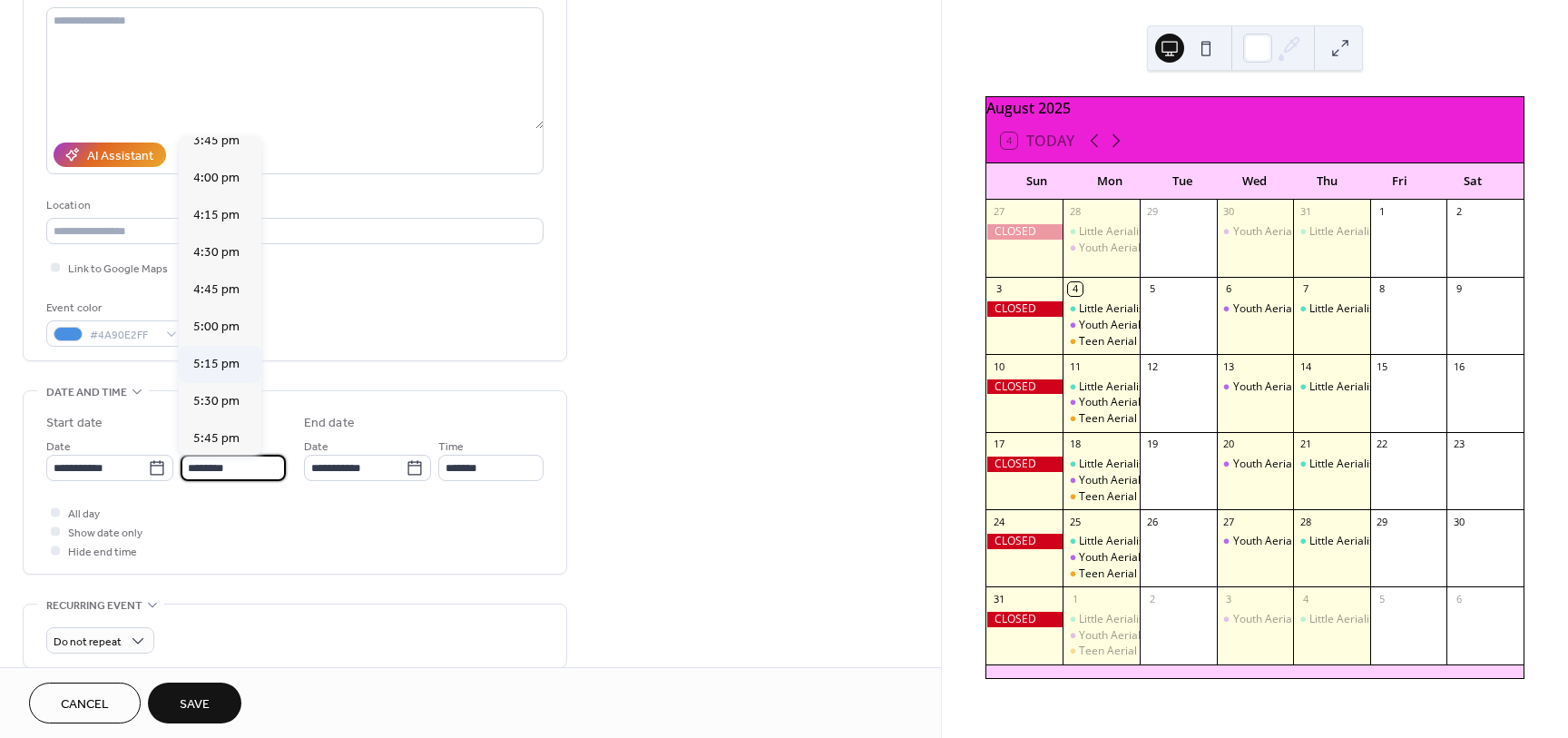type on "*******" 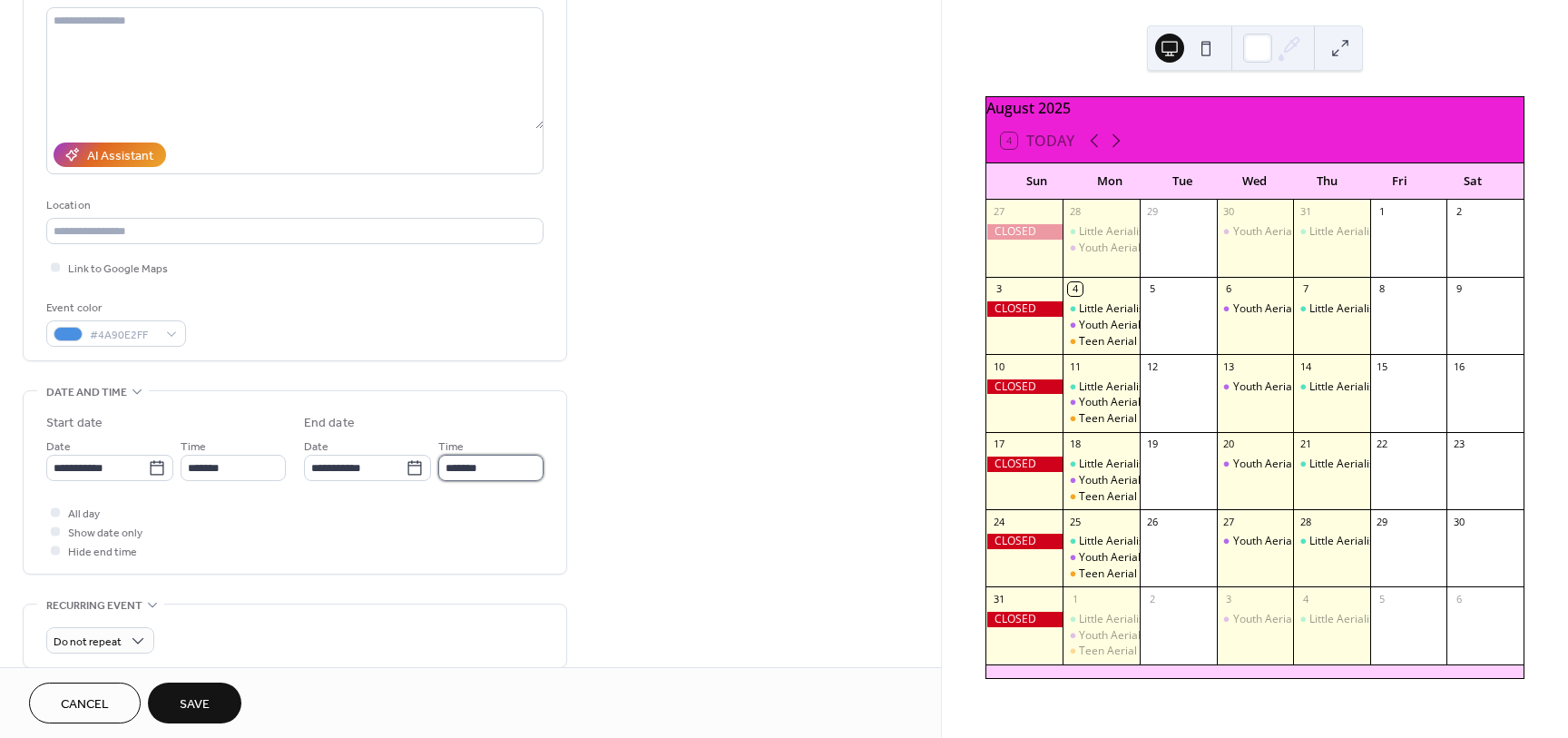 click on "*******" at bounding box center (491, 467) 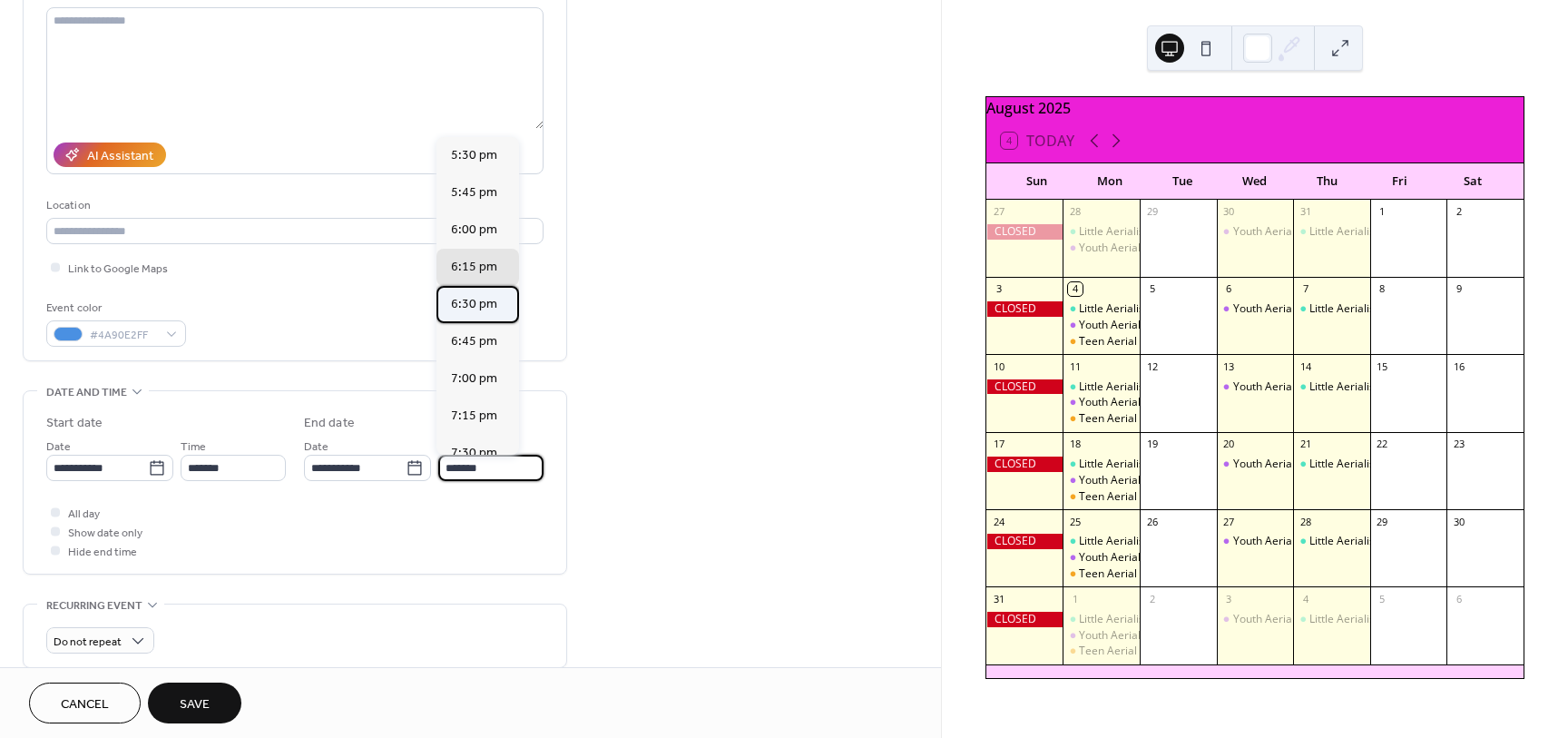 click on "6:30 pm" at bounding box center (474, 304) 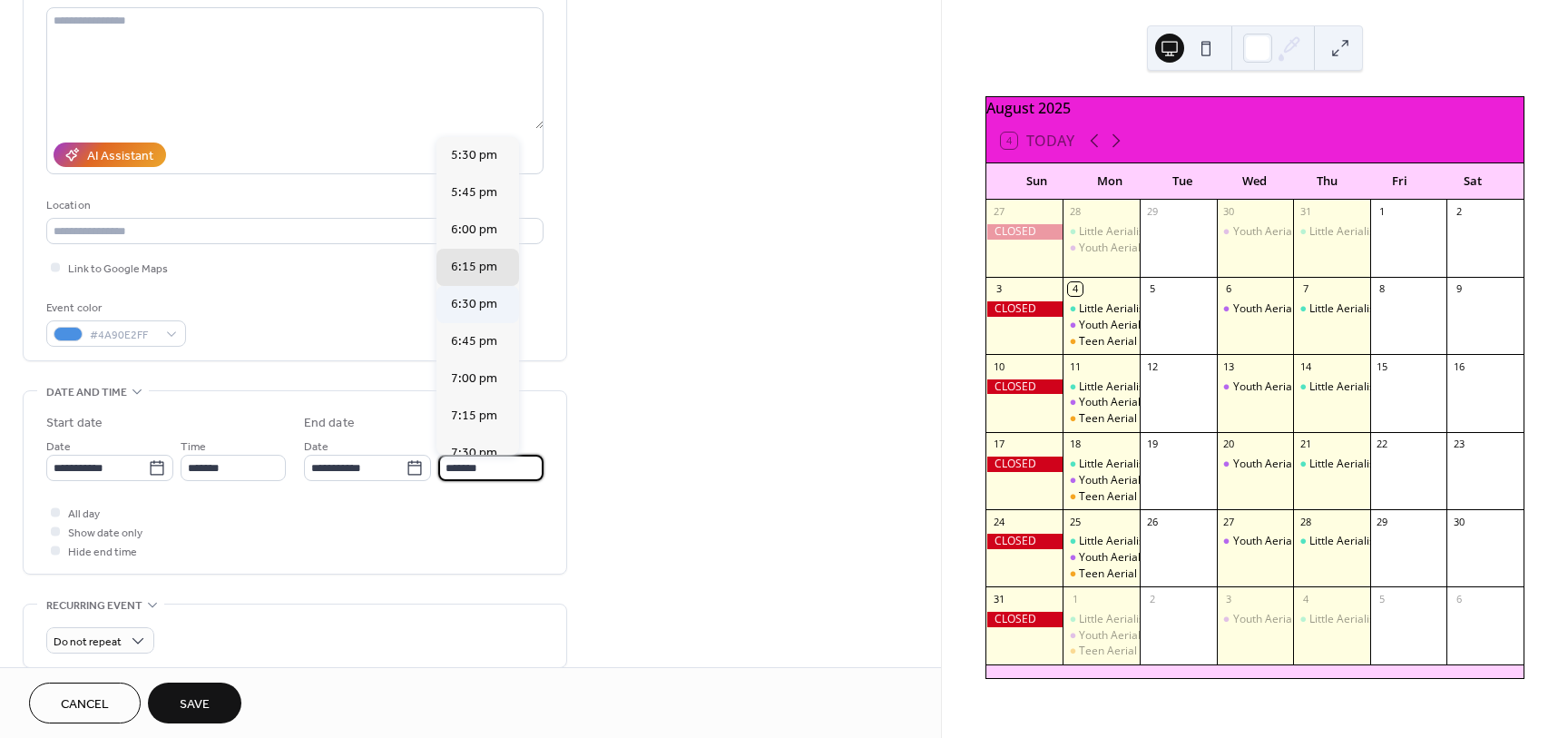 type on "*******" 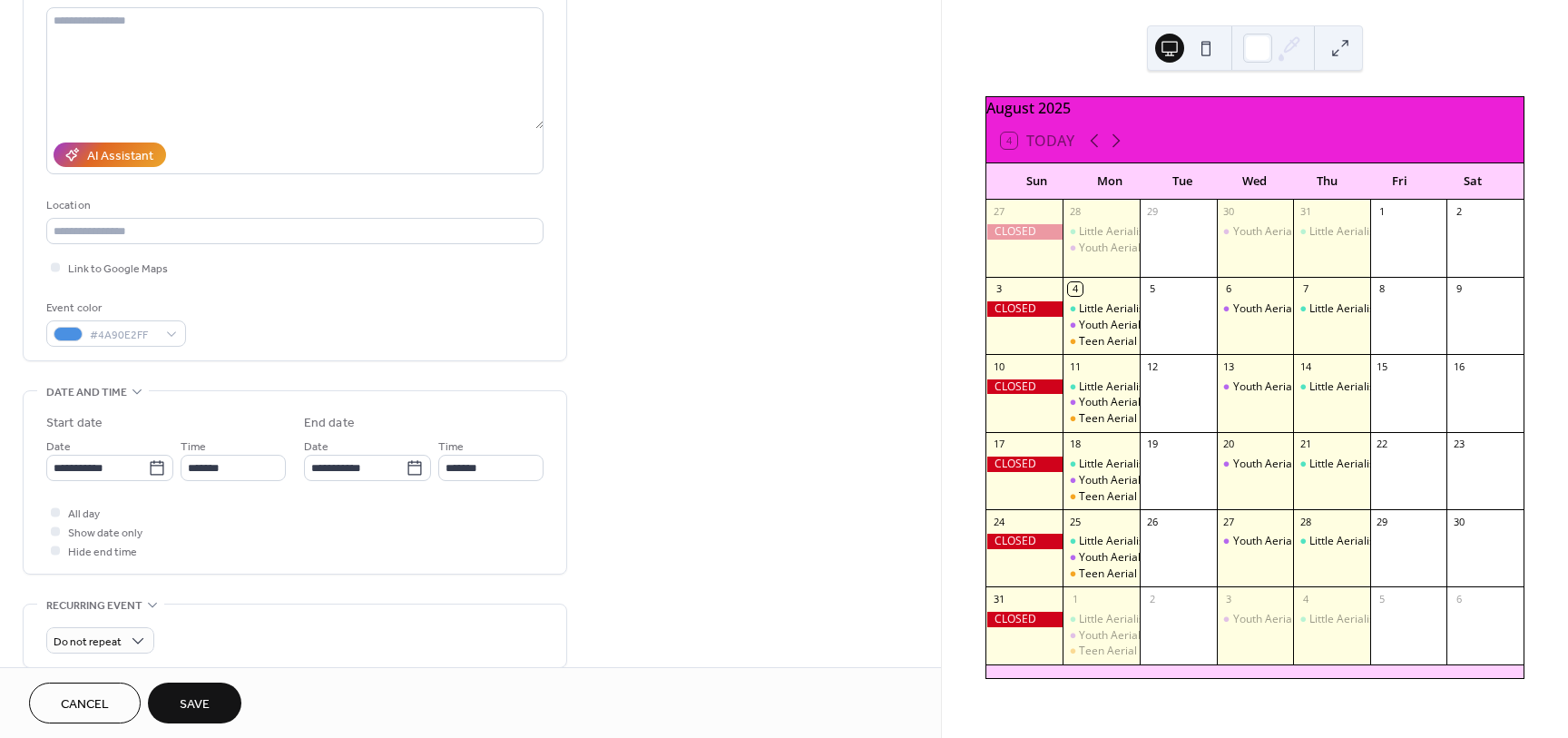 click on "All day Show date only Hide end time" at bounding box center [295, 531] 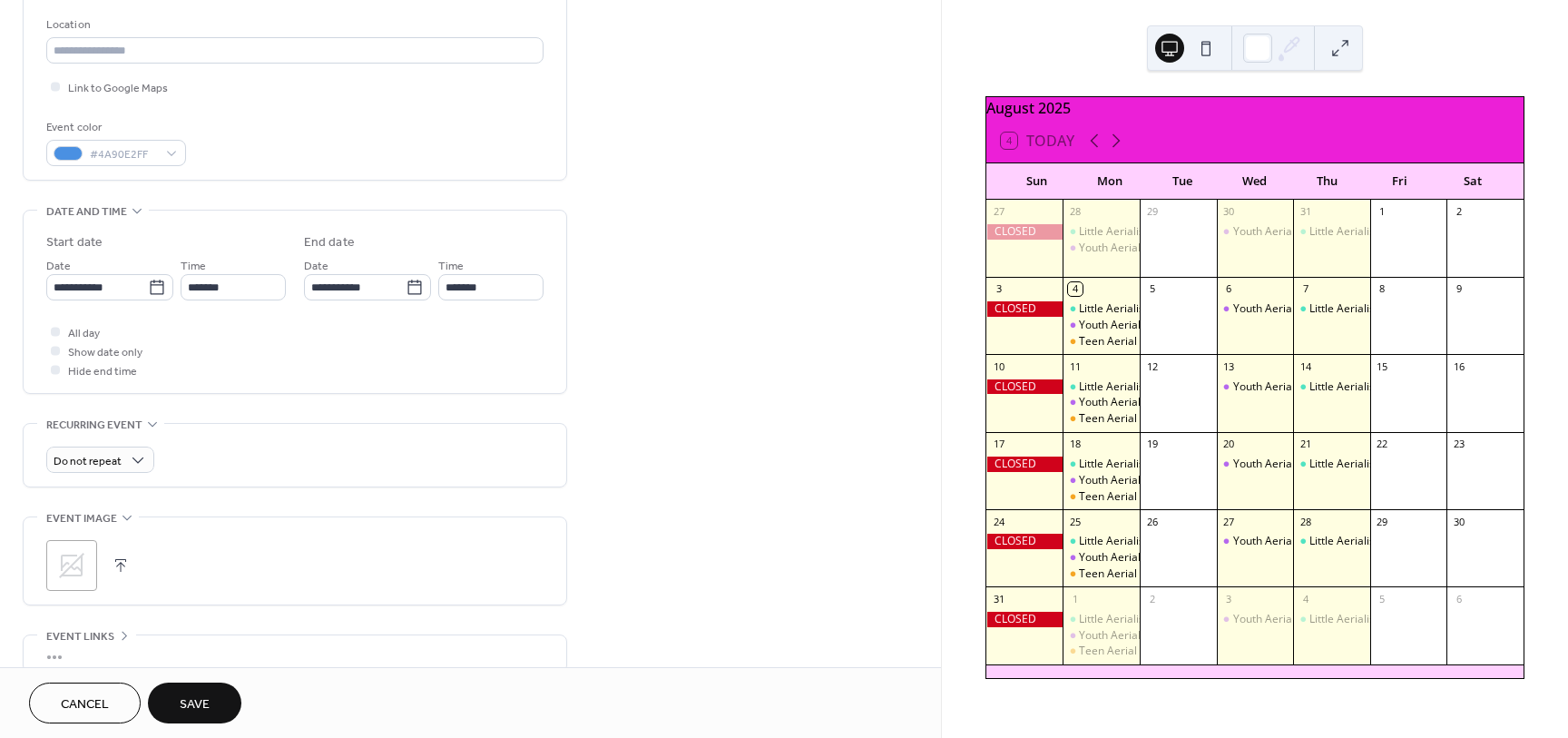 scroll, scrollTop: 393, scrollLeft: 0, axis: vertical 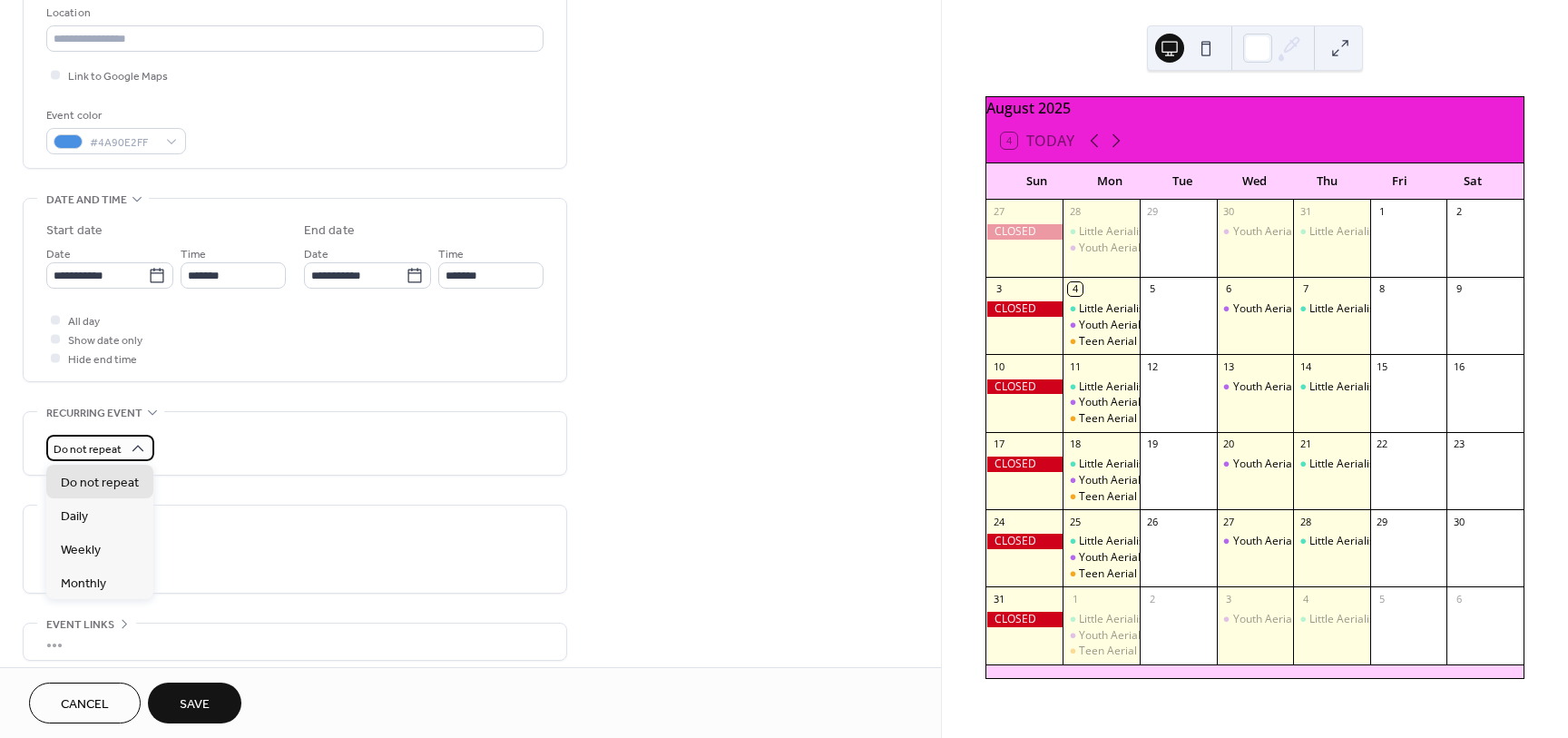 click on "Do not repeat" at bounding box center [87, 449] 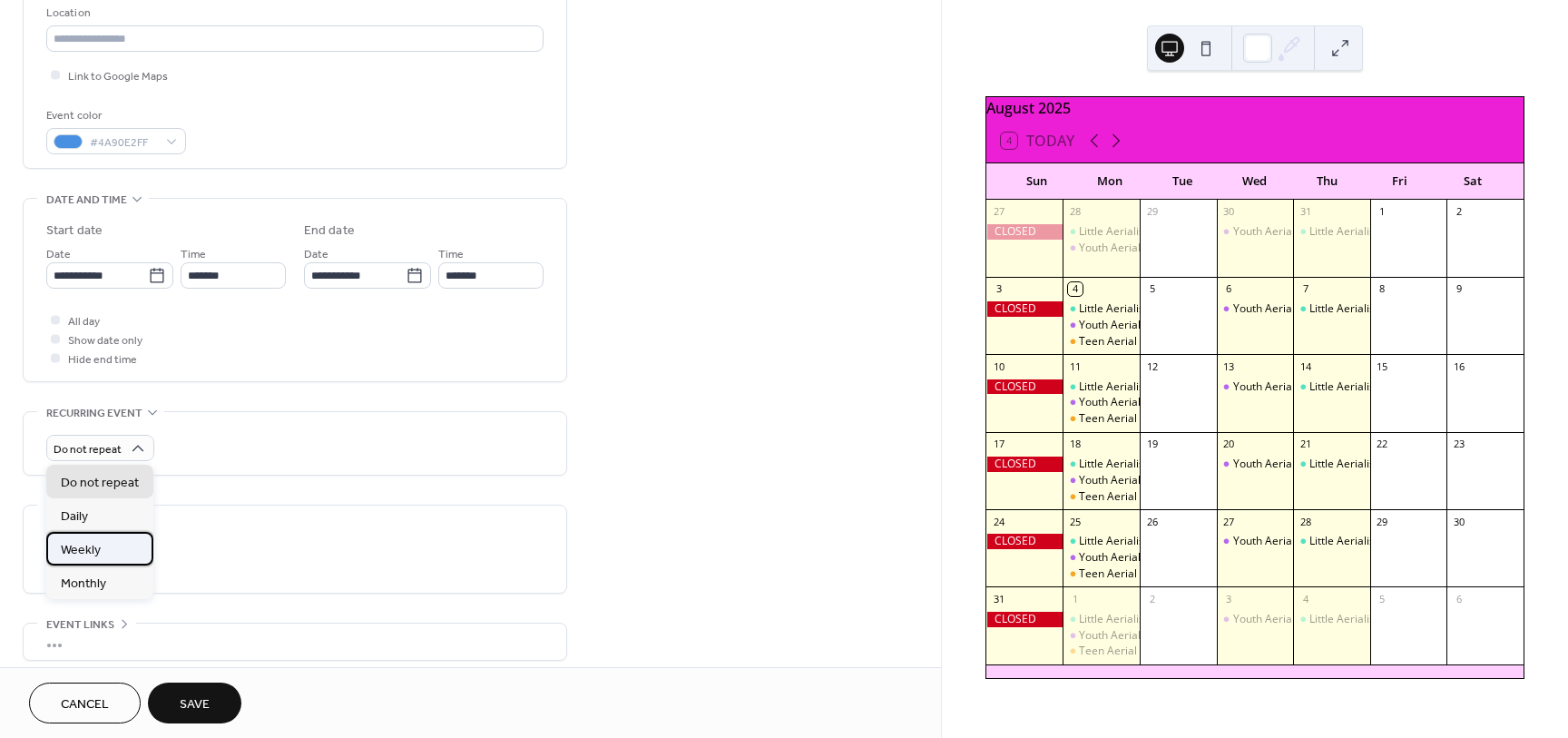 click on "Weekly" at bounding box center (81, 550) 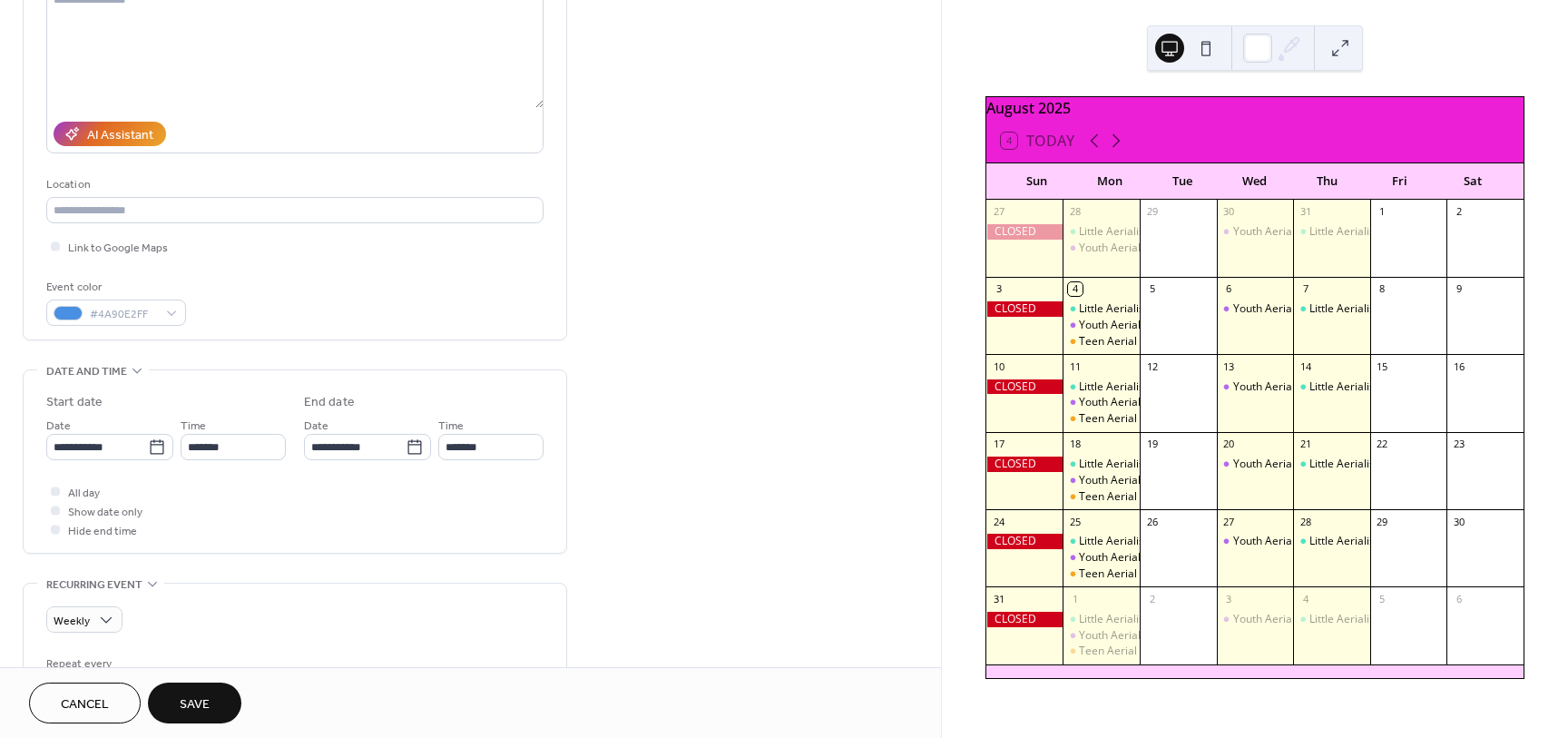scroll, scrollTop: 259, scrollLeft: 0, axis: vertical 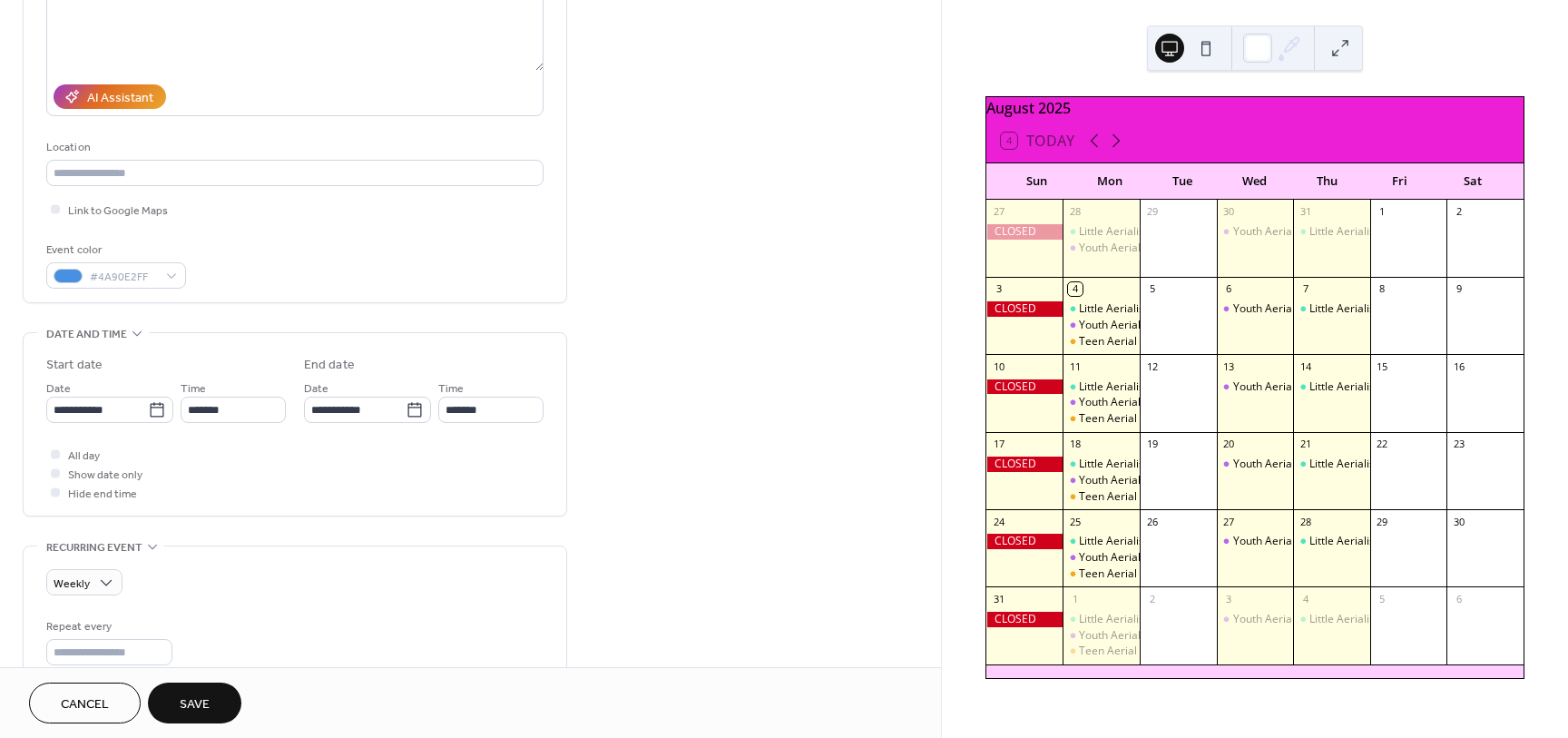 click on "Save" at bounding box center [194, 704] 